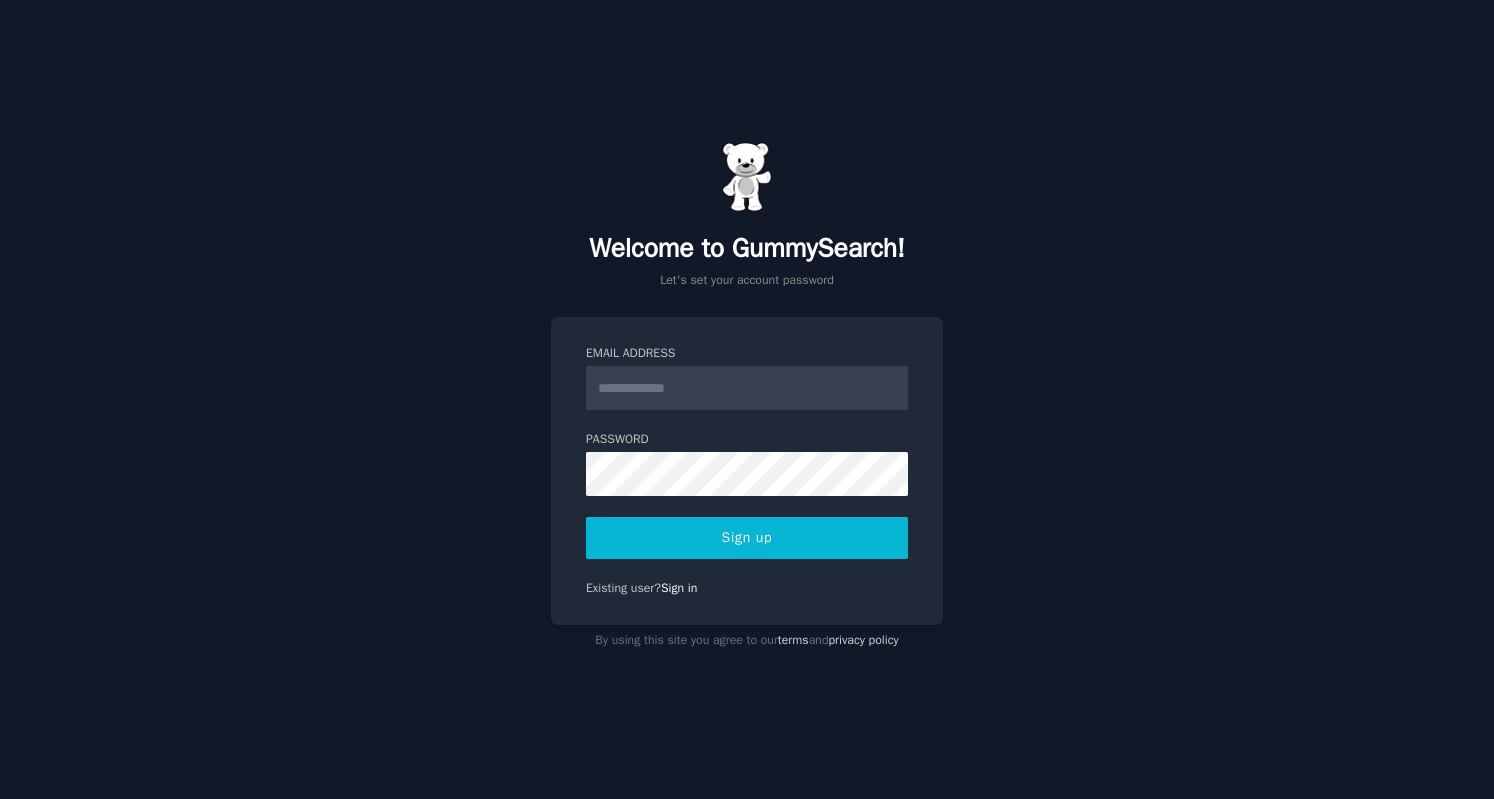 scroll, scrollTop: 0, scrollLeft: 0, axis: both 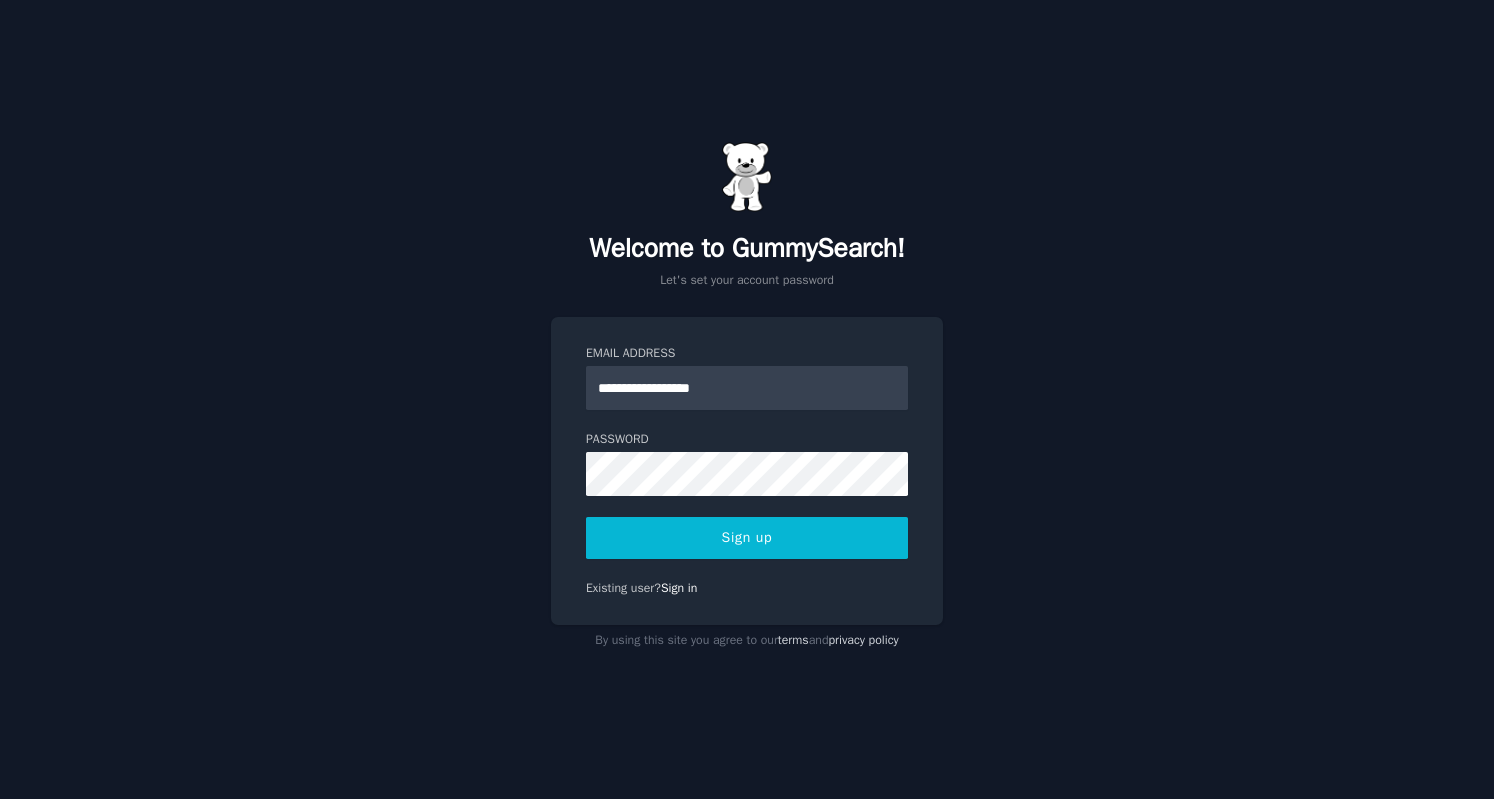 type on "**********" 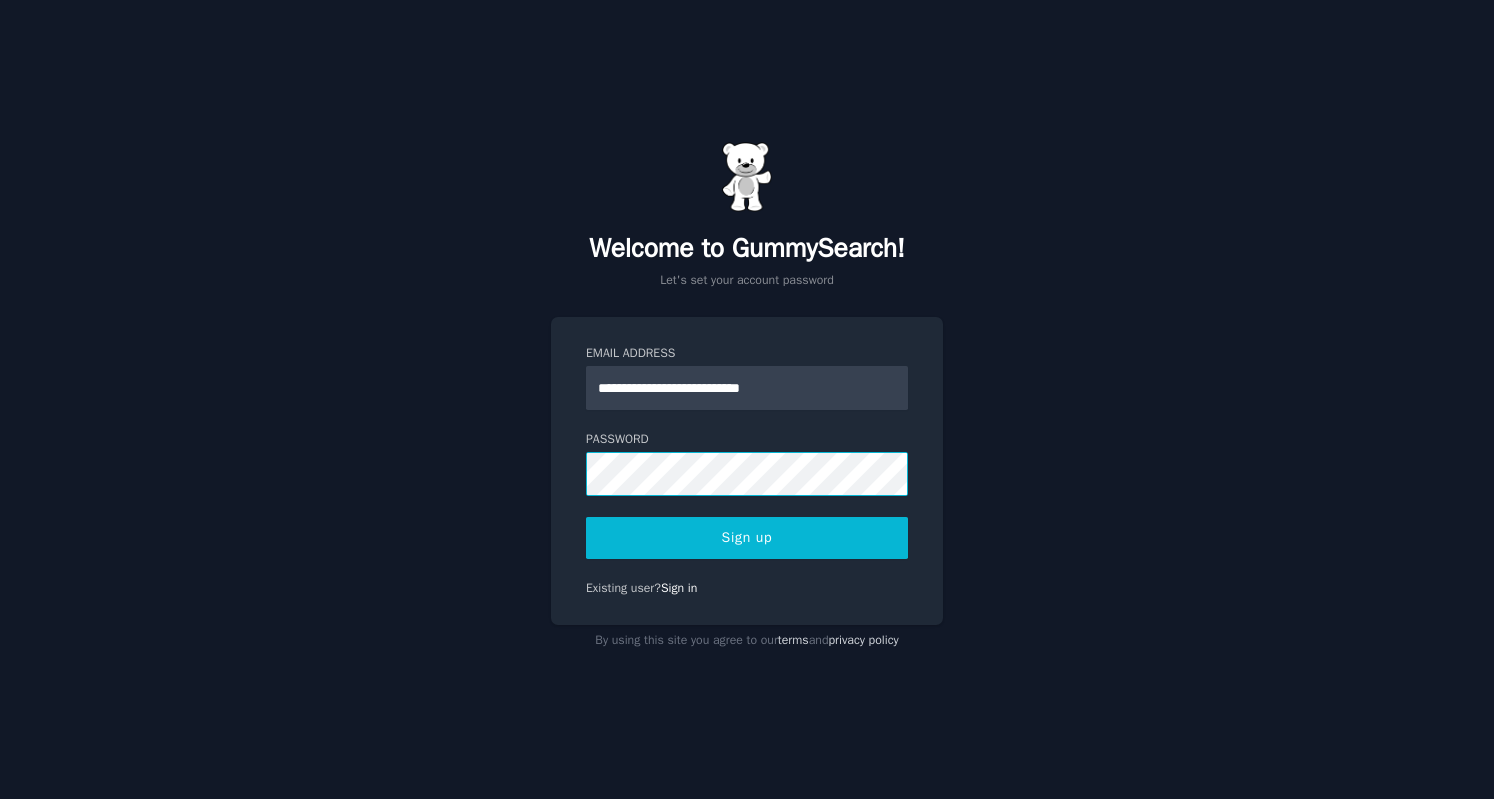 click on "**********" at bounding box center (747, 399) 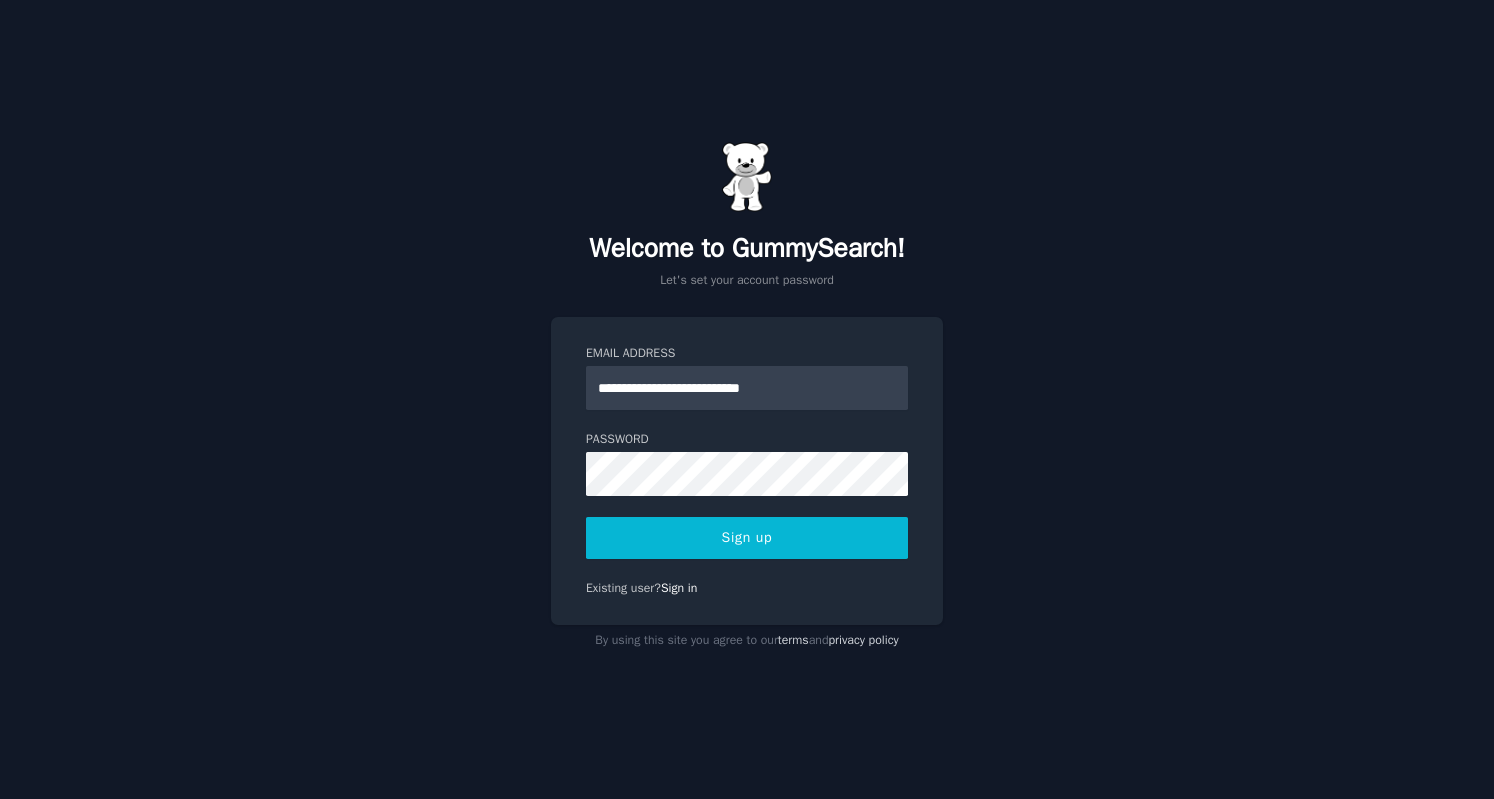 click on "Sign up" at bounding box center [747, 538] 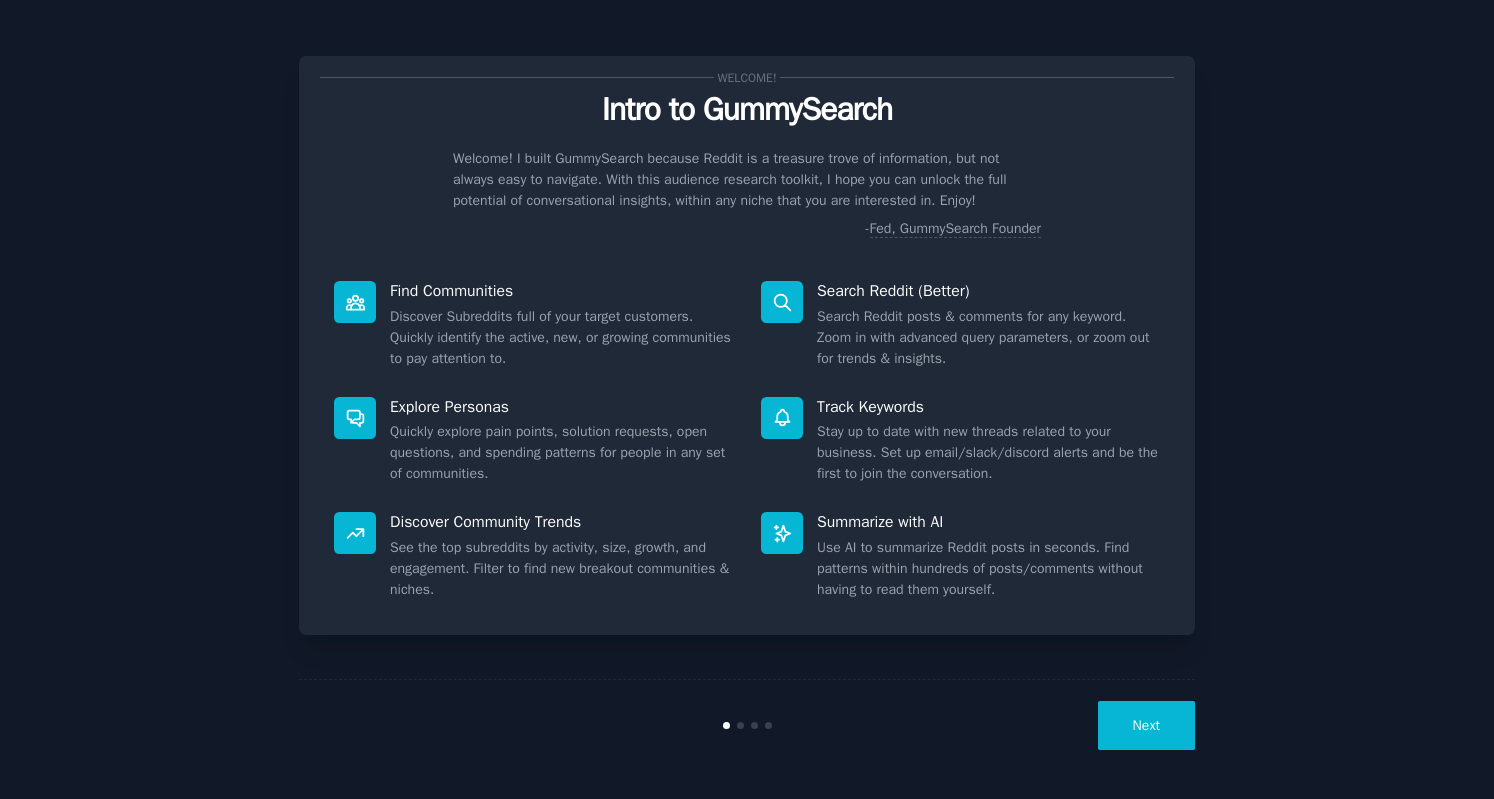 scroll, scrollTop: 0, scrollLeft: 0, axis: both 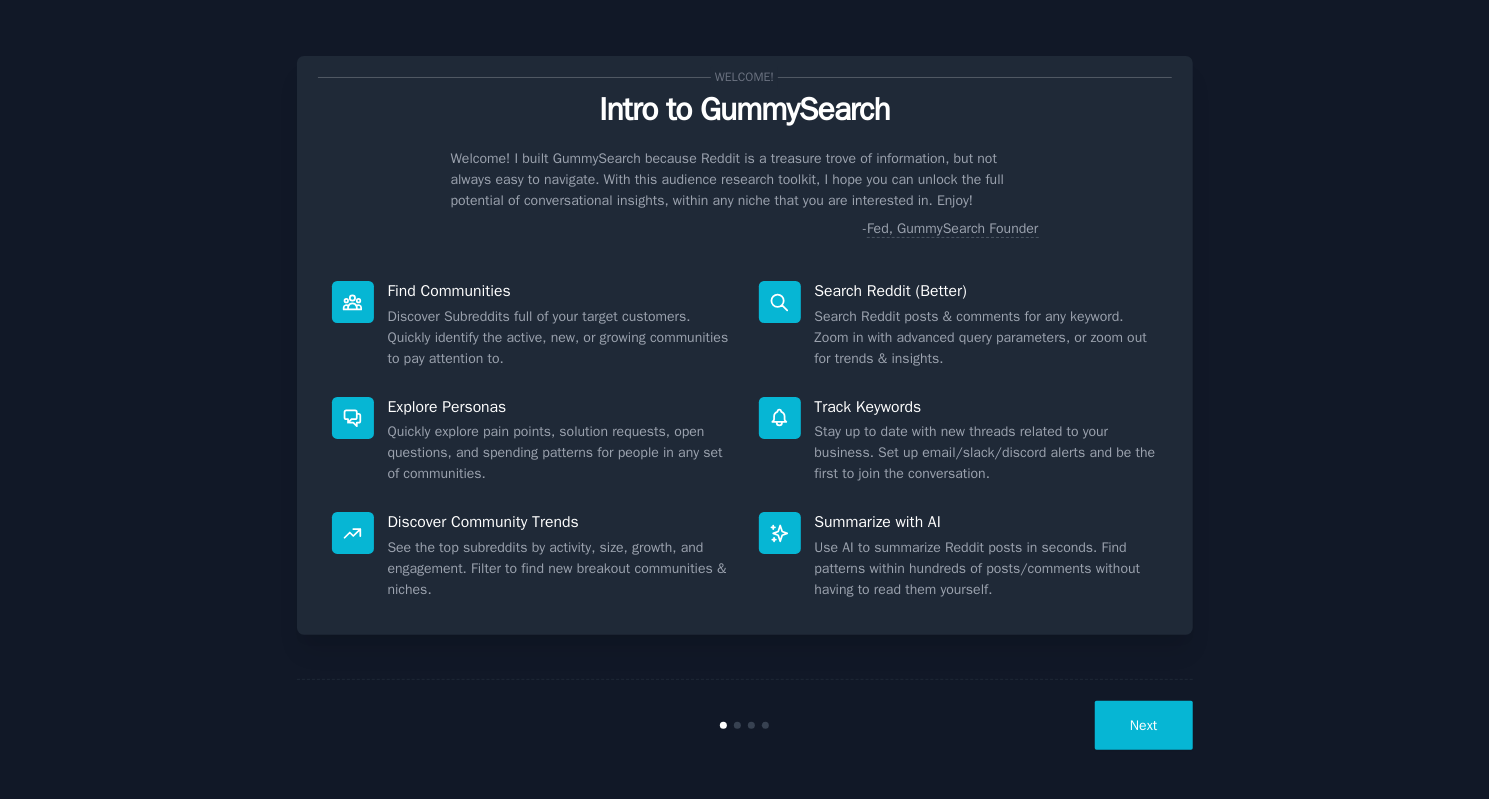 click on "Next" at bounding box center [1143, 725] 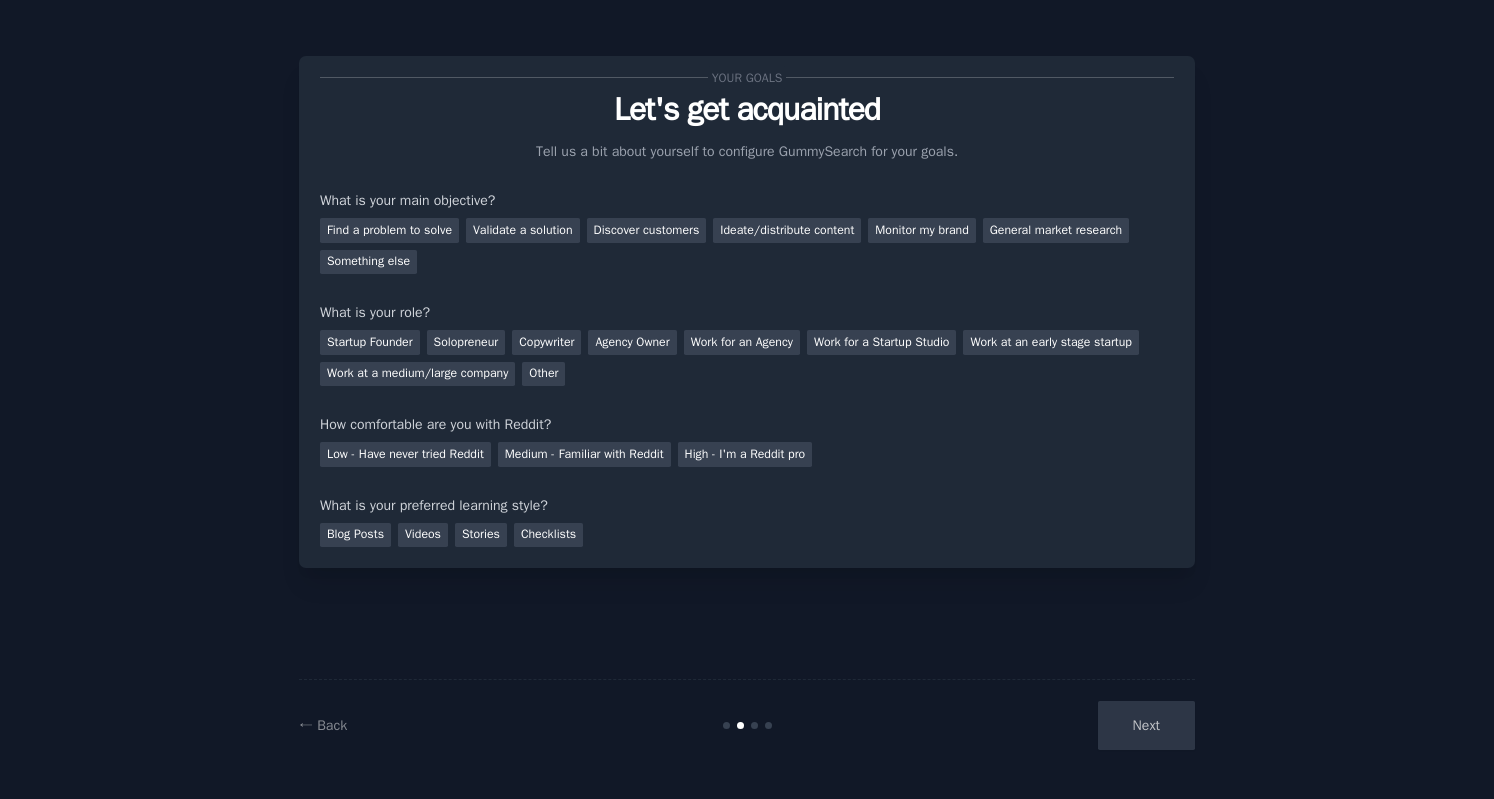 click on "Find a problem to solve" at bounding box center [389, 230] 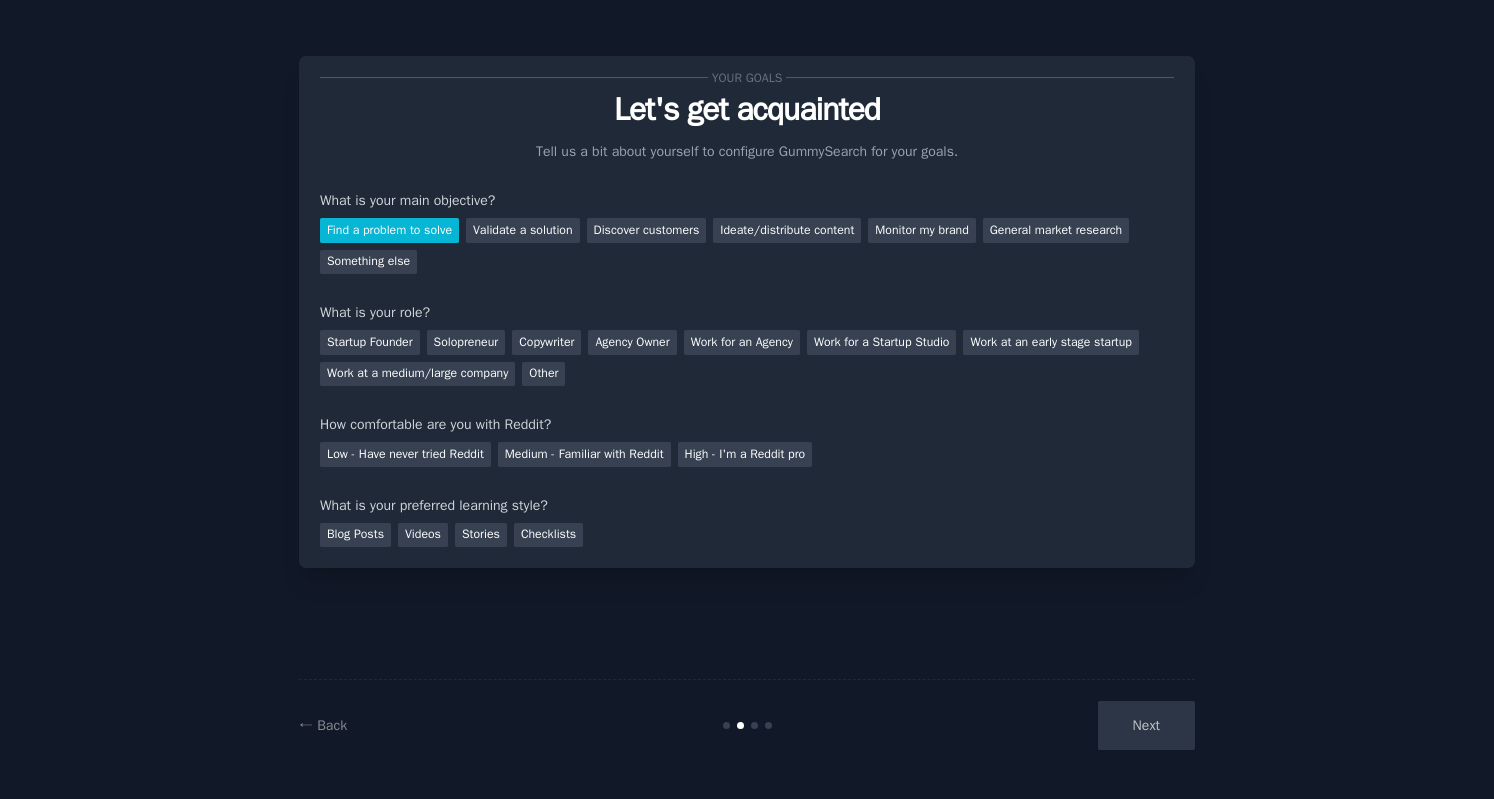 click on "Solopreneur" at bounding box center (466, 342) 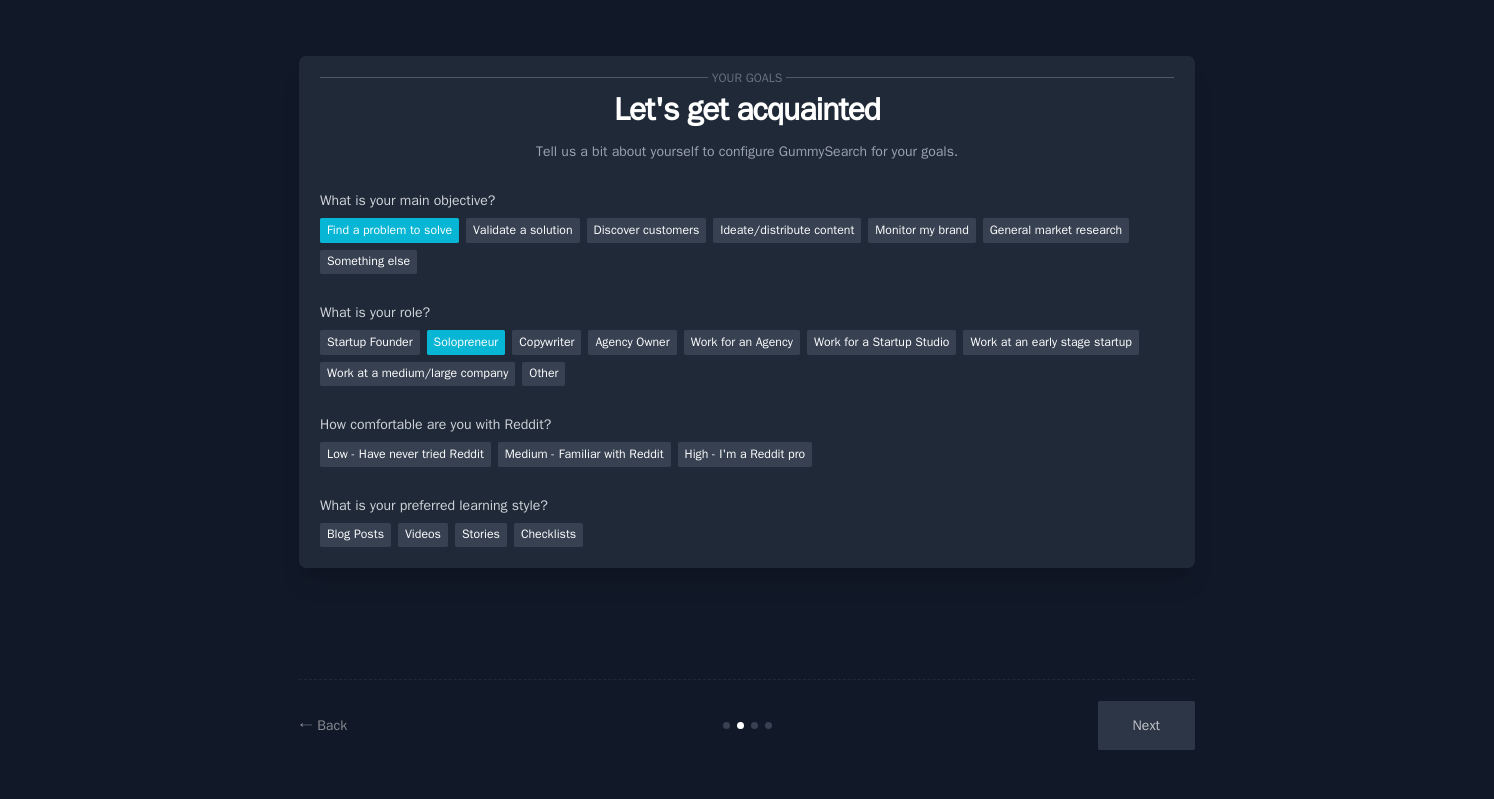 click on "Low - Have never tried Reddit" at bounding box center [405, 454] 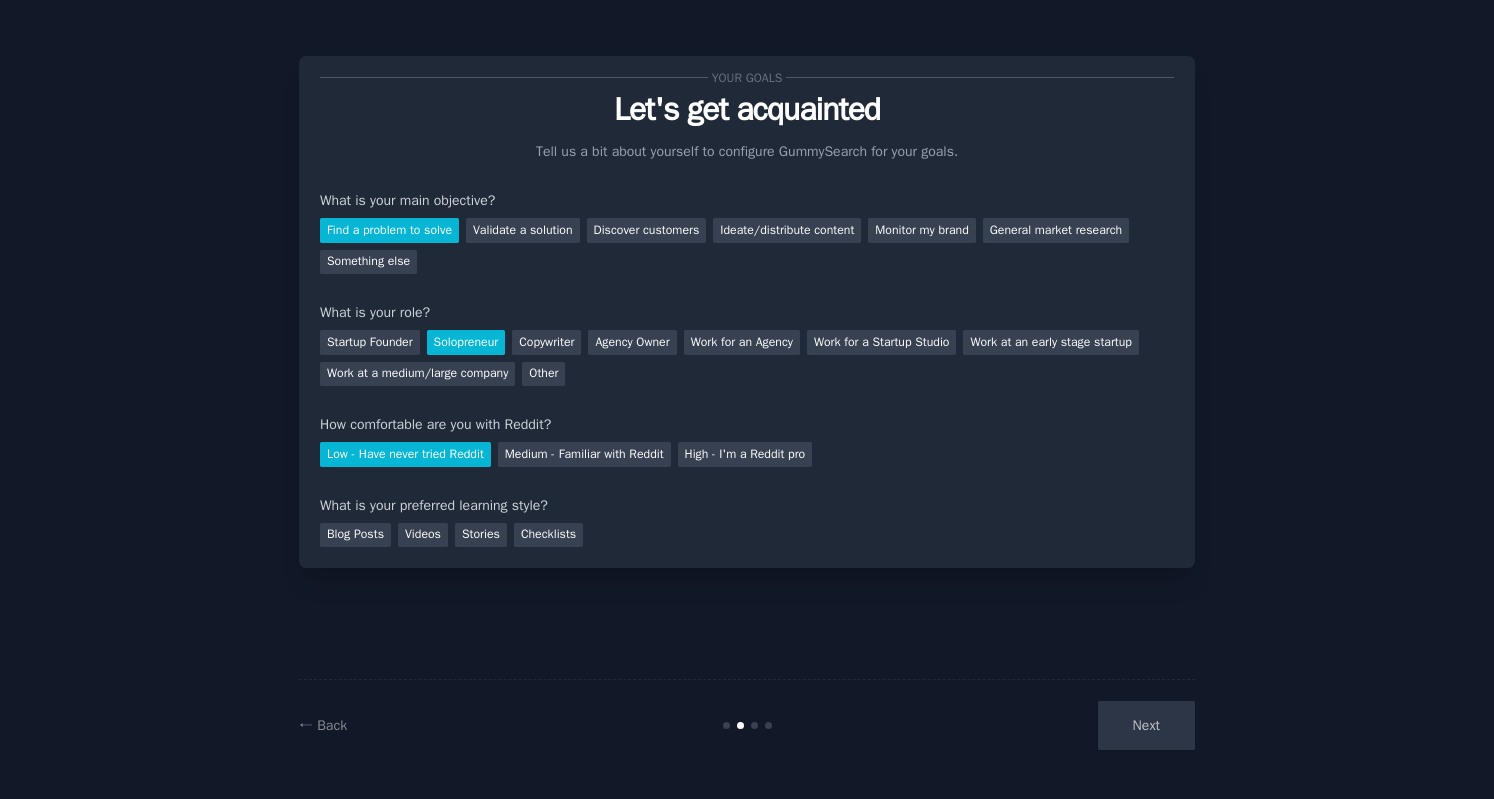 click on "Your goals Let's get acquainted Tell us a bit about yourself to configure GummySearch for your goals. What is your main objective? Find a problem to solve Validate a solution Discover customers Ideate/distribute content Monitor my brand General market research Something else What is your role? Startup Founder Solopreneur Copywriter Agency Owner Work for an Agency Work for a Startup Studio Work at an early stage startup Work at a medium/large company Other How comfortable are you with Reddit? Low - Have never tried Reddit Medium - Familiar with Reddit High - I'm a Reddit pro What is your preferred learning style? Blog Posts Videos Stories Checklists ← Back Next" at bounding box center (747, 399) 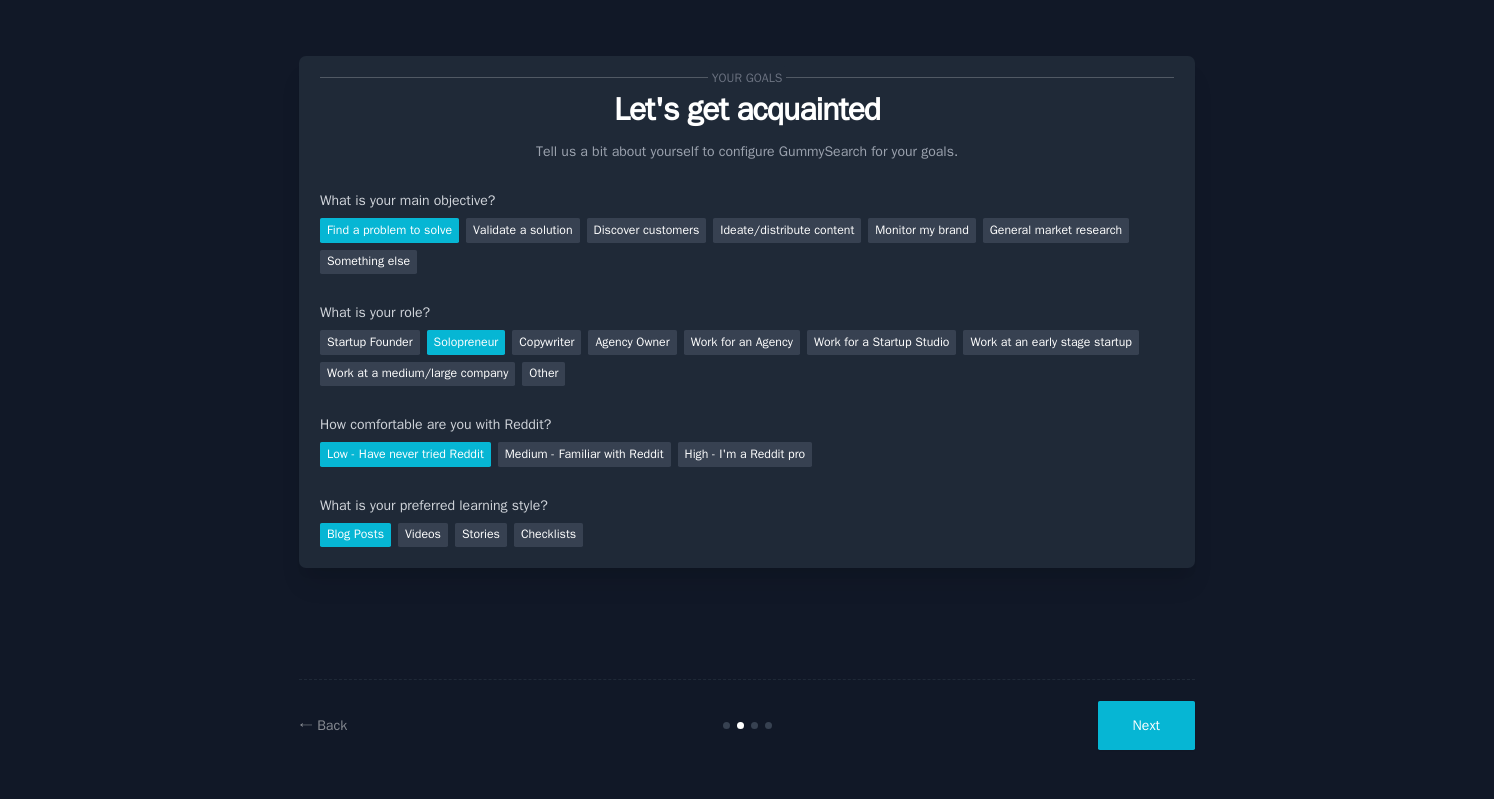click on "← Back" at bounding box center [323, 725] 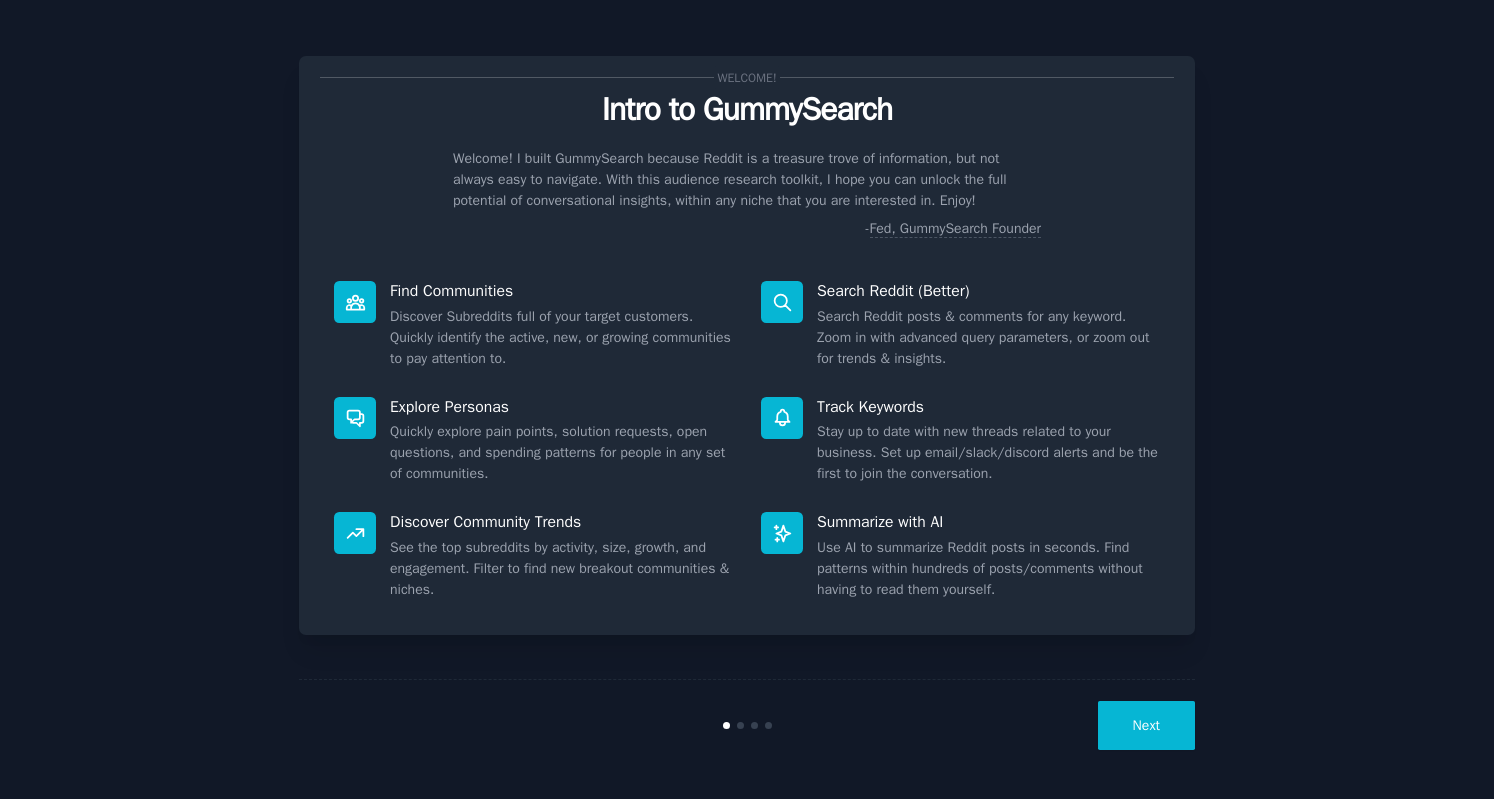 click on "Next" at bounding box center (1146, 725) 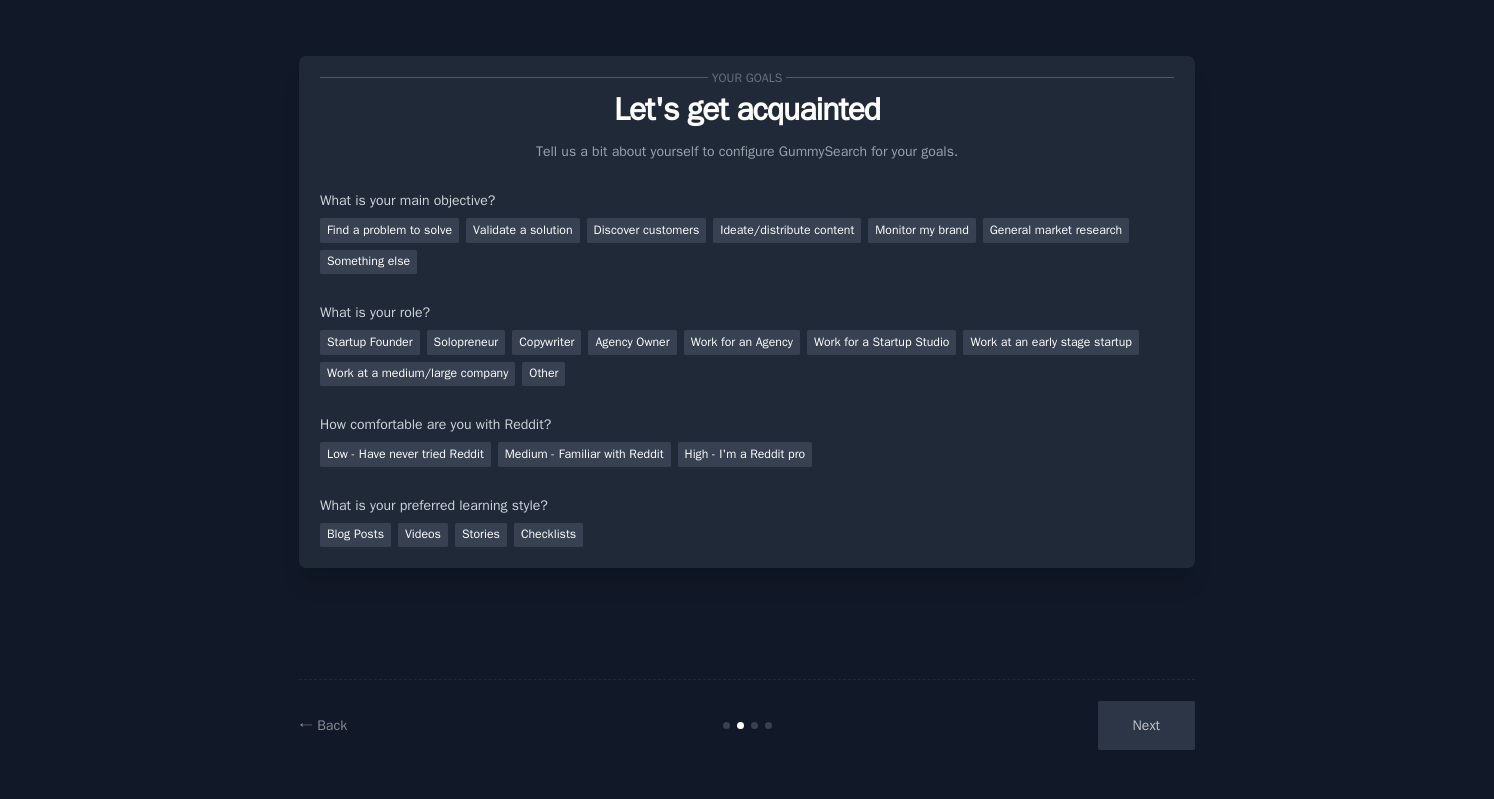 drag, startPoint x: 402, startPoint y: 213, endPoint x: 372, endPoint y: 228, distance: 33.54102 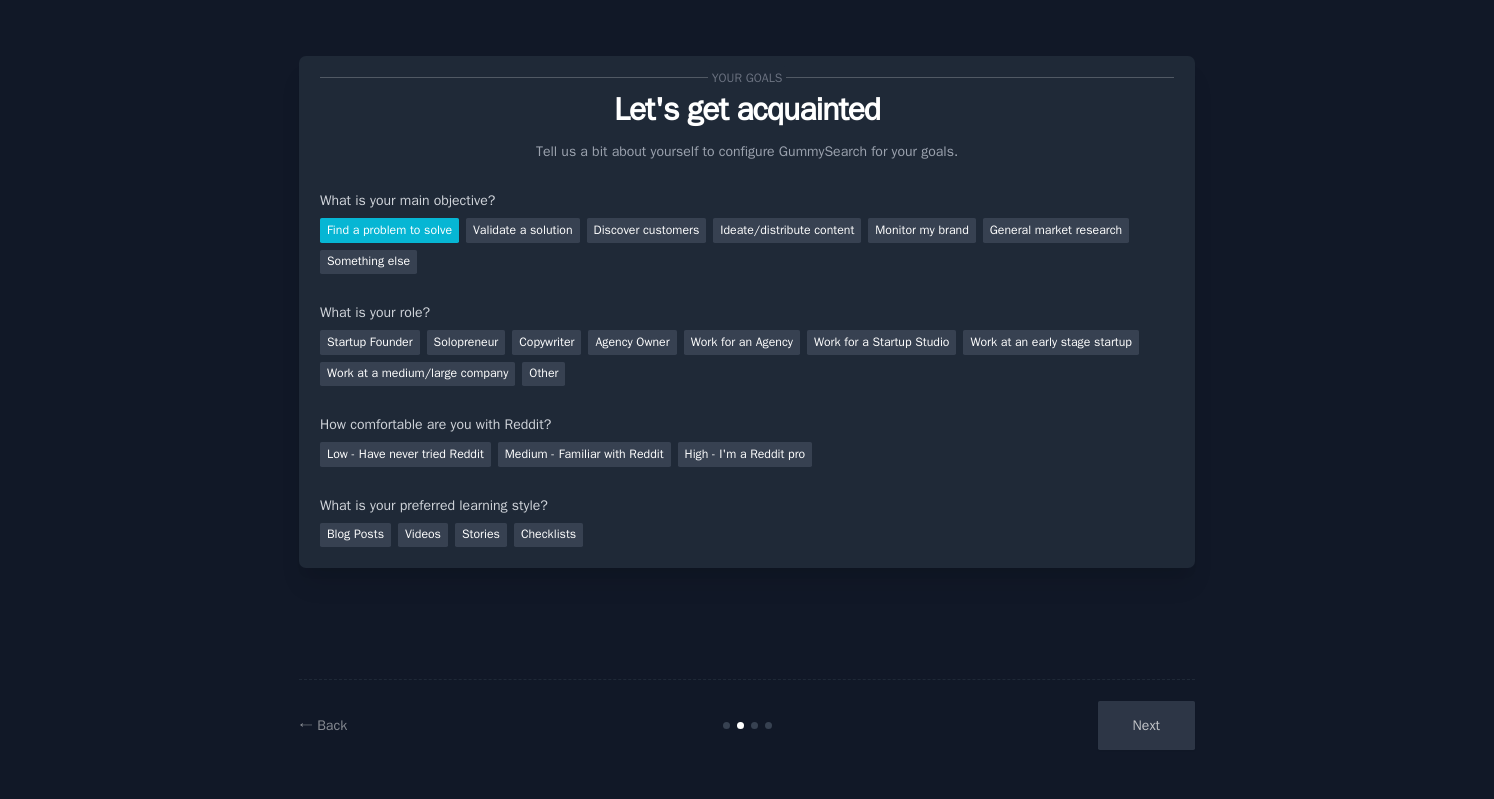 click on "Solopreneur" at bounding box center (466, 342) 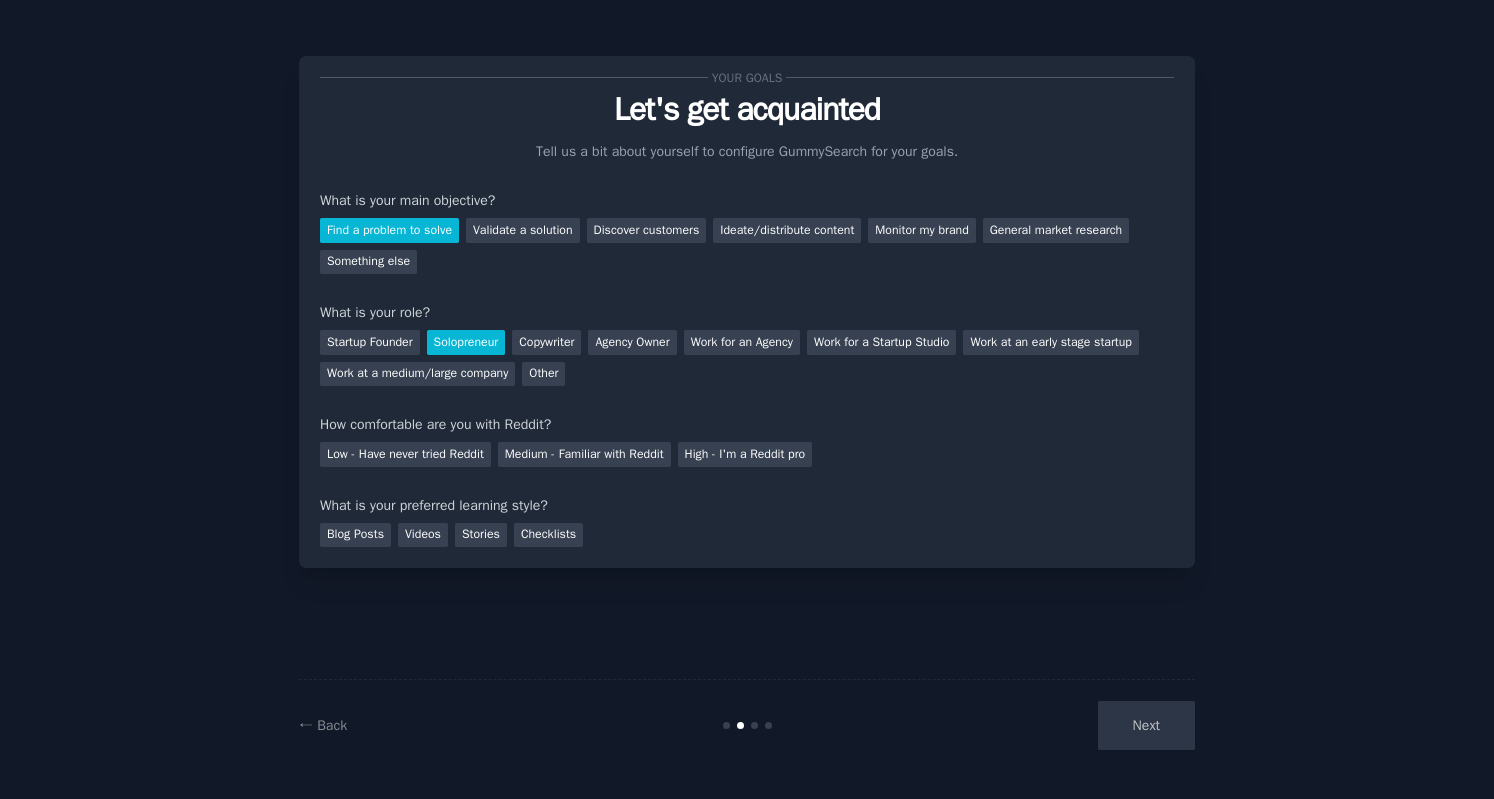click on "Low - Have never tried Reddit" at bounding box center [405, 454] 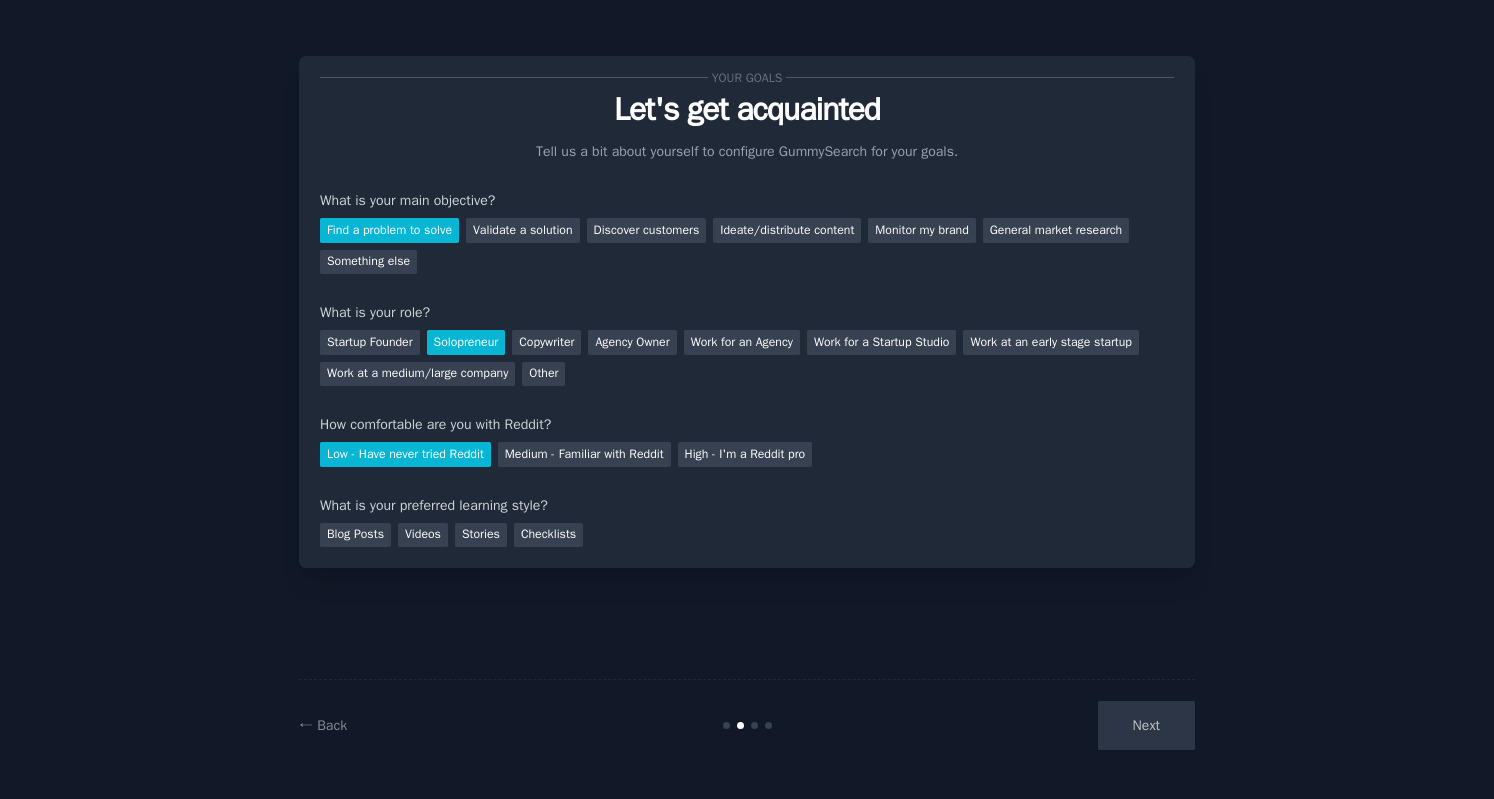 click on "Blog Posts Videos Stories Checklists" at bounding box center (747, 532) 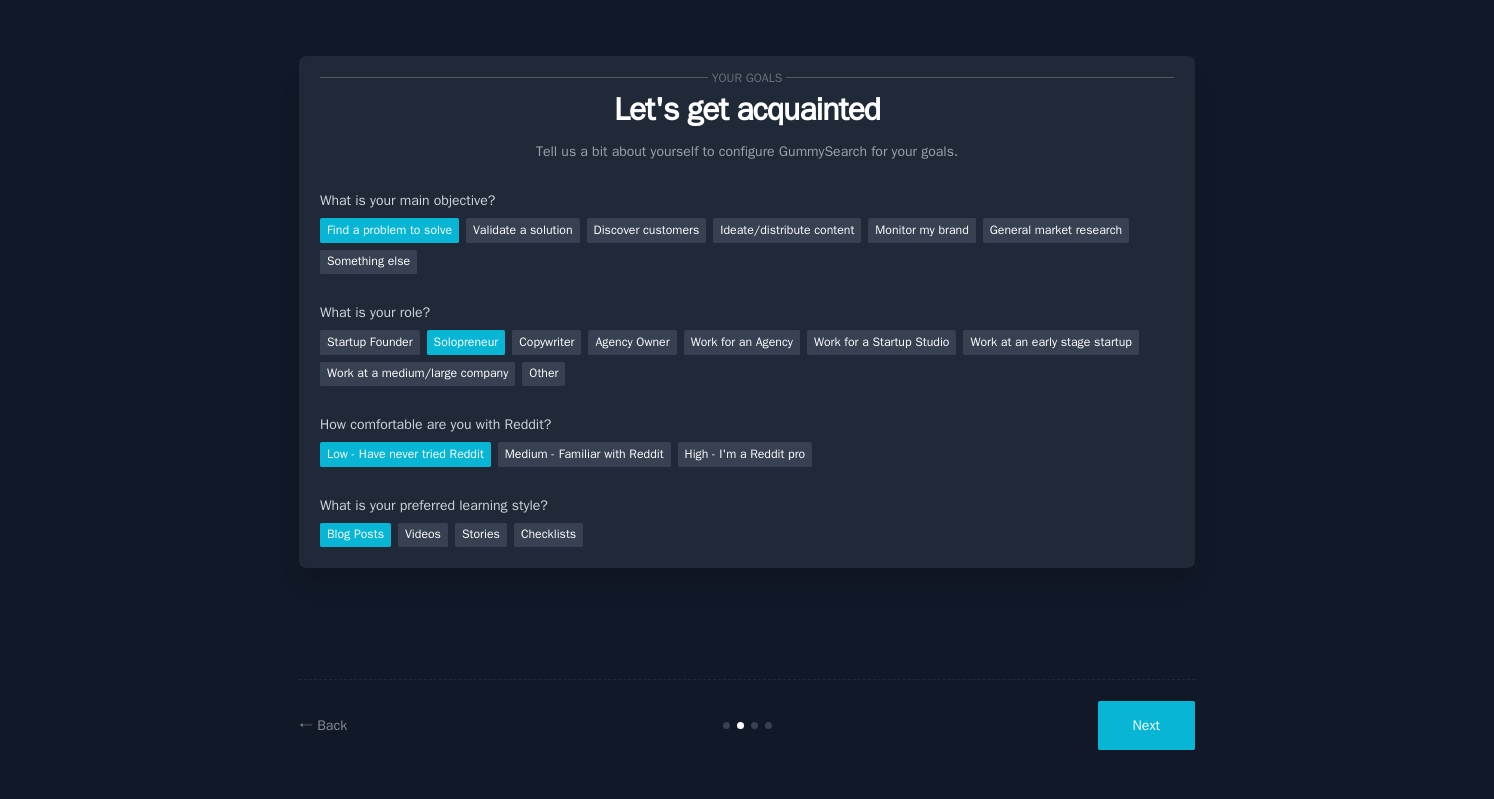 click on "Stories" at bounding box center [481, 535] 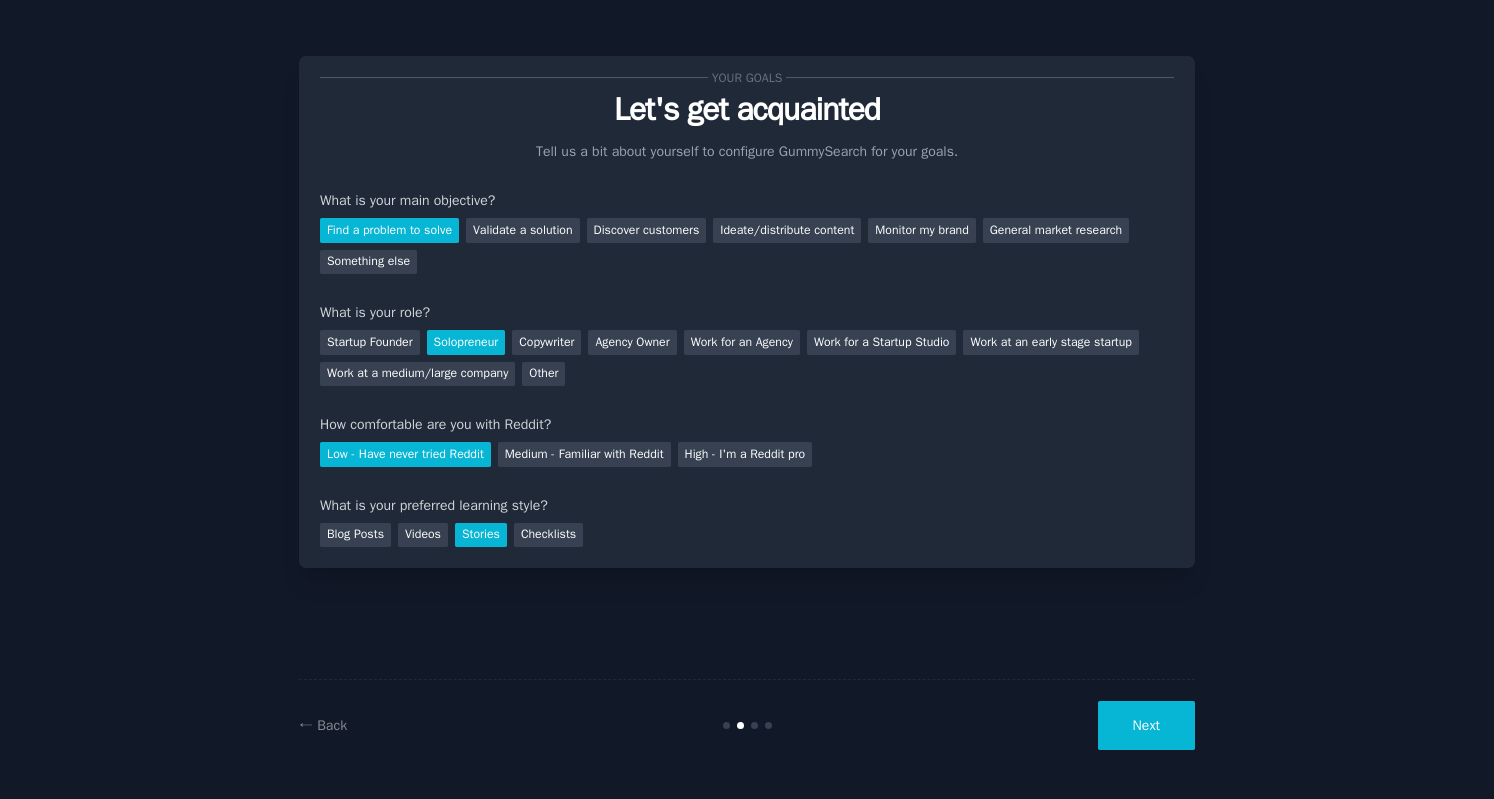 click on "Blog Posts" at bounding box center [355, 535] 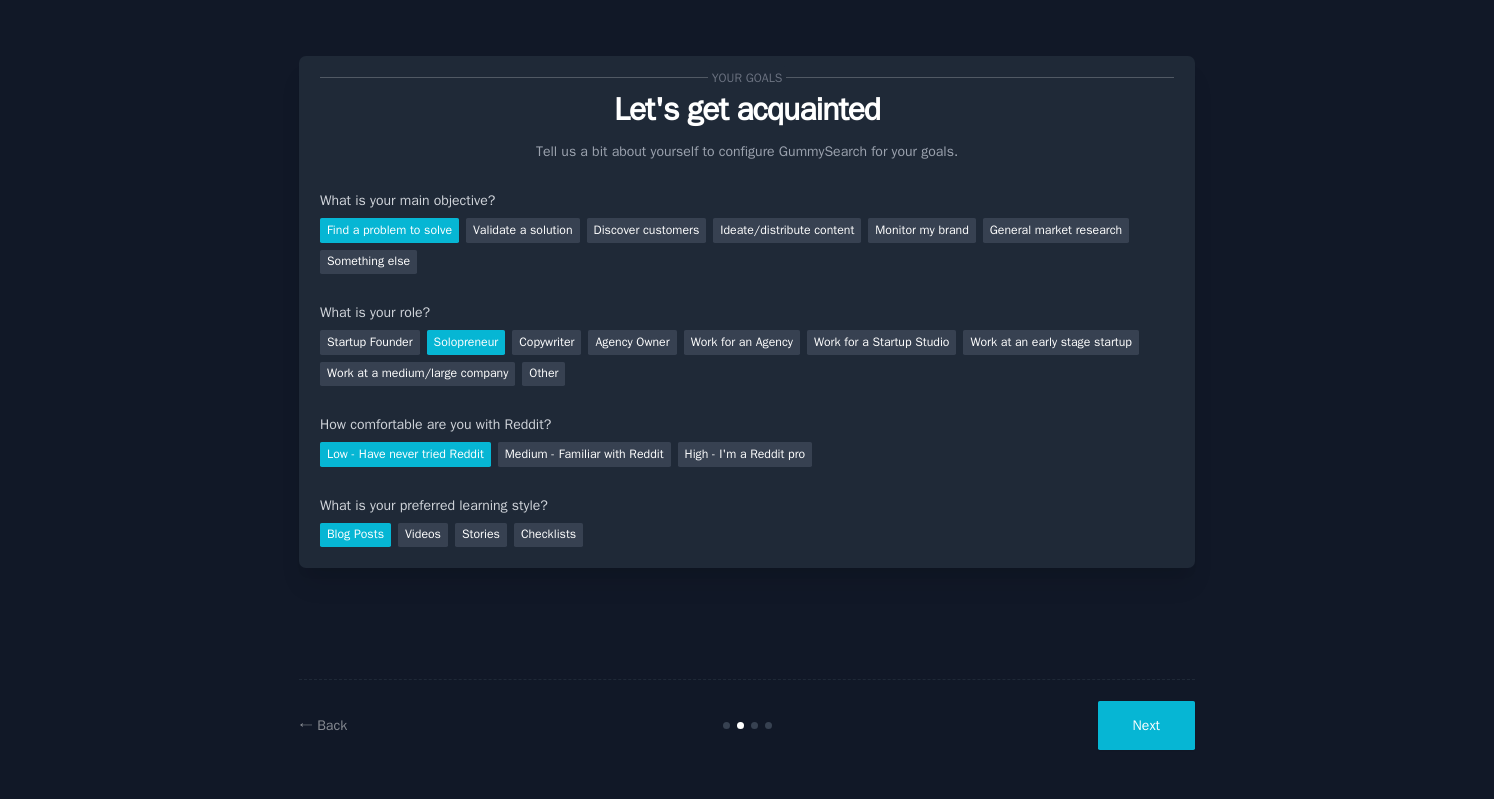 click on "Next" at bounding box center (1146, 725) 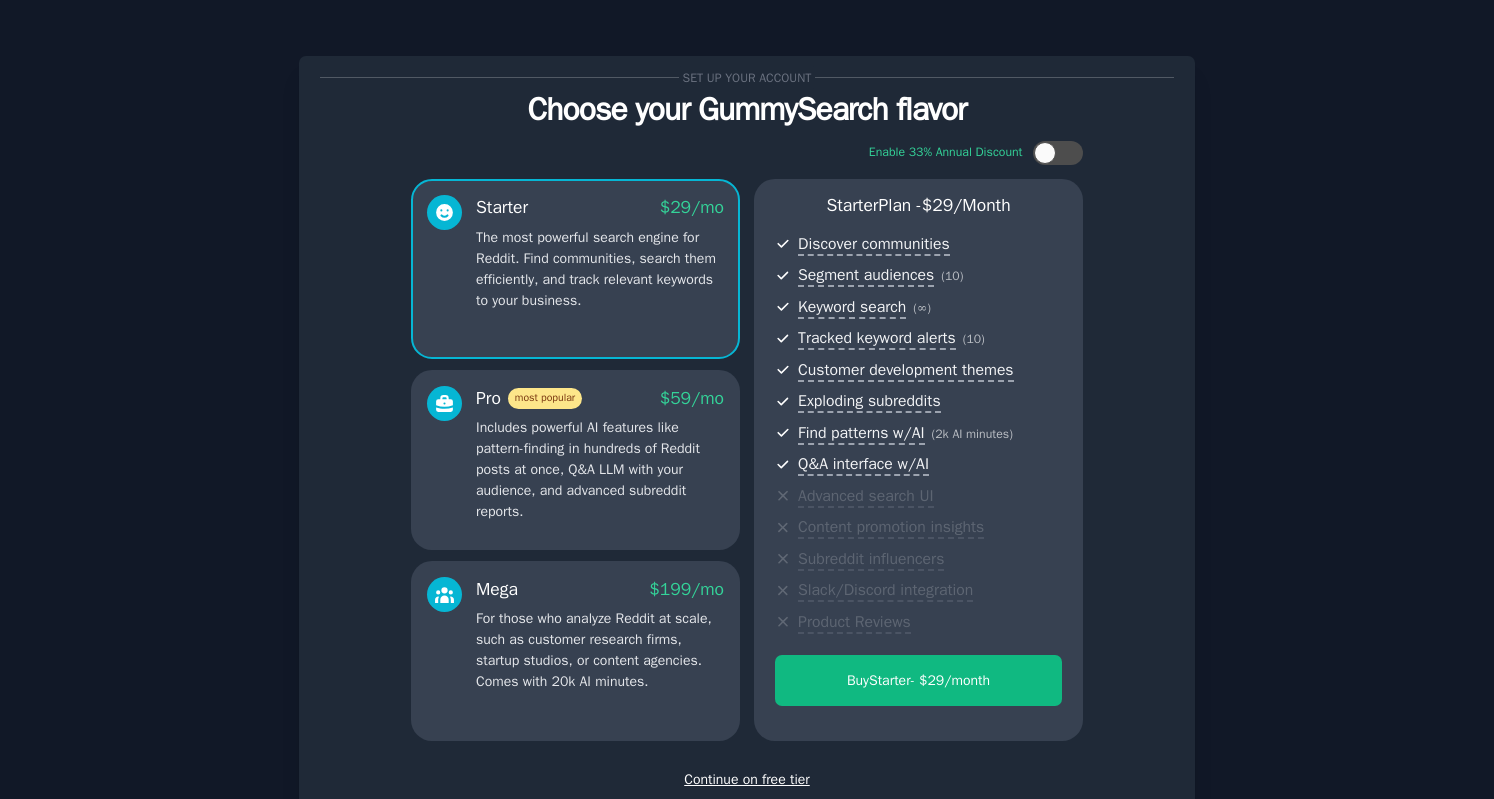 click on "Set up your account Choose your GummySearch flavor Enable 33% Annual Discount Starter $ 29 /mo The most powerful search engine for Reddit. Find communities, search them efficiently, and track relevant keywords to your business. Pro most popular $ 59 /mo Includes powerful AI features like pattern-finding in hundreds of Reddit posts at once, Q&A LLM with your audience, and advanced subreddit reports. Mega $ 199 /mo For those who analyze Reddit at scale, such as customer research firms, startup studios, or content agencies. Comes with 20k AI minutes. Starter  Plan -  $ 29 /month Discover communities Segment audiences ( 10 ) Keyword search ( ∞ ) Tracked keyword alerts ( 10 ) Customer development themes Exploding subreddits Find patterns w/AI ( 2k AI minutes ) Q&A interface w/AI Advanced search UI Content promotion insights Subreddit influencers Slack/Discord integration Product Reviews Buy  Starter  - $ 29 /month Continue on free tier ← Back" at bounding box center (747, 465) 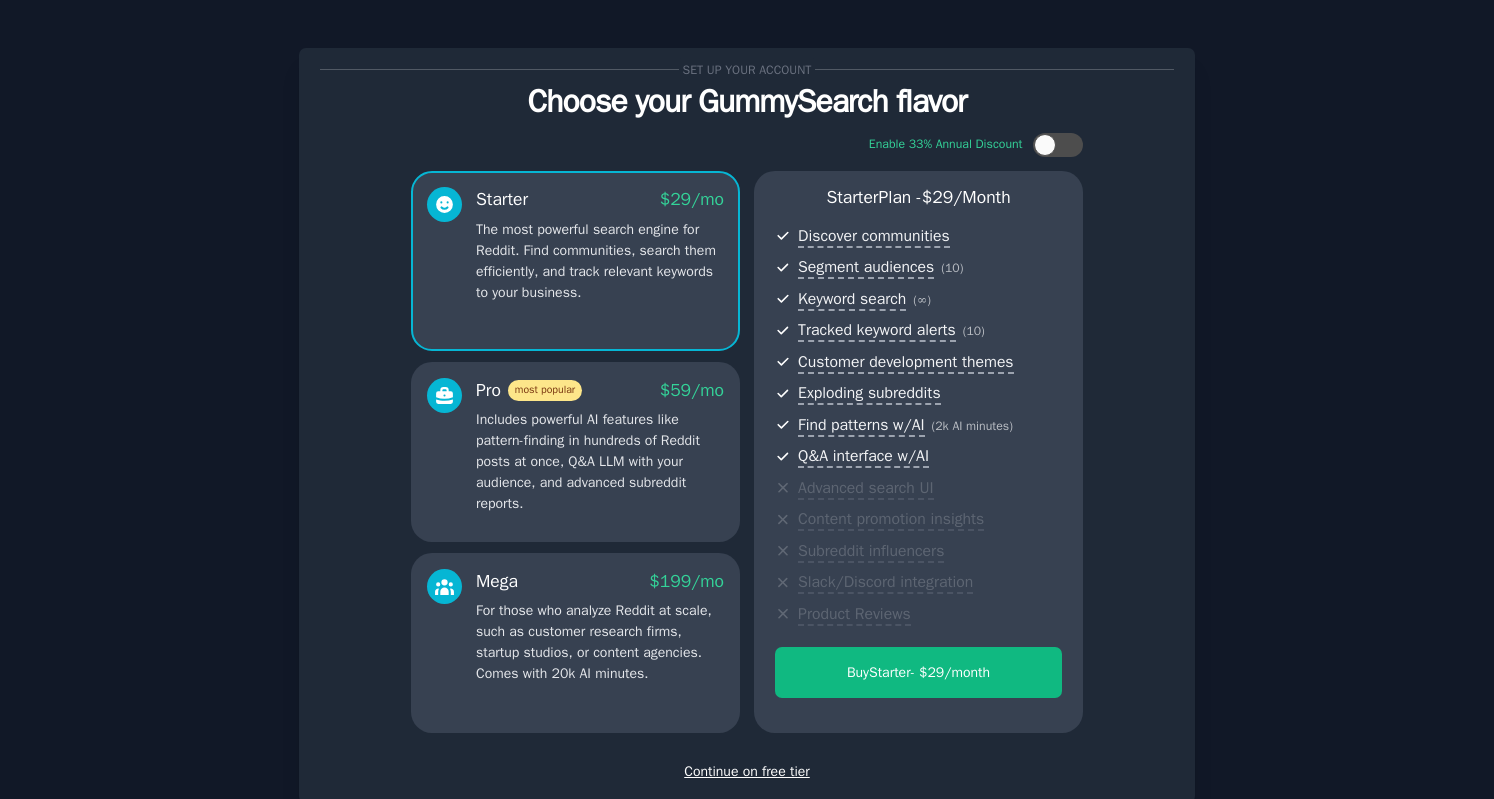 scroll, scrollTop: 0, scrollLeft: 0, axis: both 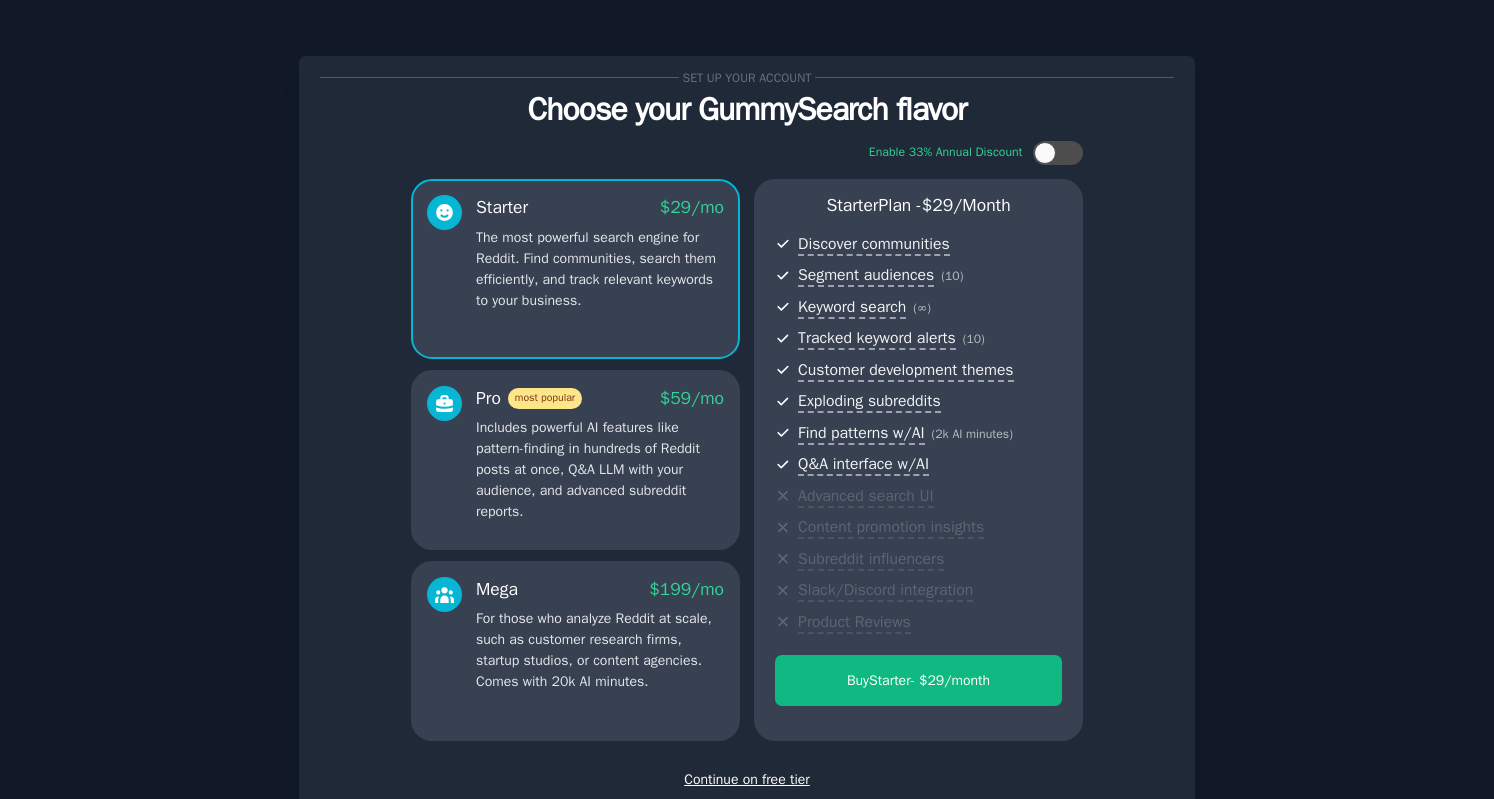 click on "Continue on free tier" at bounding box center [747, 779] 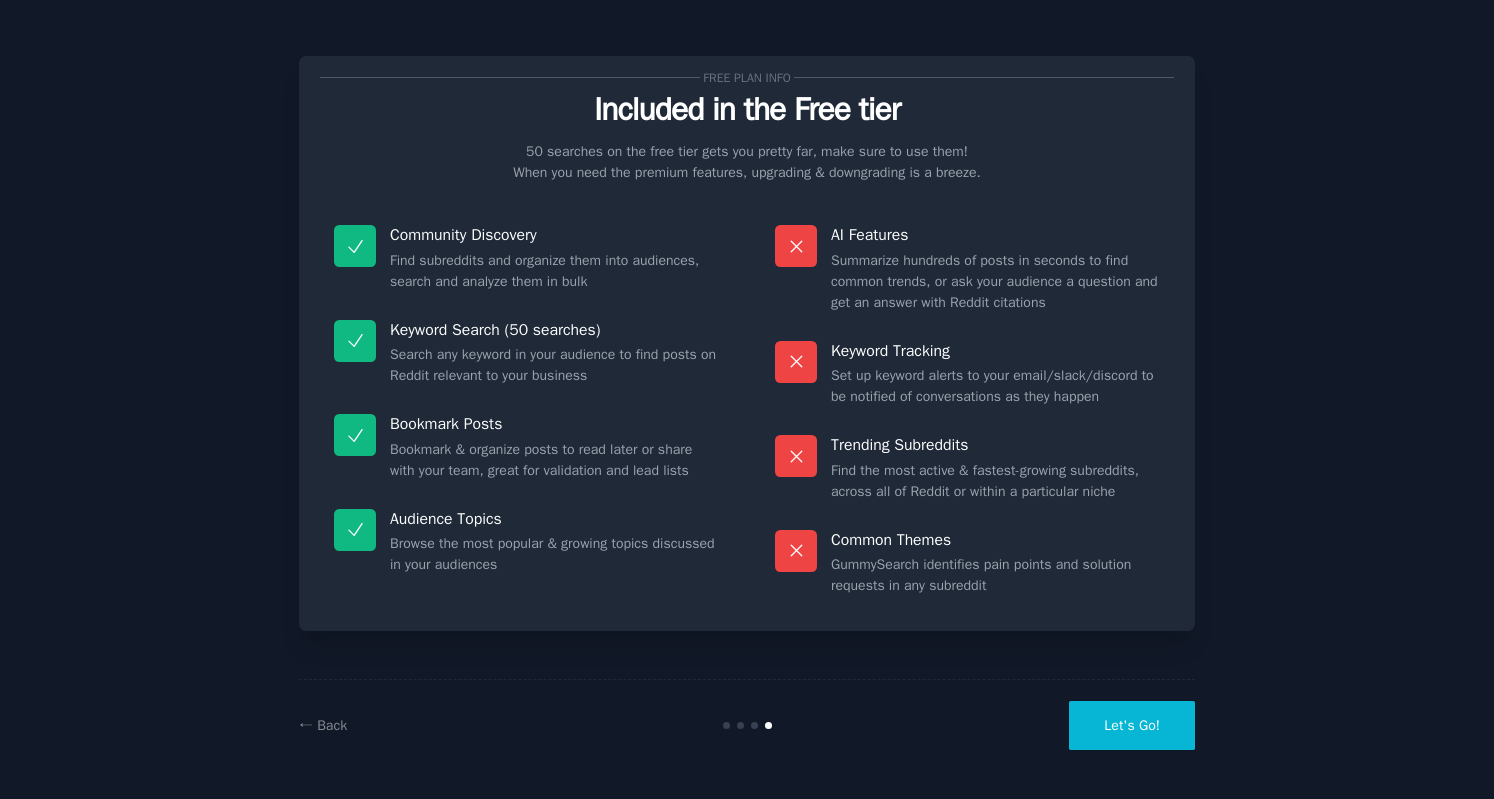 click on "Let's Go!" at bounding box center [1132, 725] 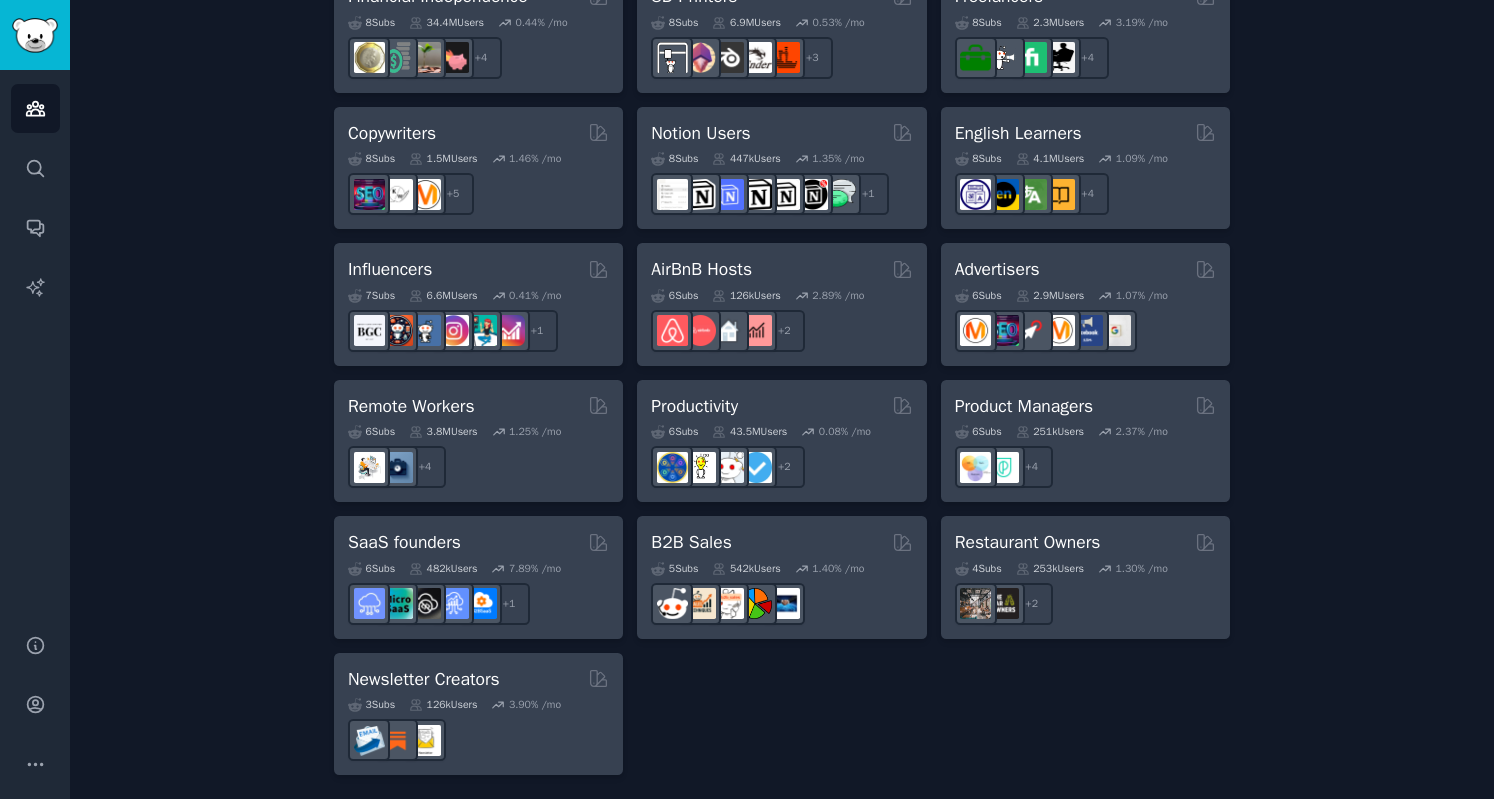 scroll, scrollTop: 1506, scrollLeft: 0, axis: vertical 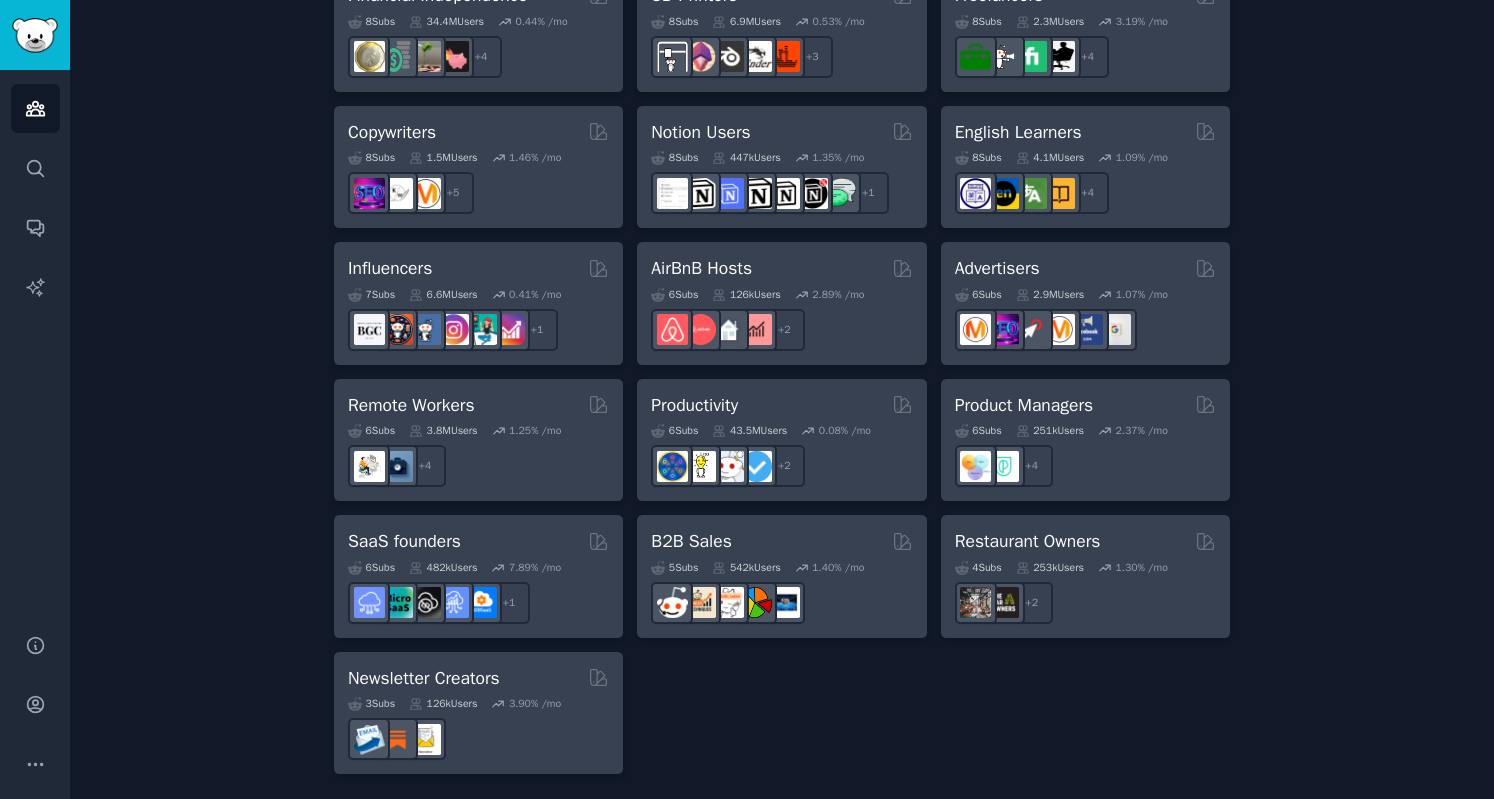 click on "1.30 % /mo" at bounding box center [1142, 568] 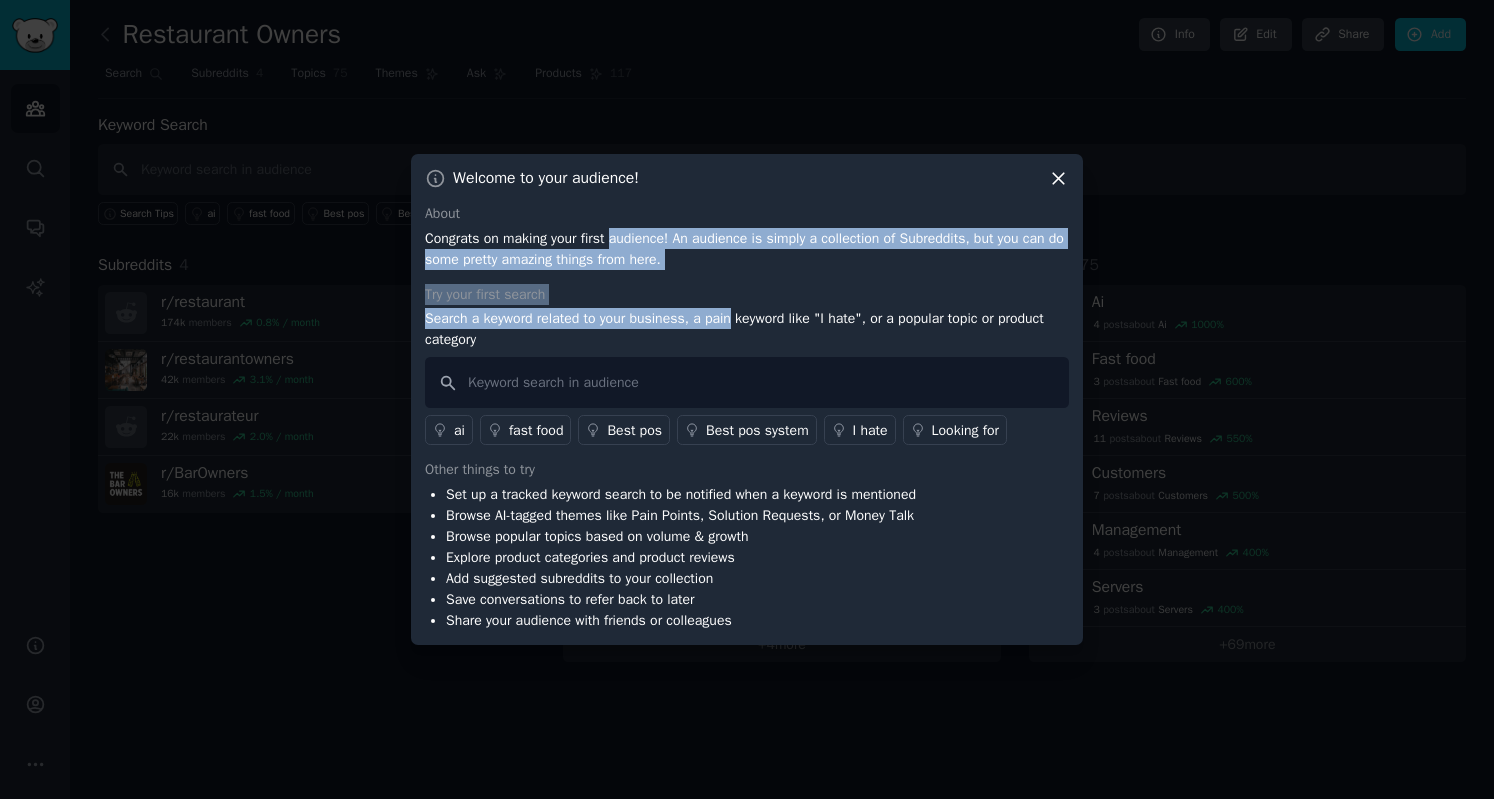 drag, startPoint x: 730, startPoint y: 311, endPoint x: 619, endPoint y: 275, distance: 116.6919 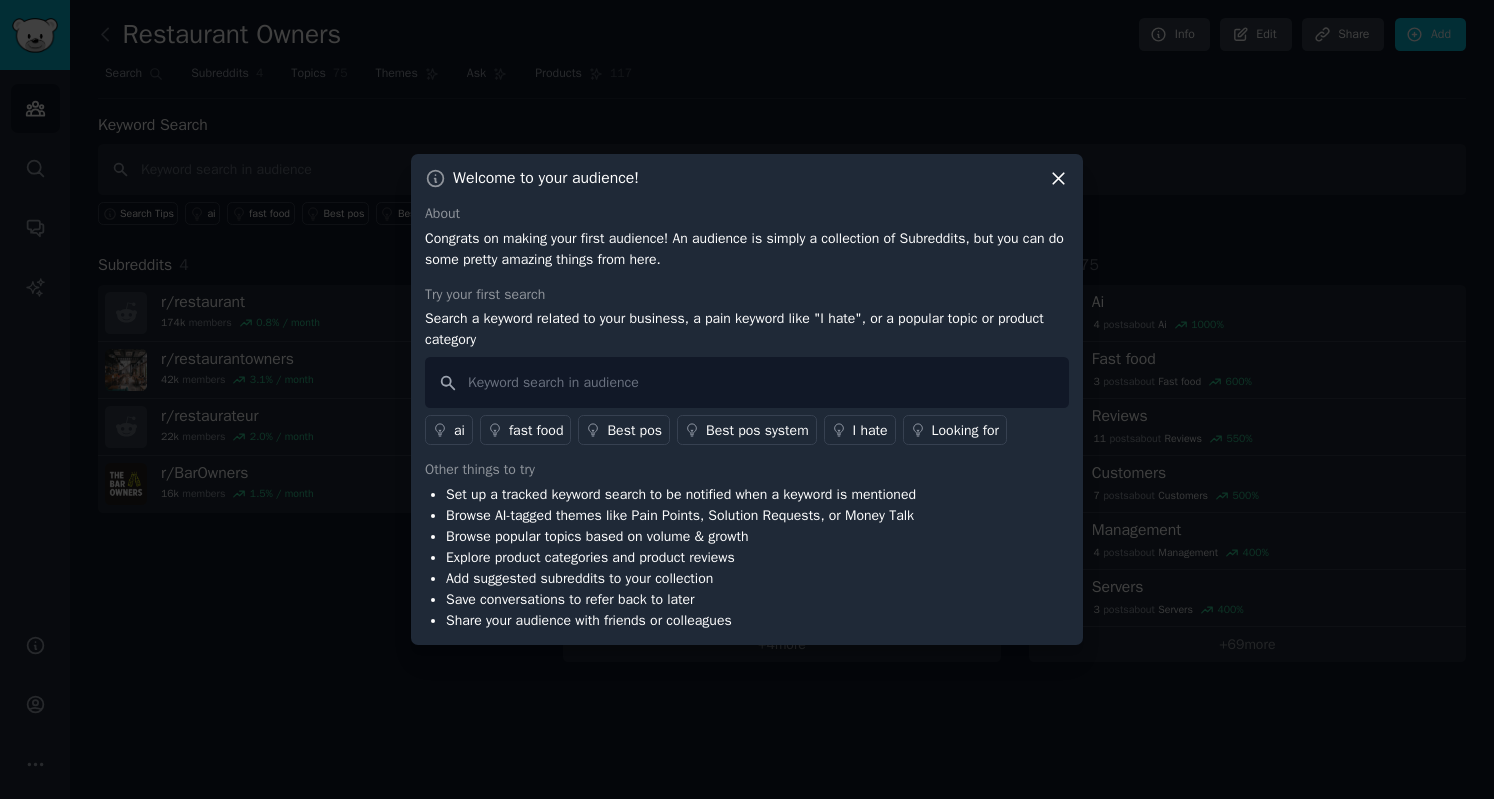click on "Add suggested subreddits to your collection" at bounding box center [681, 578] 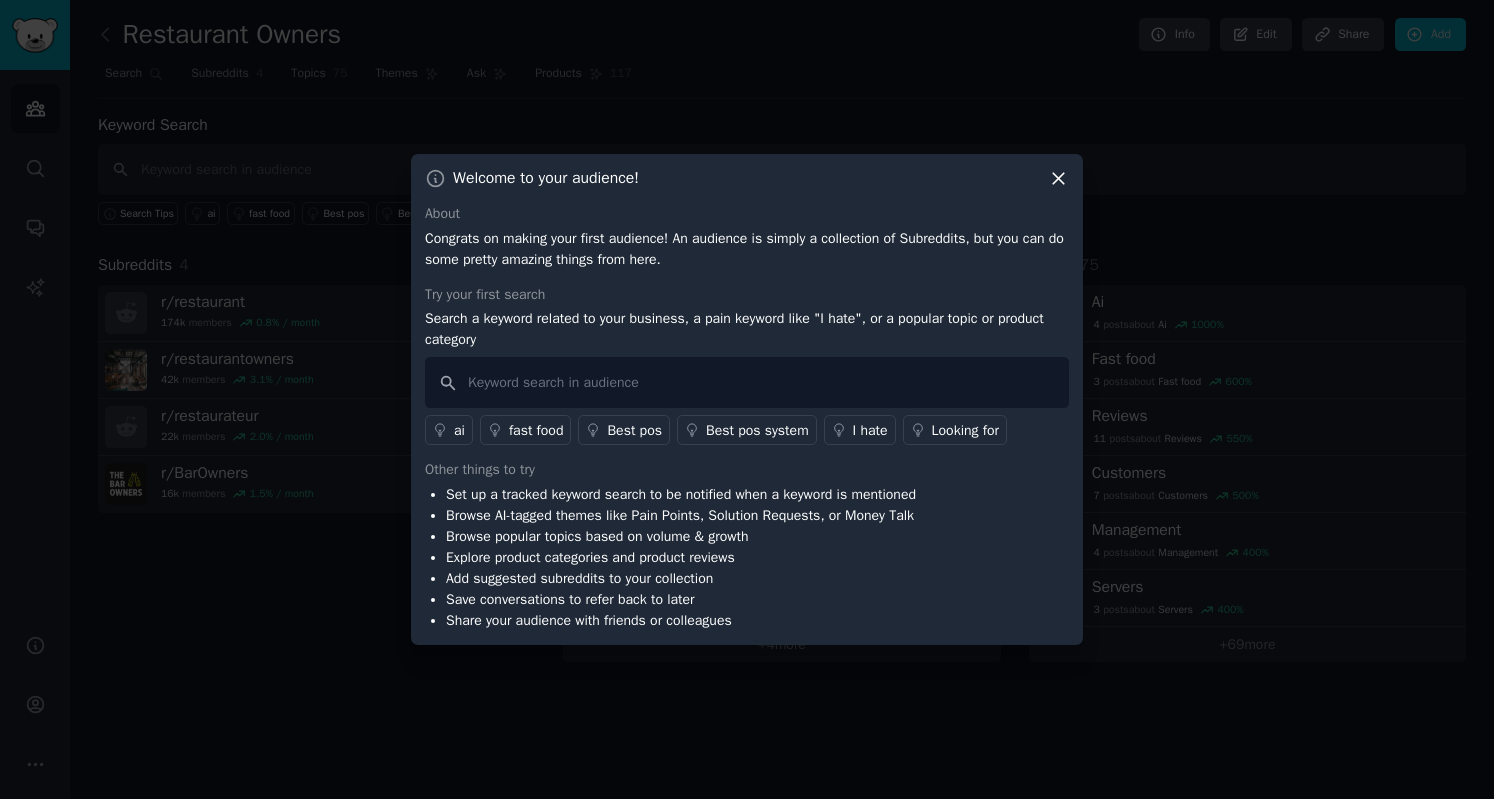 click 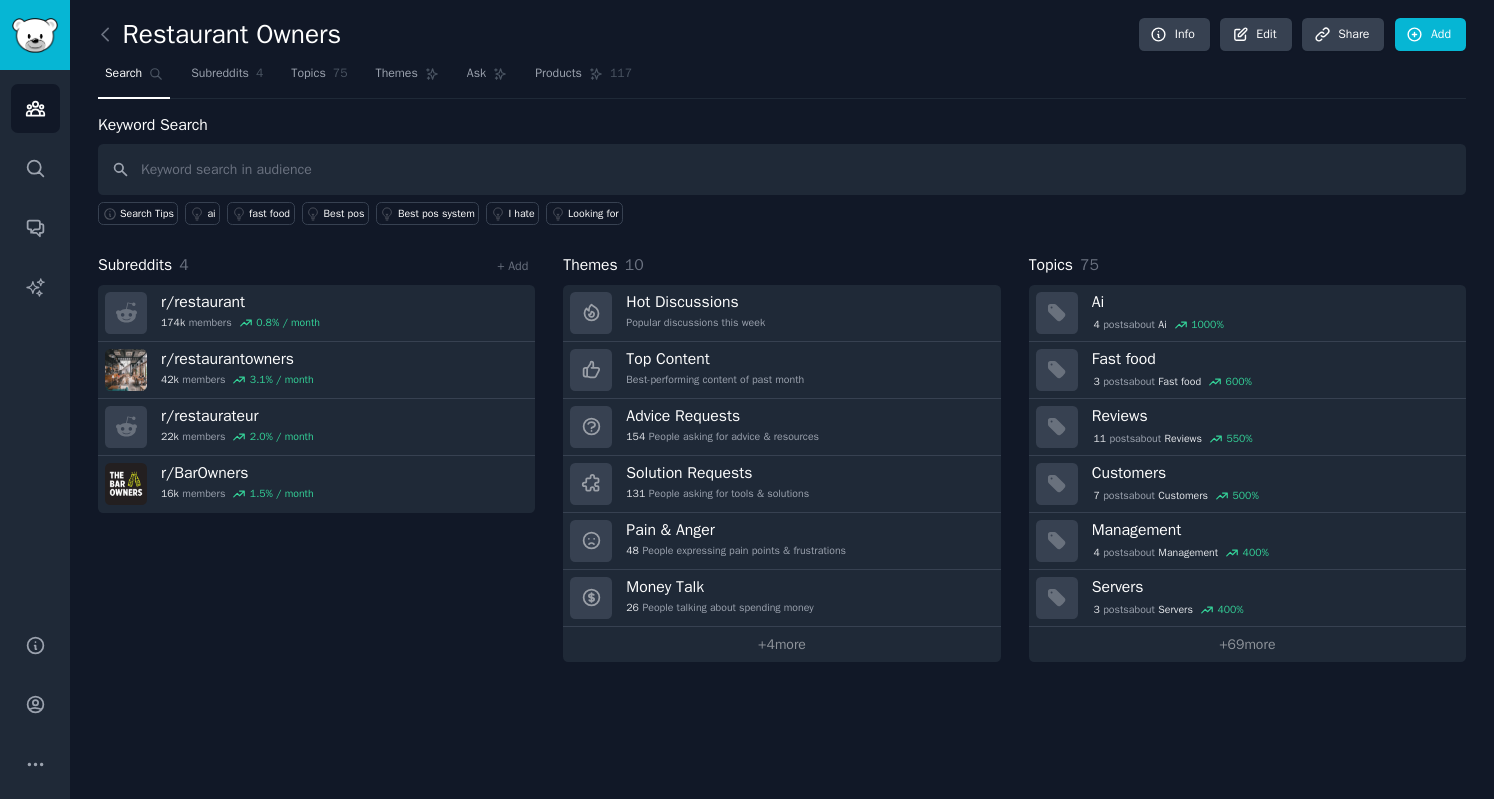 click on "131 People asking for tools & solutions" at bounding box center [717, 494] 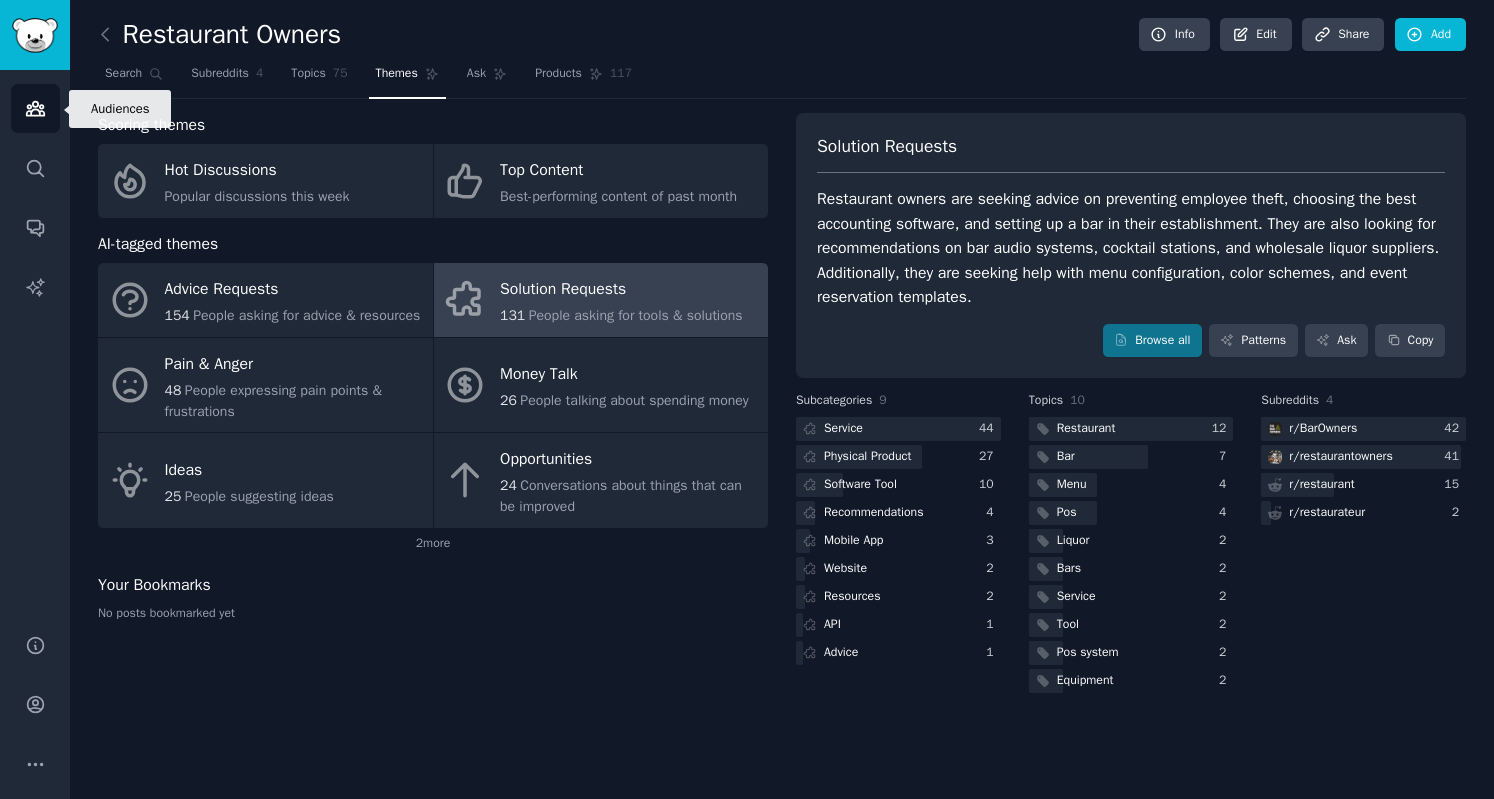 click on "Audiences" at bounding box center (35, 108) 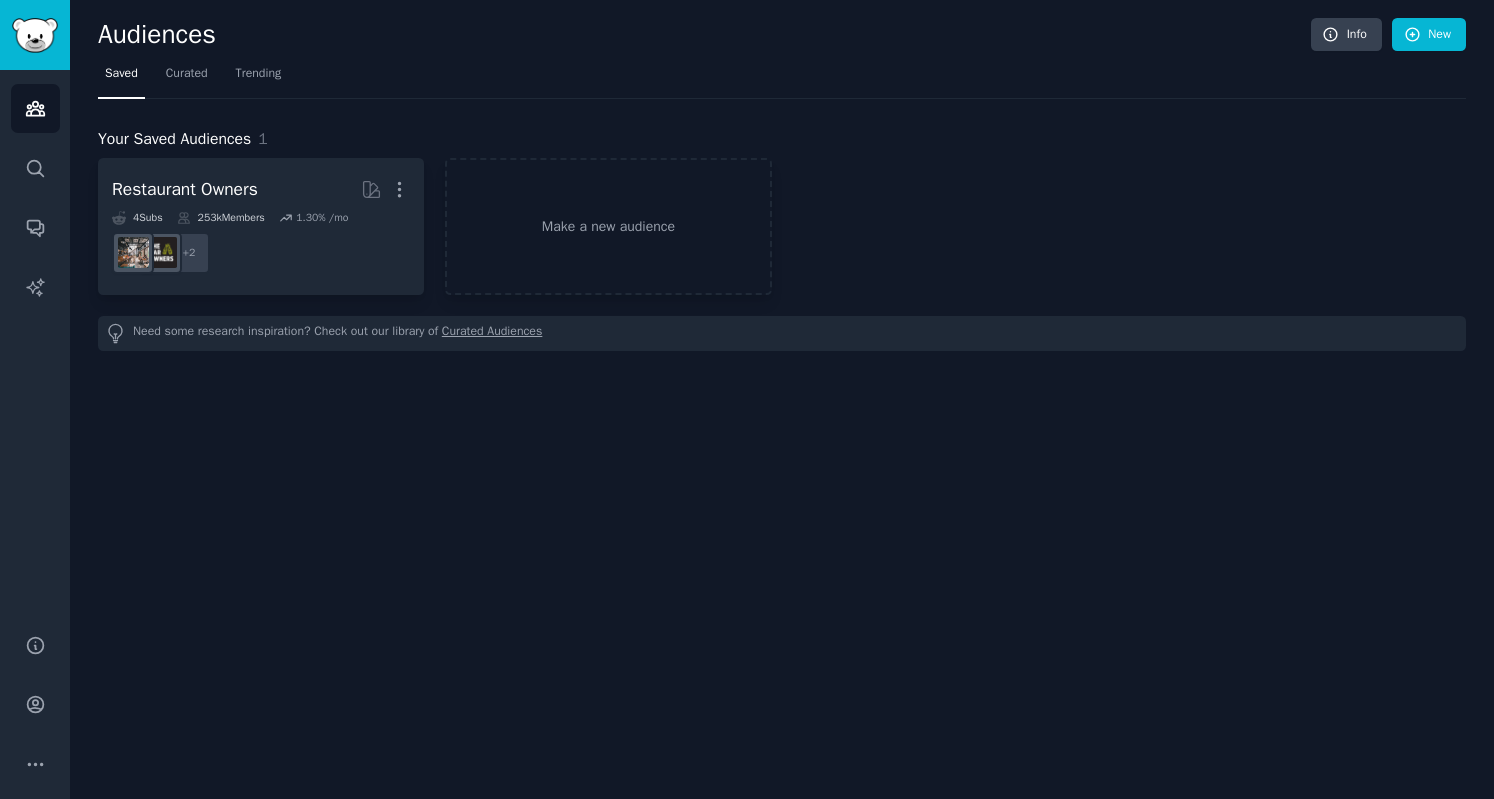 click on "Curated Audiences" at bounding box center [492, 333] 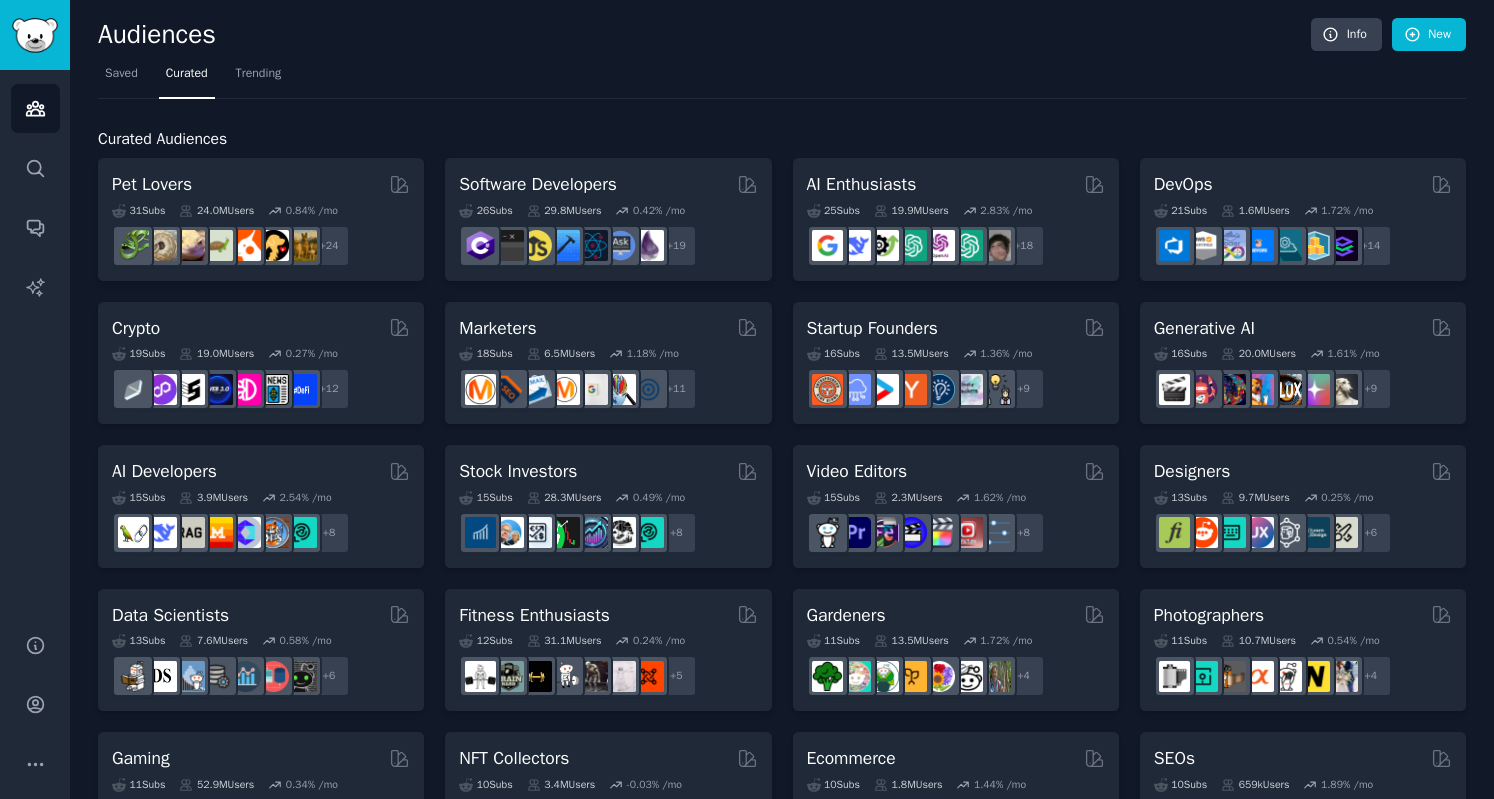 click on "Trending" at bounding box center (259, 74) 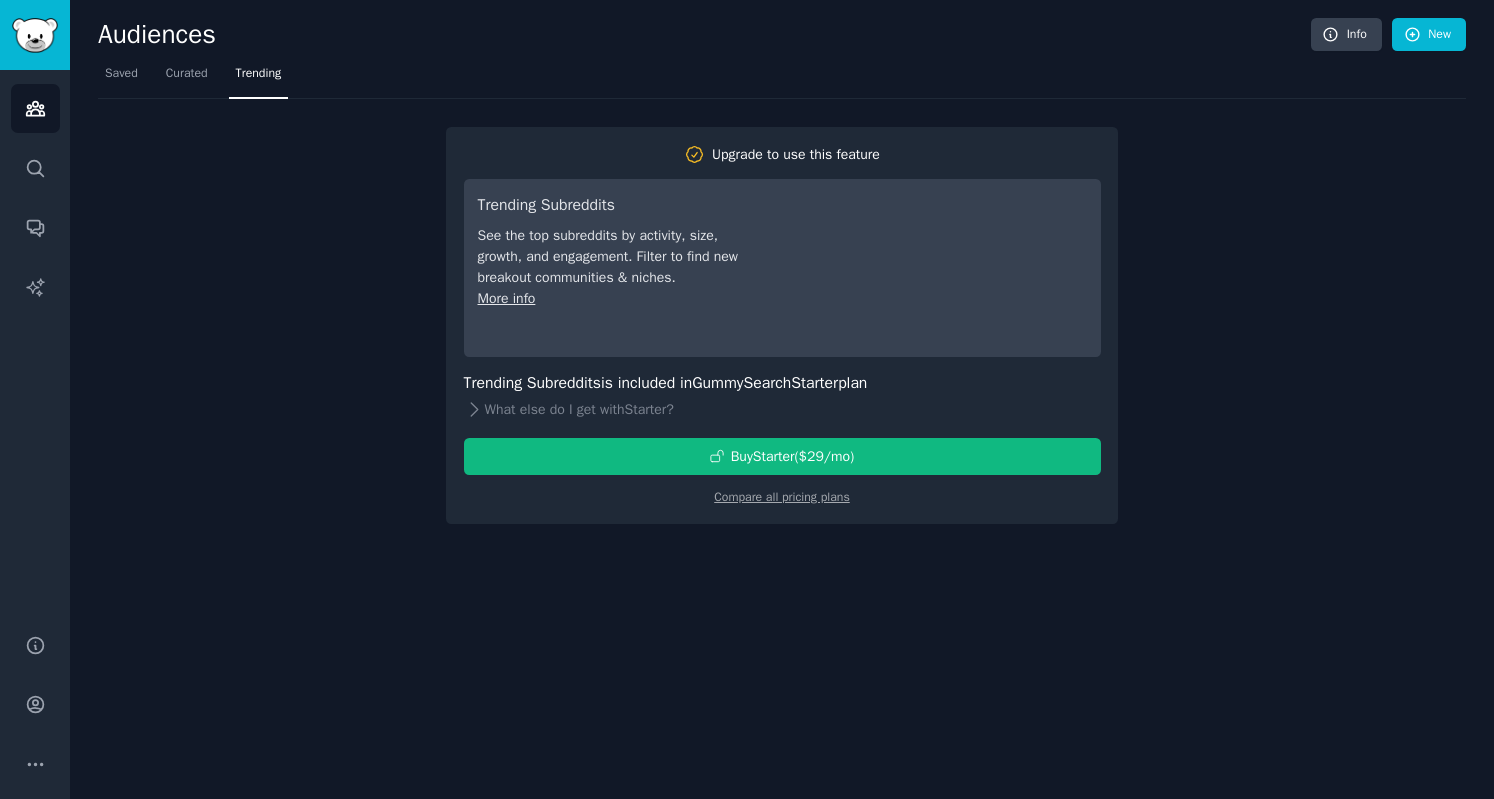 click on "Curated" at bounding box center [187, 74] 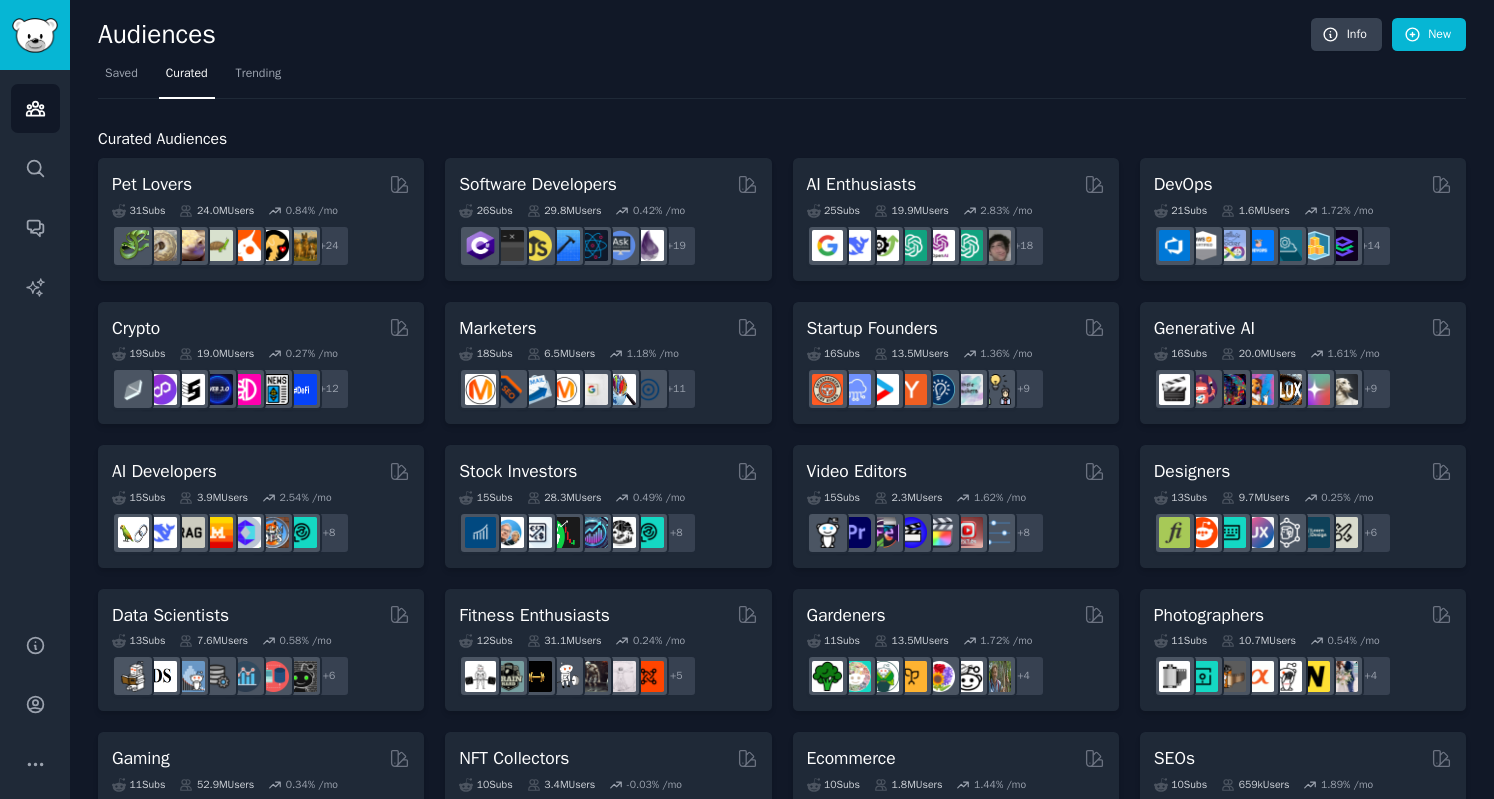 click on "Stock Investors" at bounding box center [608, 471] 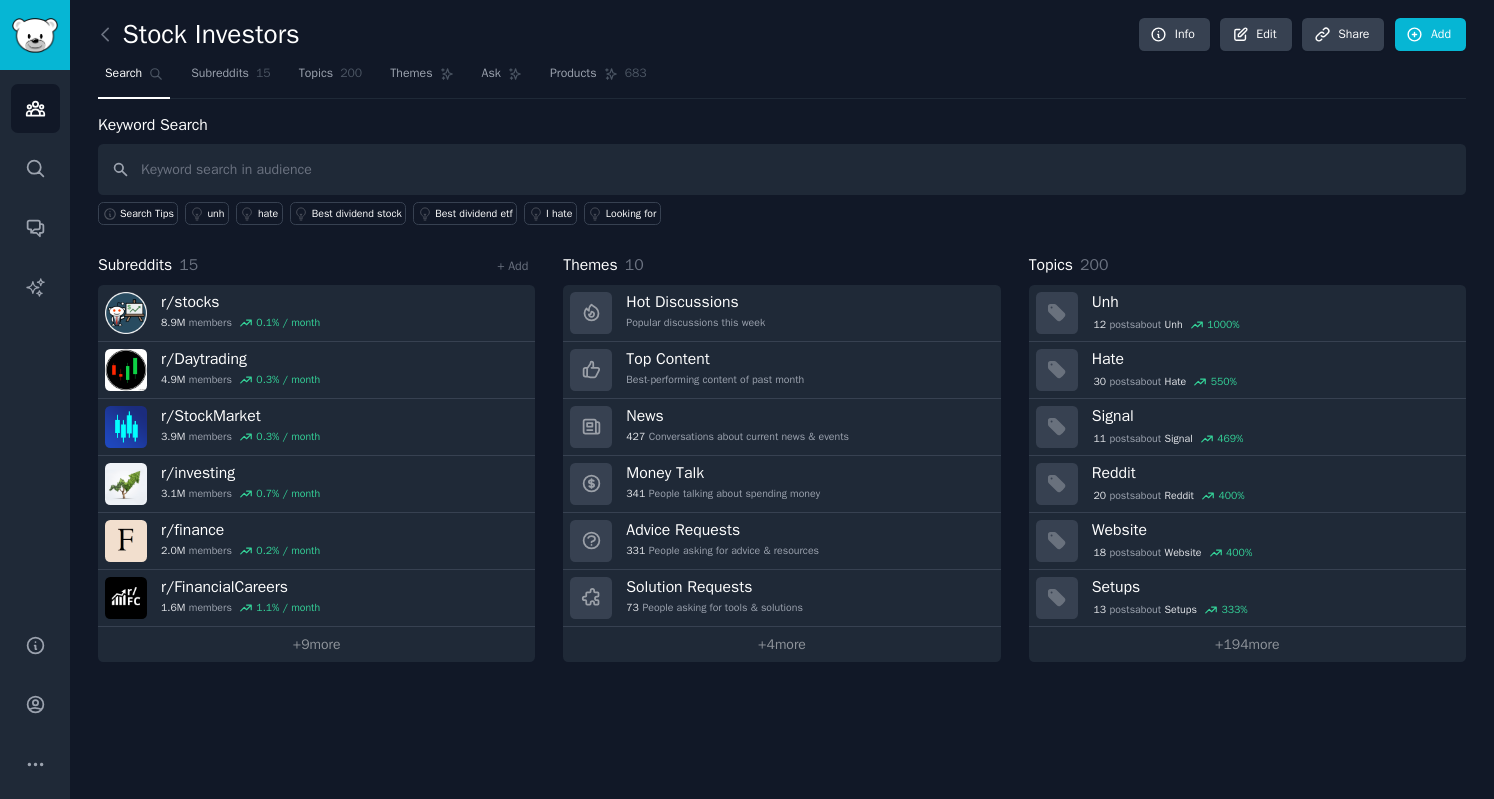 click on "+  4  more" at bounding box center [781, 644] 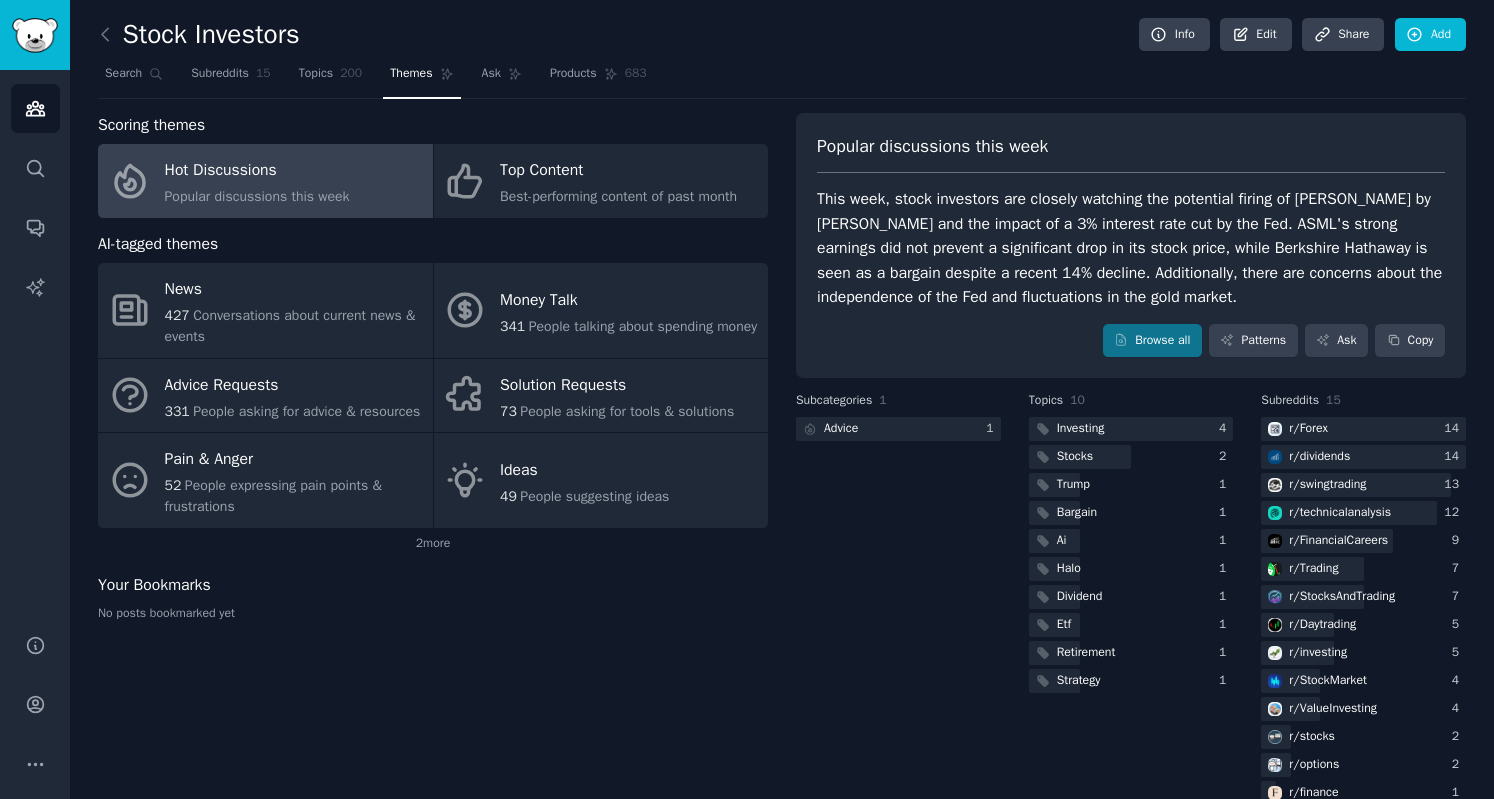 click on "73 People asking for tools & solutions" at bounding box center (617, 411) 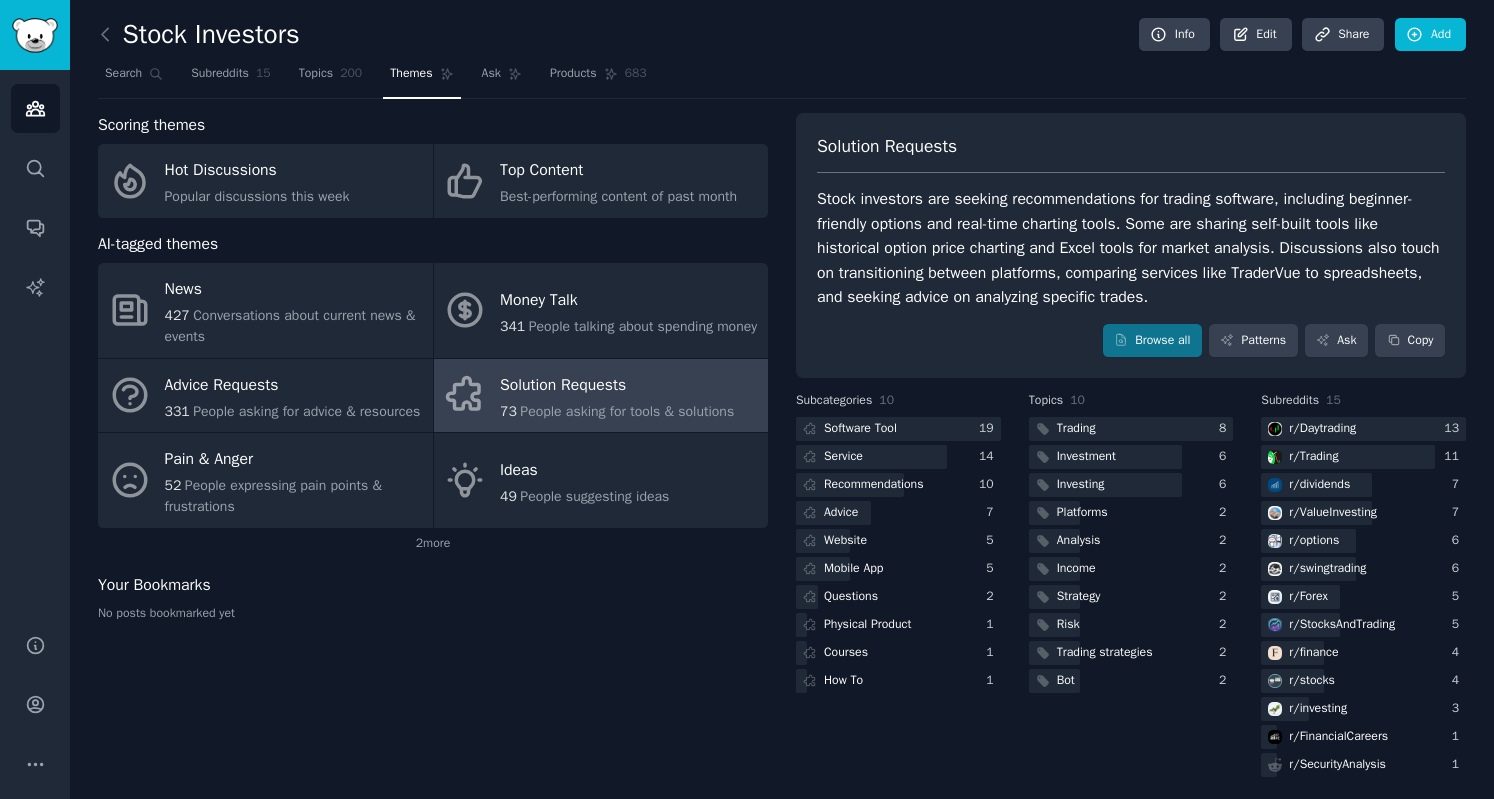 click on "Ideas" at bounding box center (584, 470) 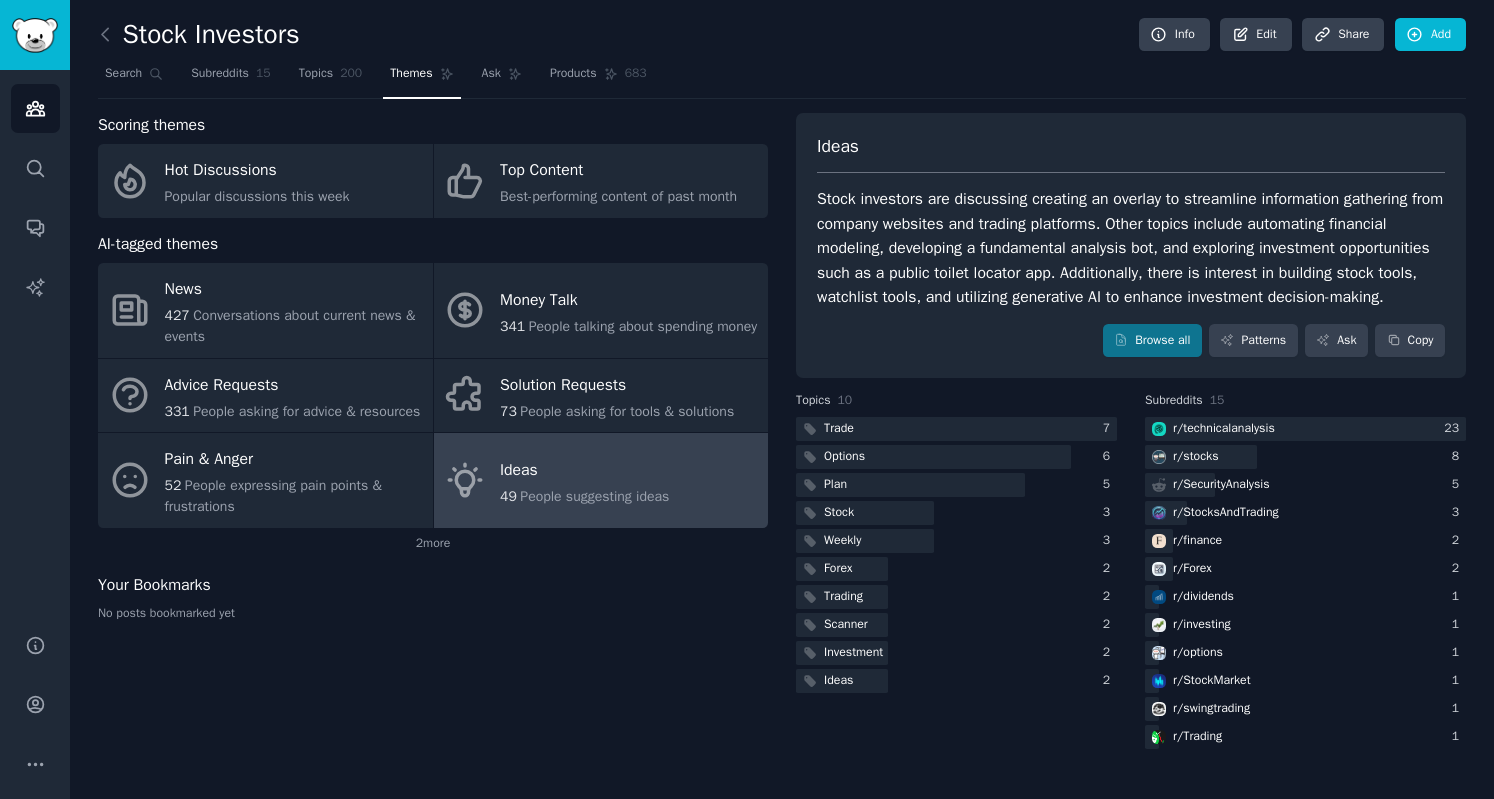 click on "People expressing pain points & frustrations" at bounding box center (273, 496) 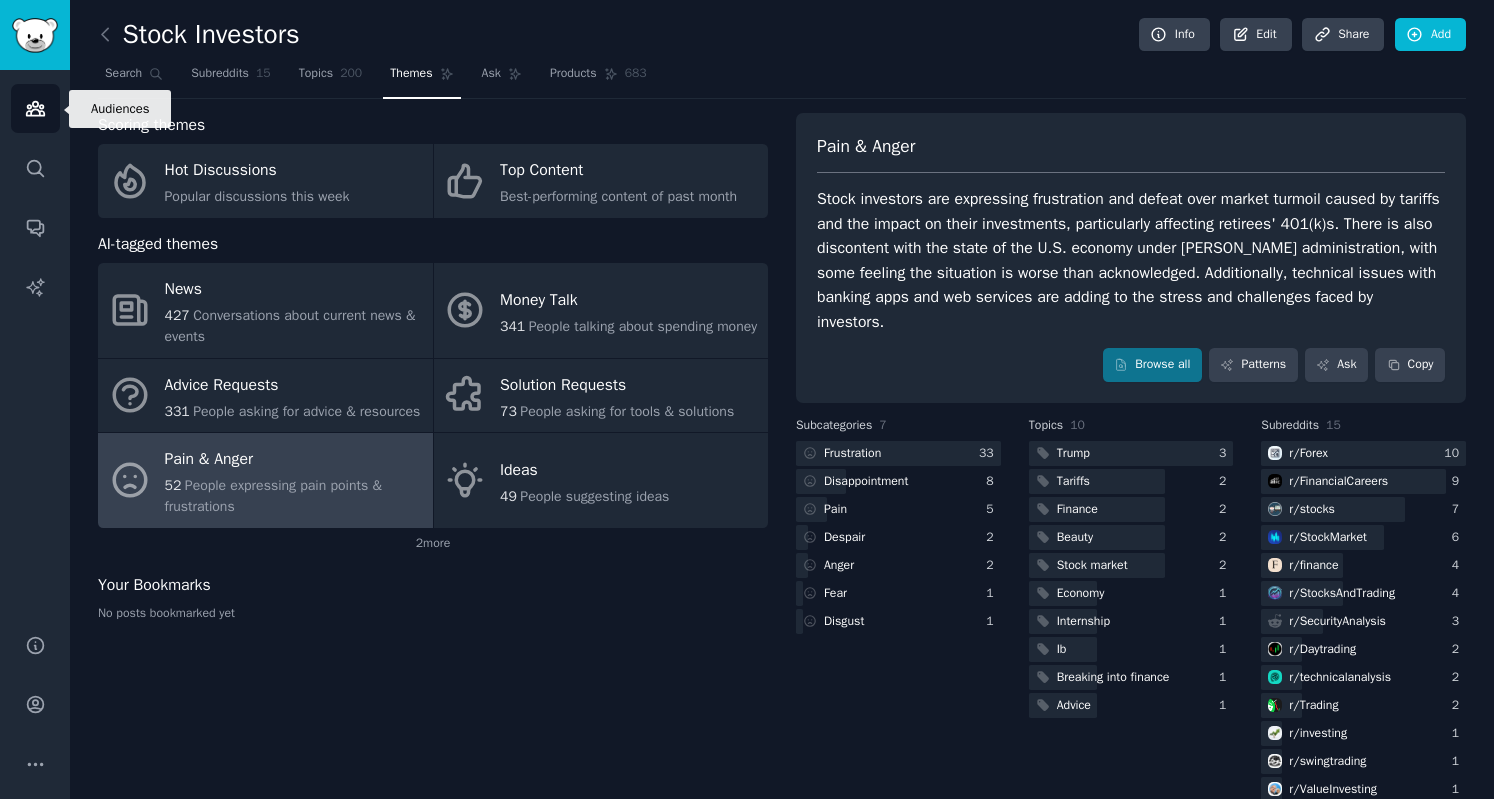 click 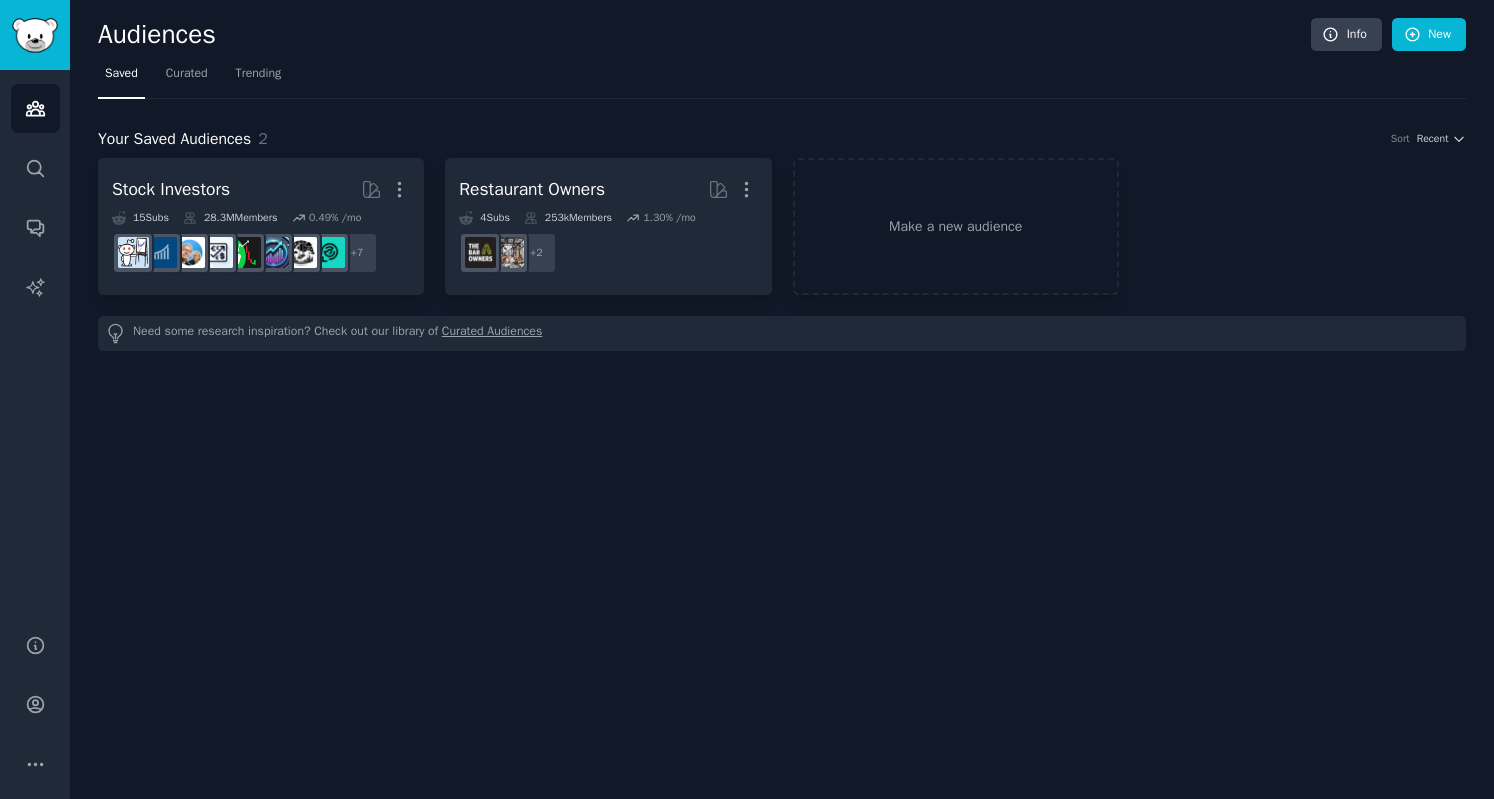 click on "Curated" at bounding box center (187, 74) 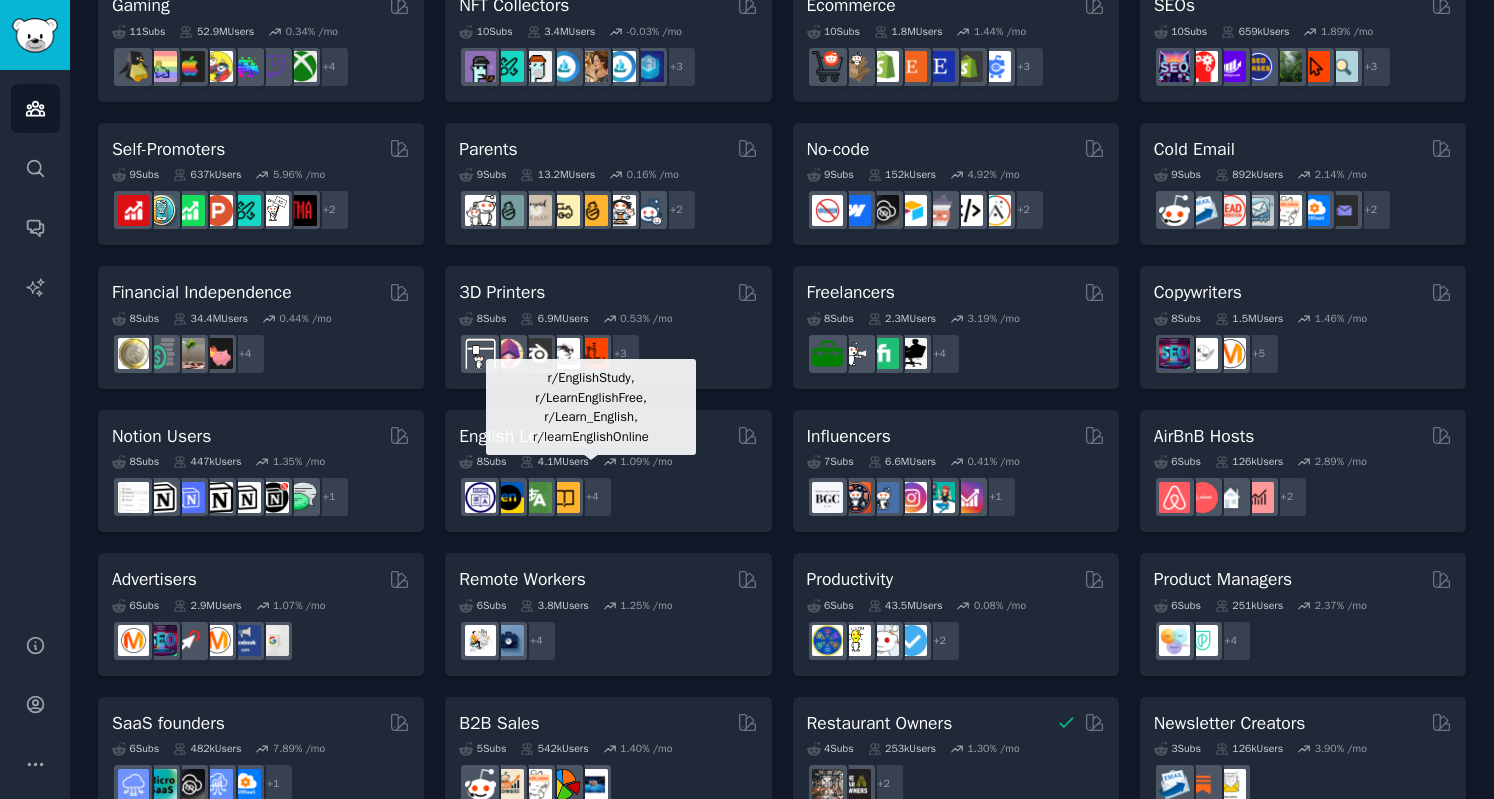 scroll, scrollTop: 800, scrollLeft: 0, axis: vertical 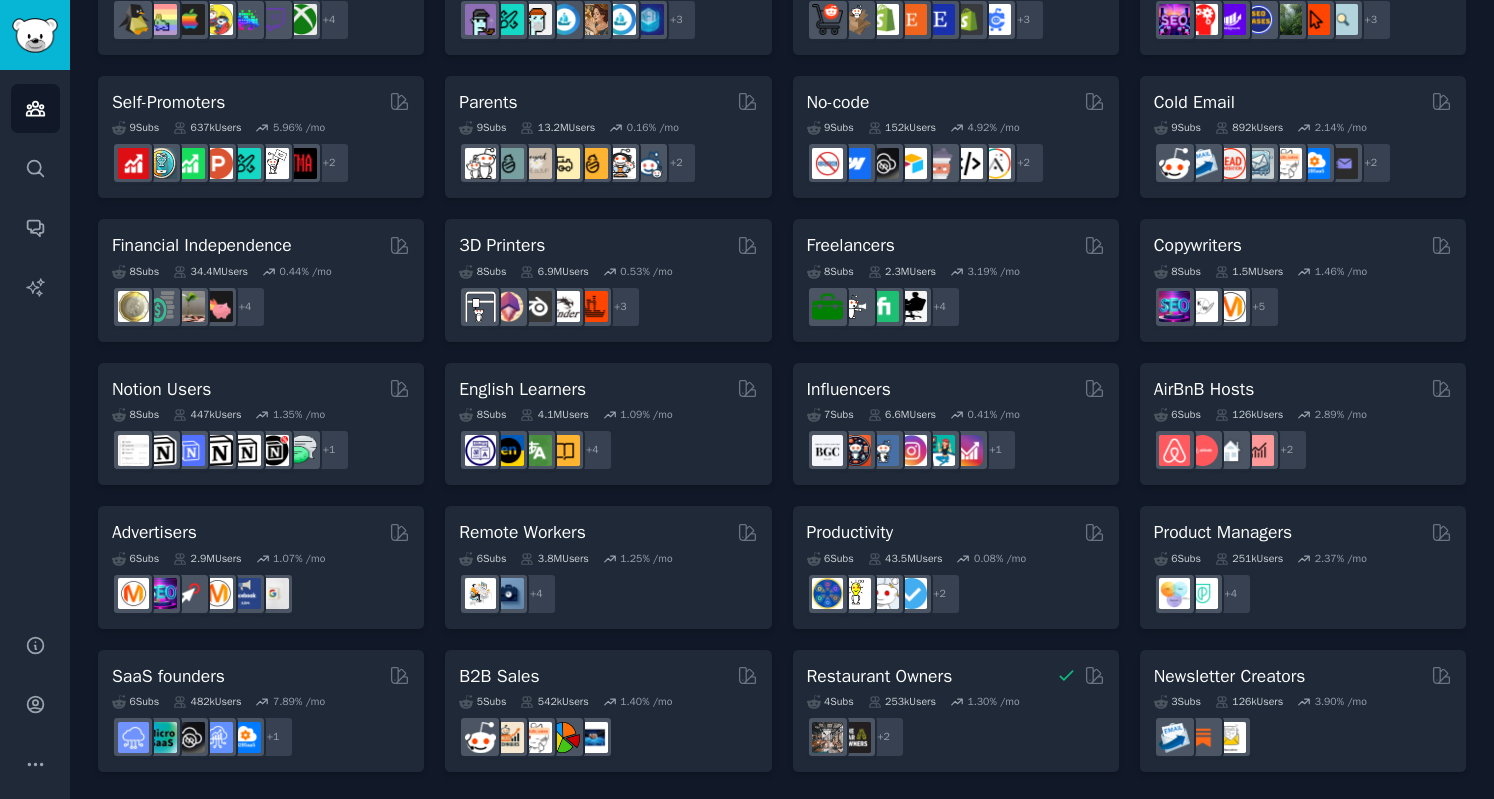 click on "Product Managers" at bounding box center [1223, 532] 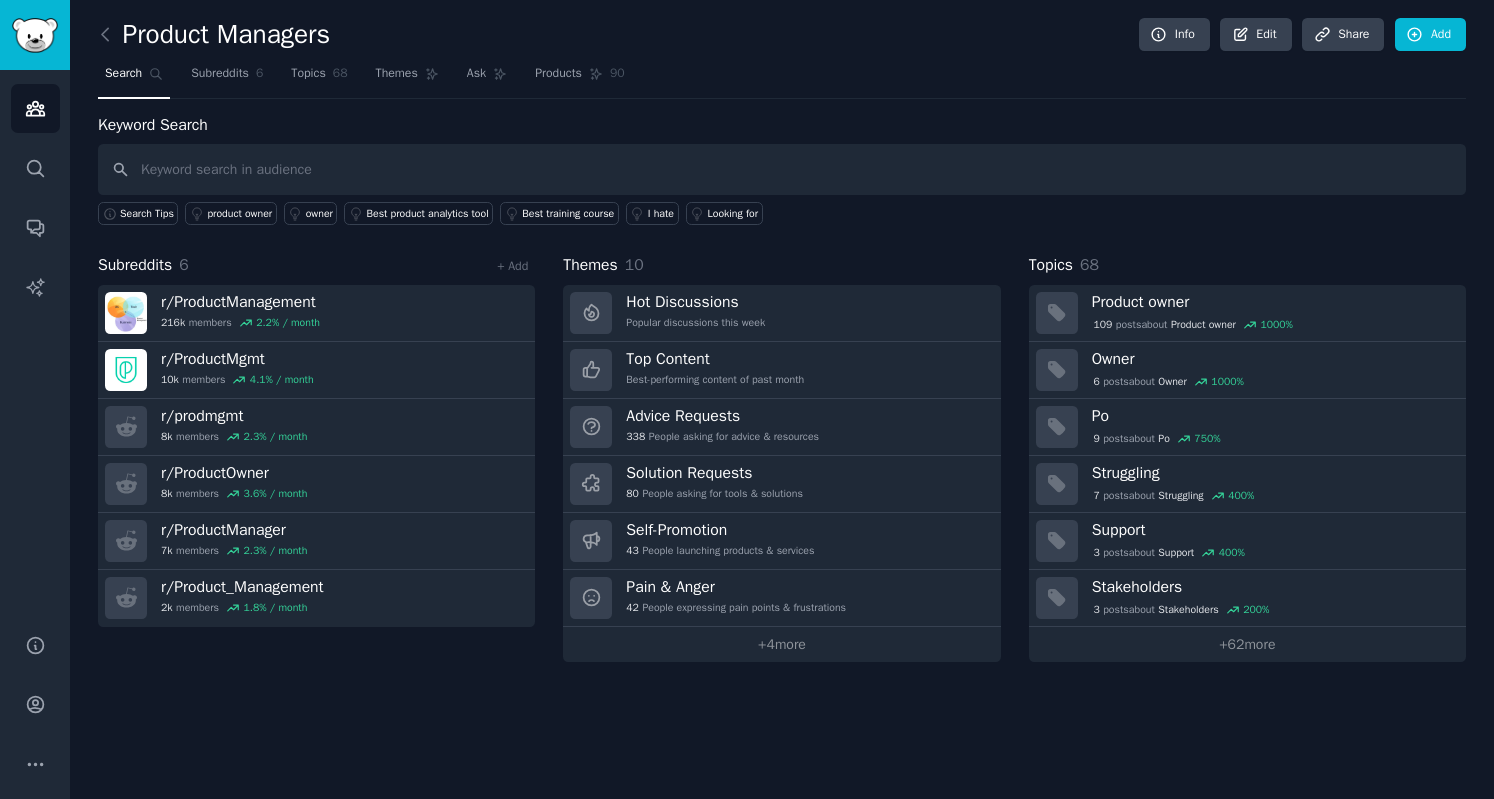 click on "Solution Requests 80 People asking for tools & solutions" at bounding box center (714, 484) 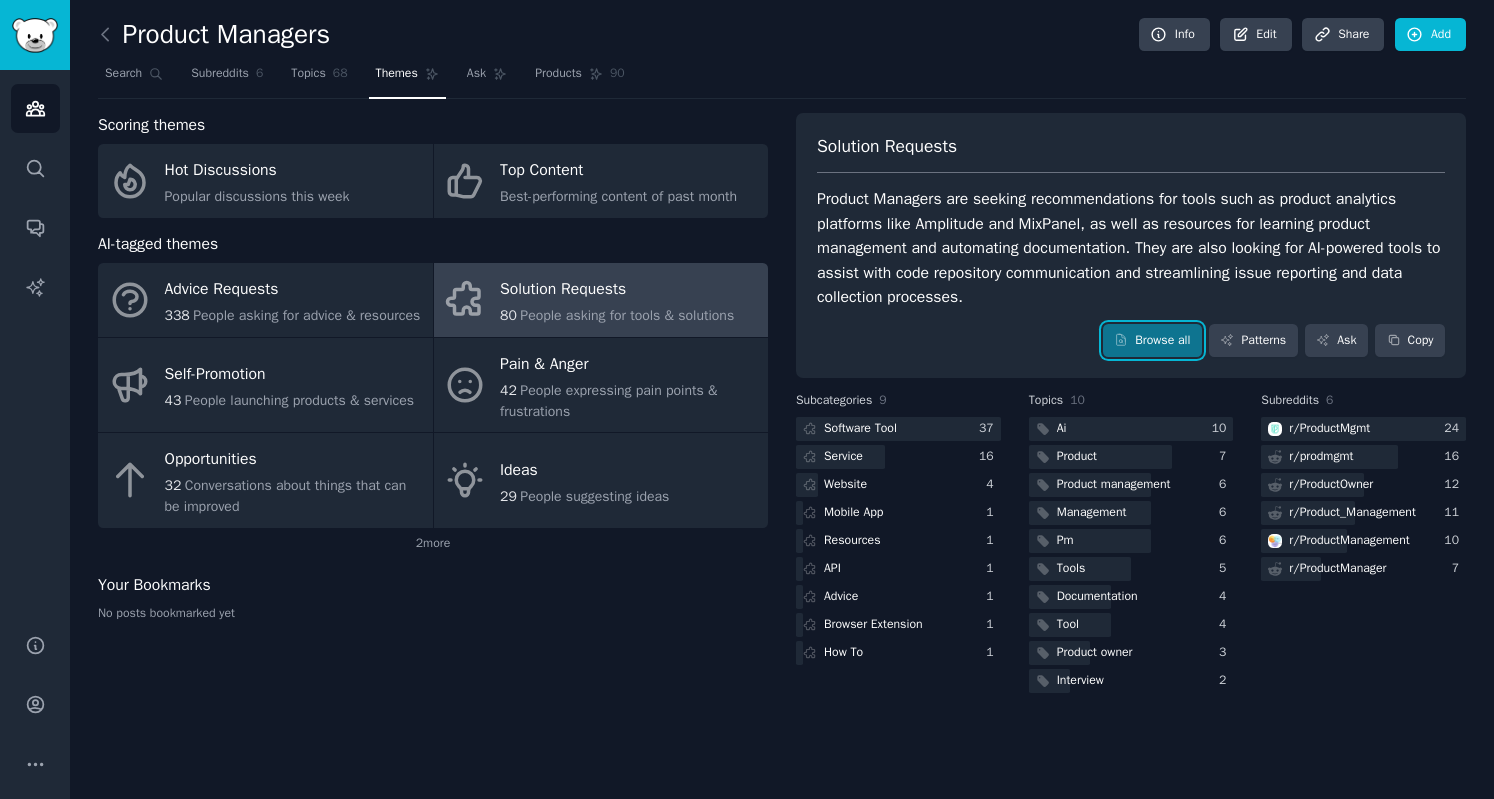 click on "Browse all" at bounding box center (1152, 341) 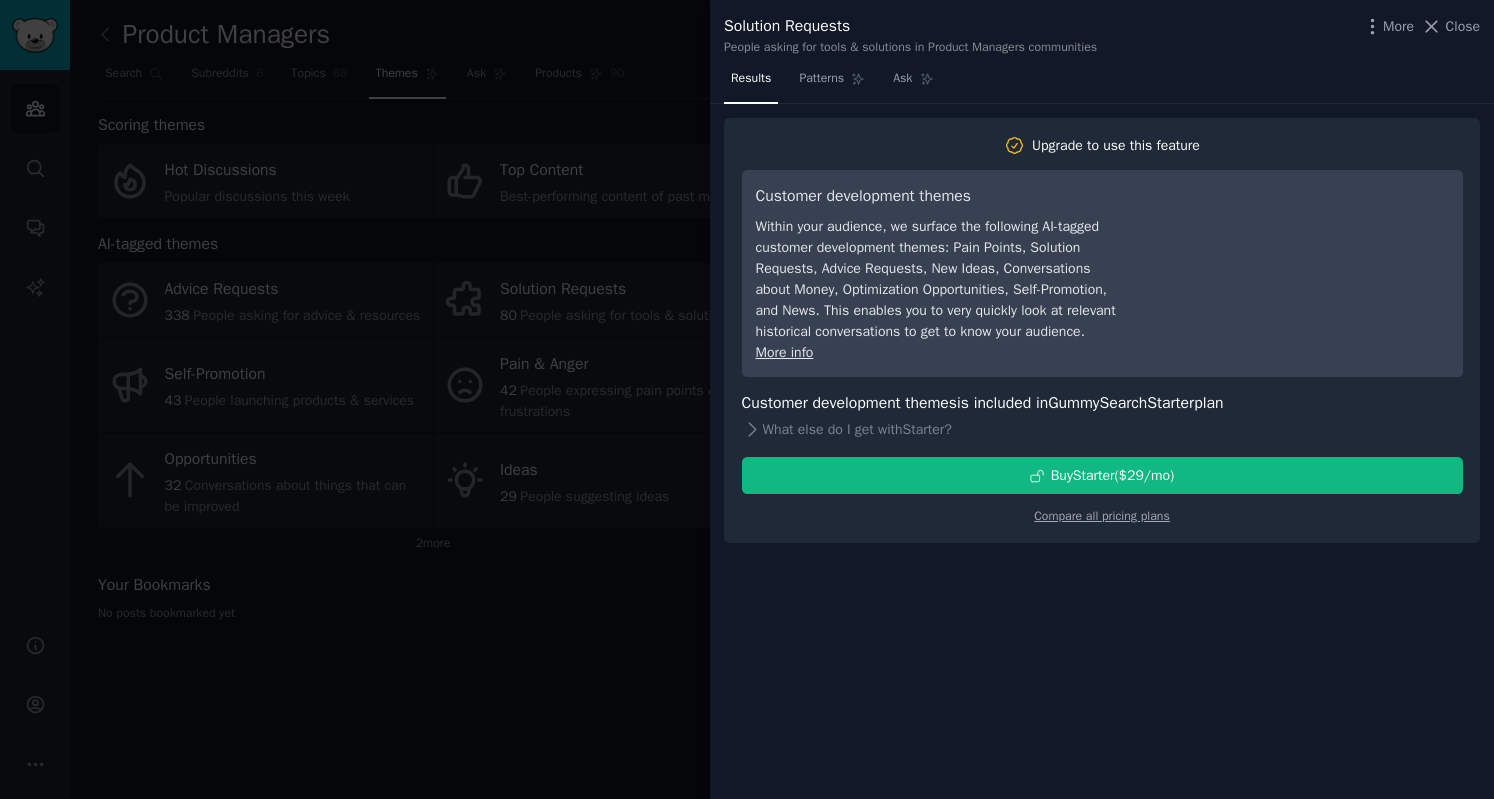 click 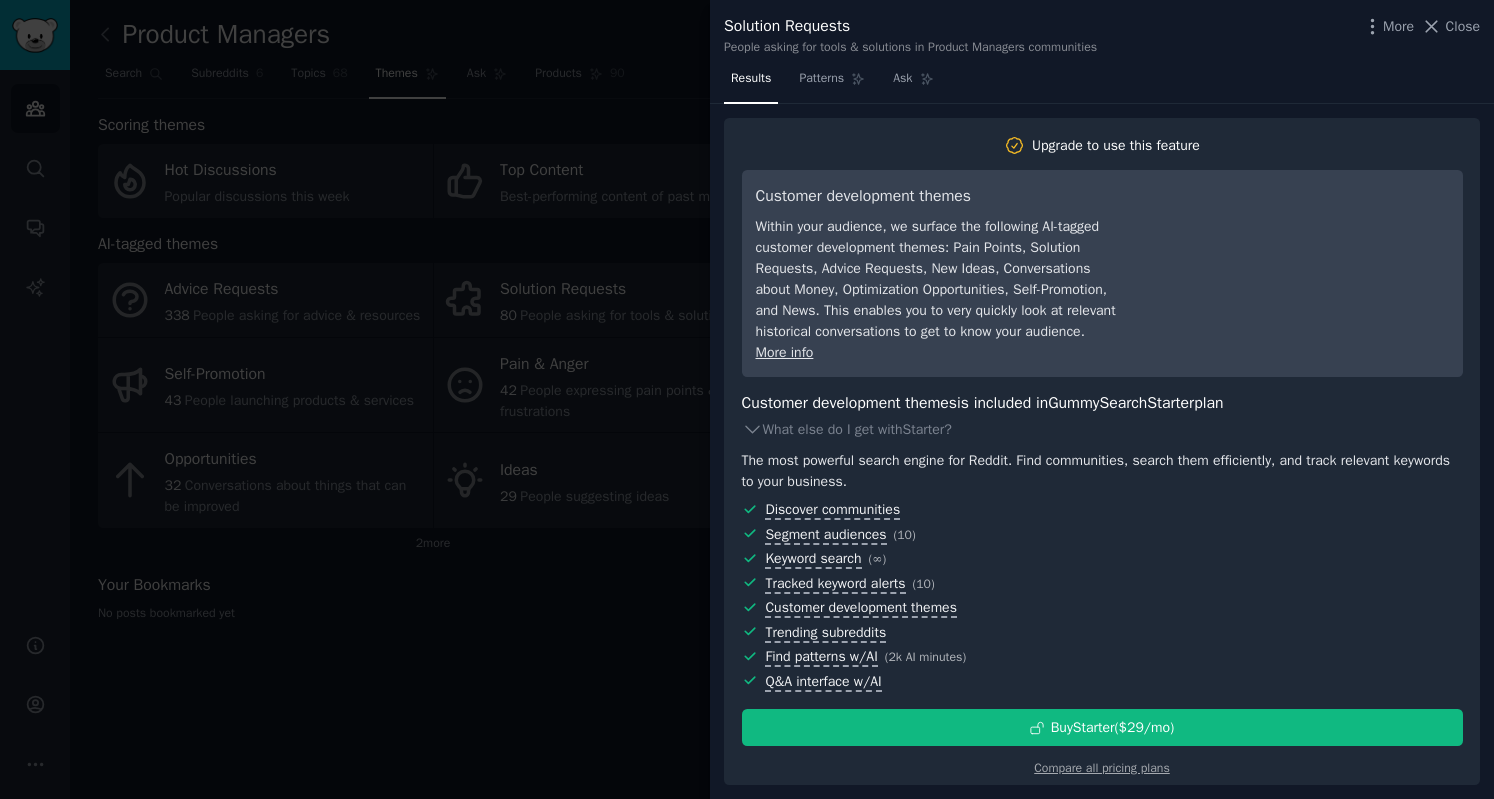 click on "Patterns" at bounding box center [821, 79] 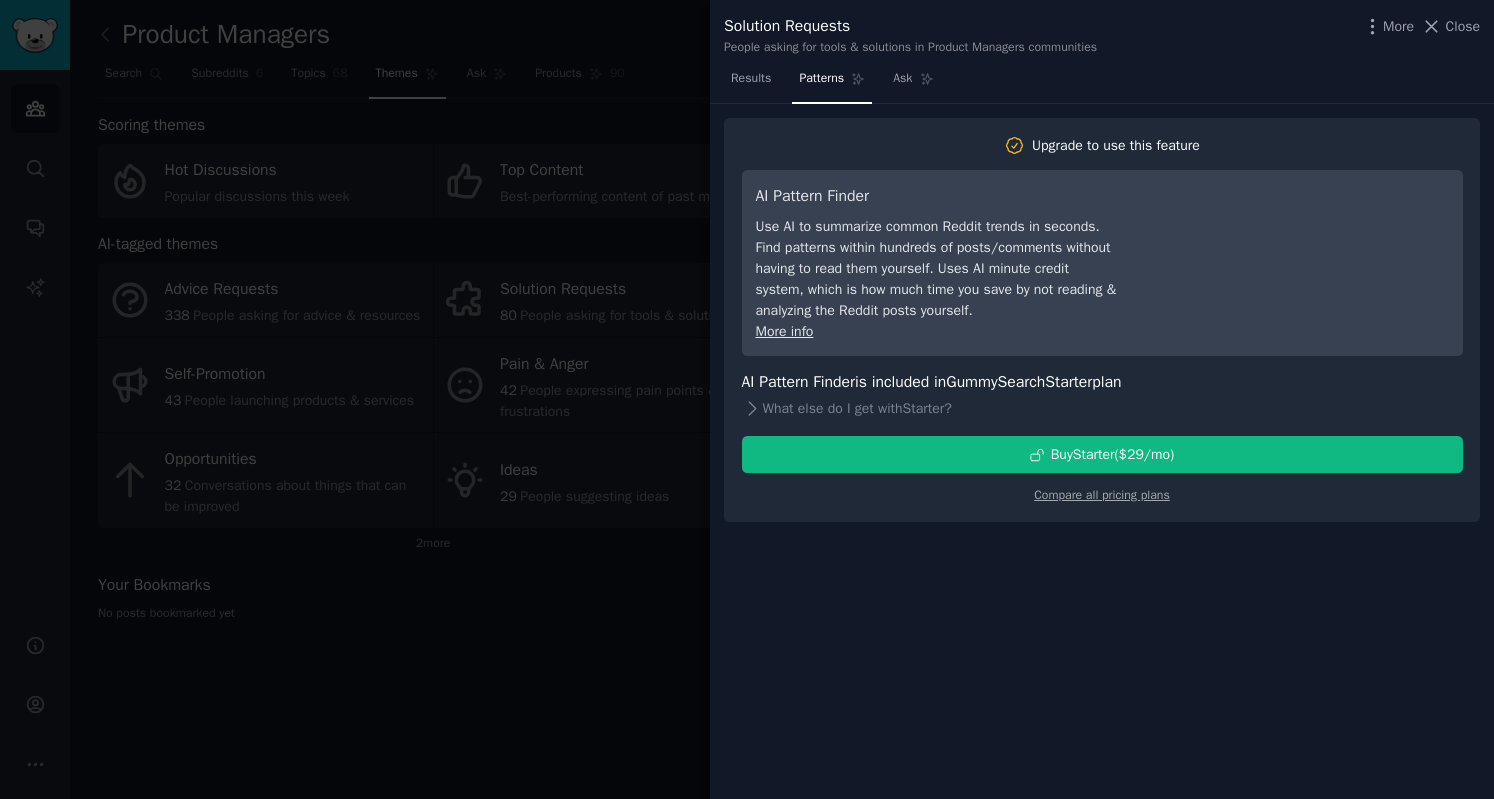 click on "Ask" at bounding box center [902, 79] 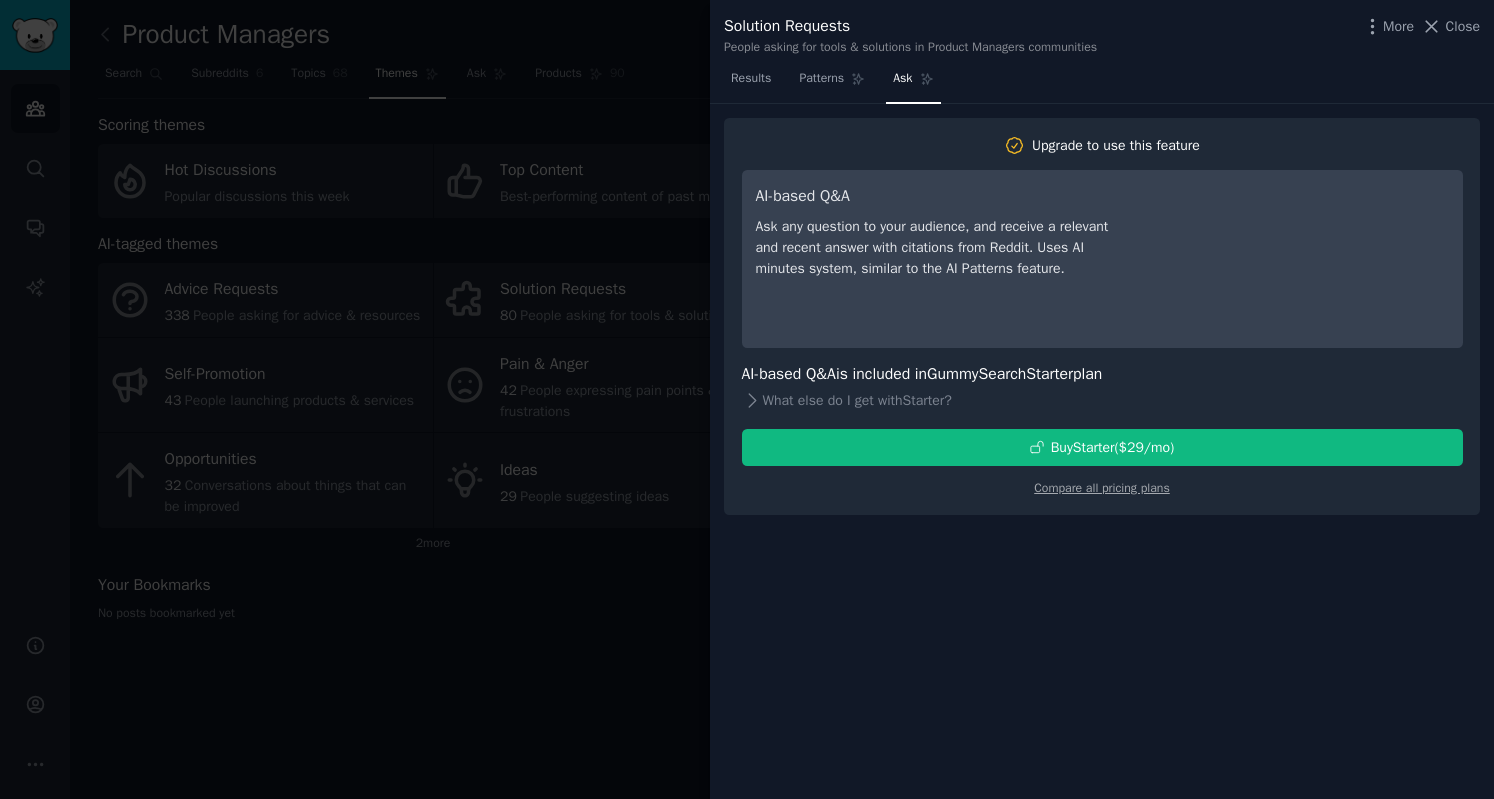 click on "More" at bounding box center (1398, 26) 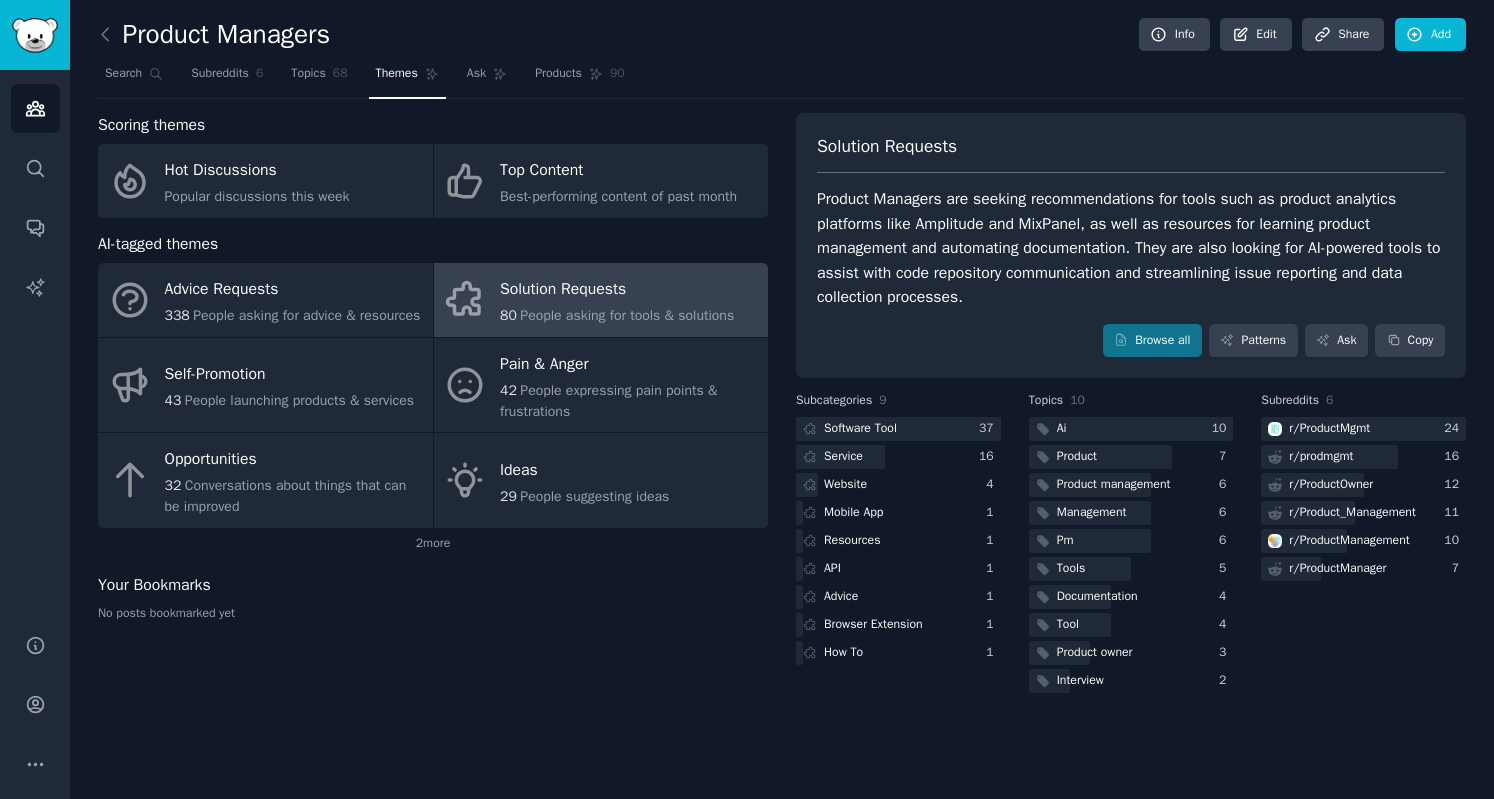 click at bounding box center [898, 429] 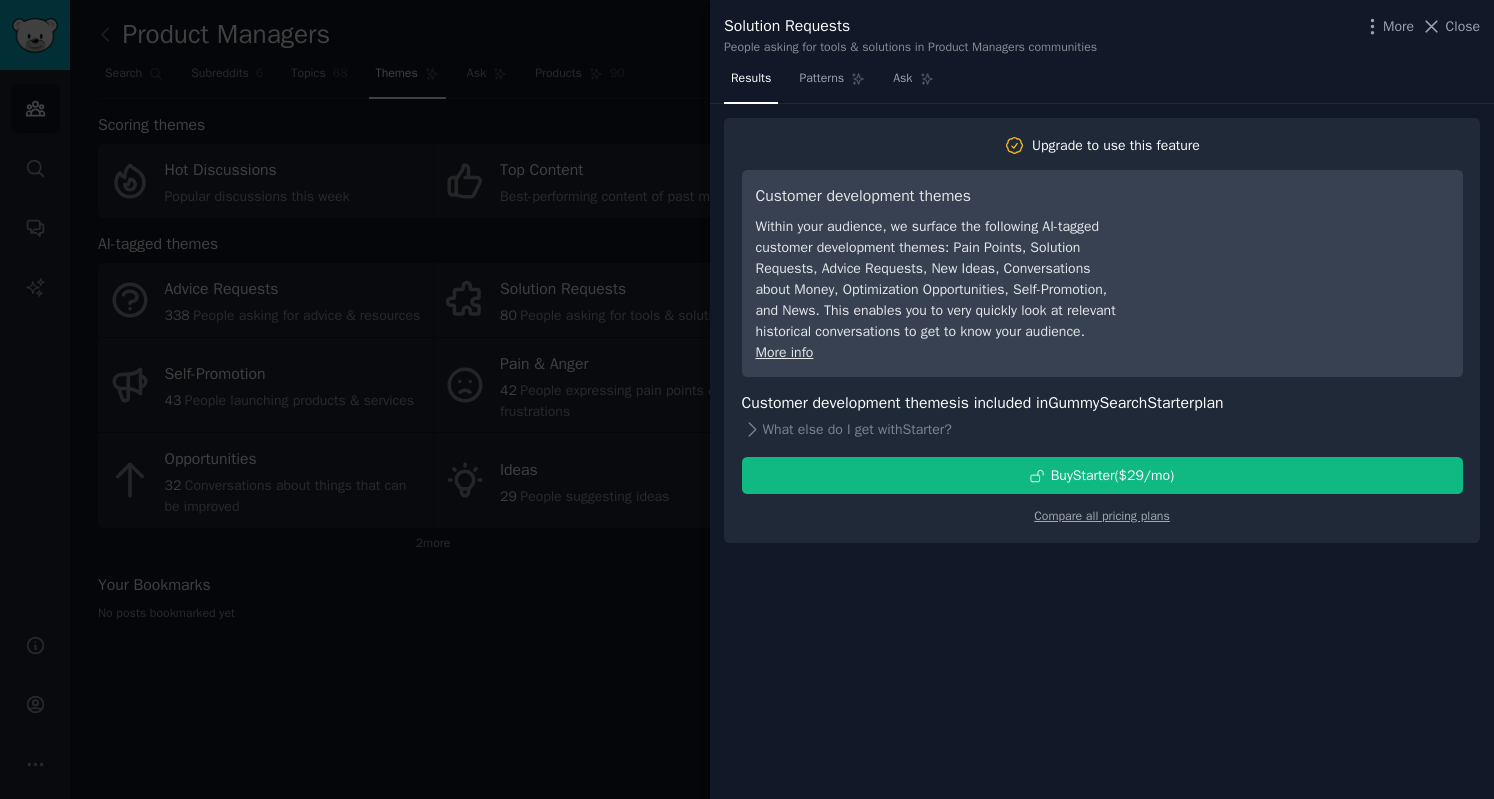 click 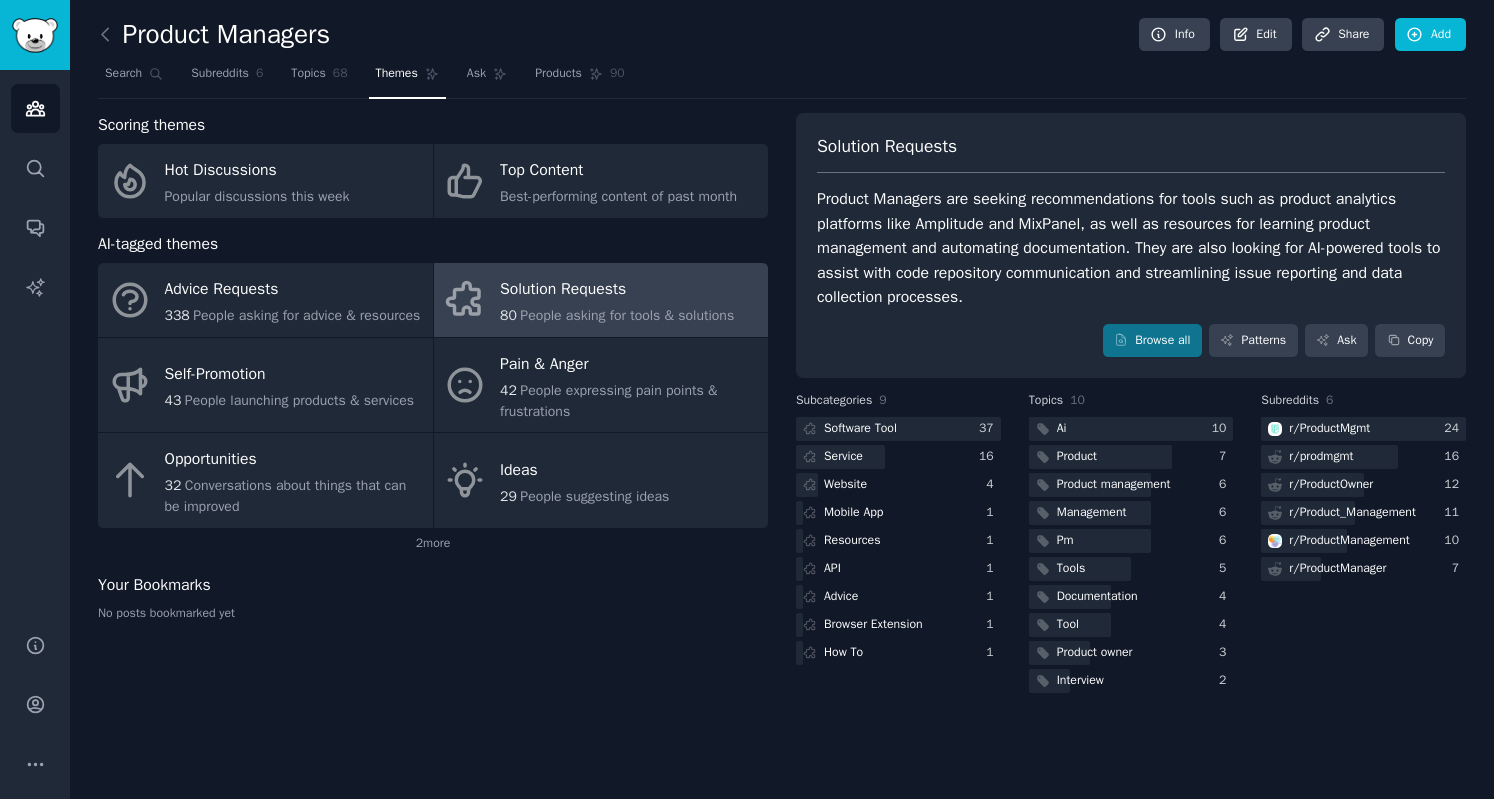 click on "r/ ProductMgmt" at bounding box center [1329, 429] 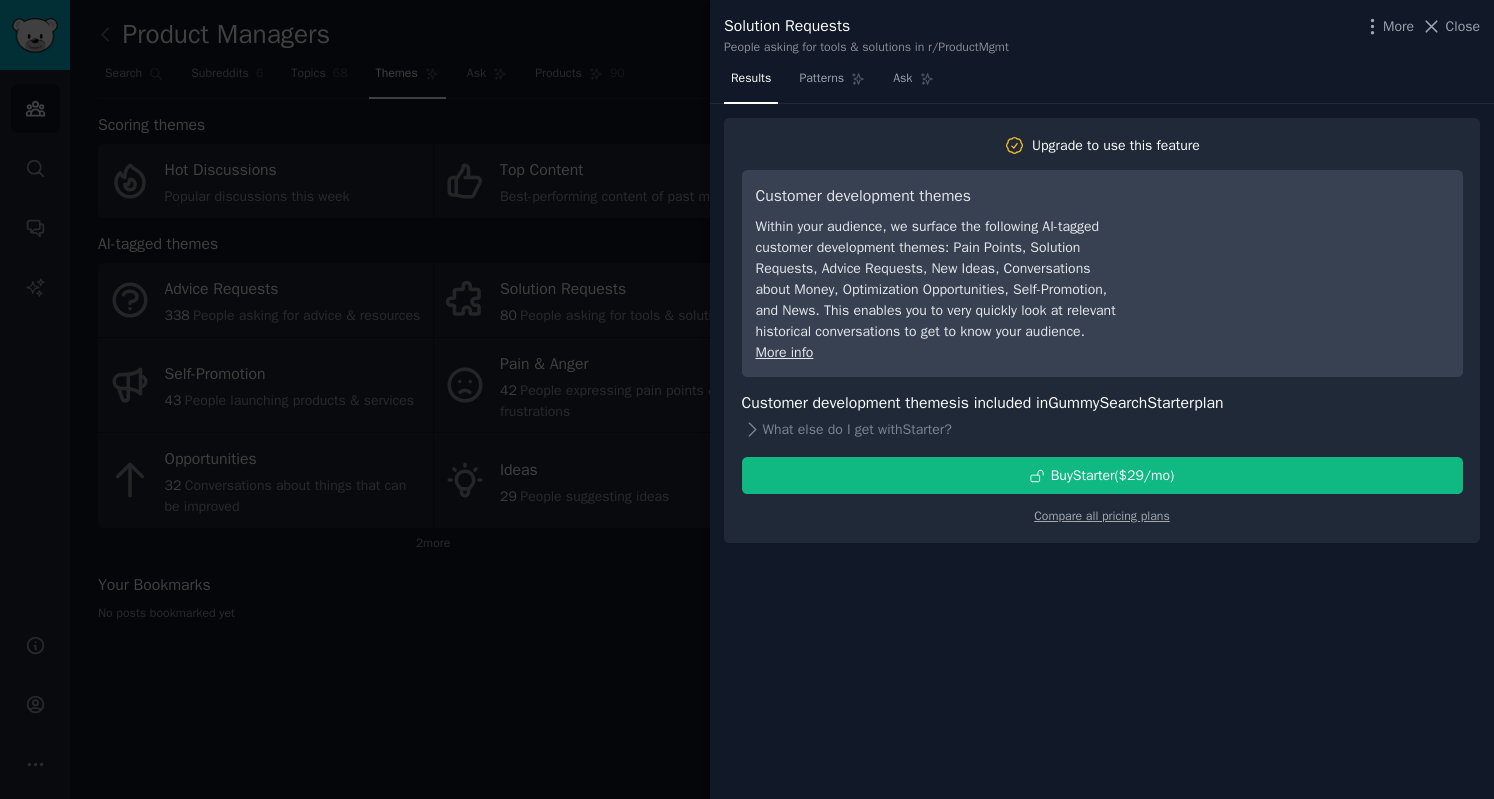 click 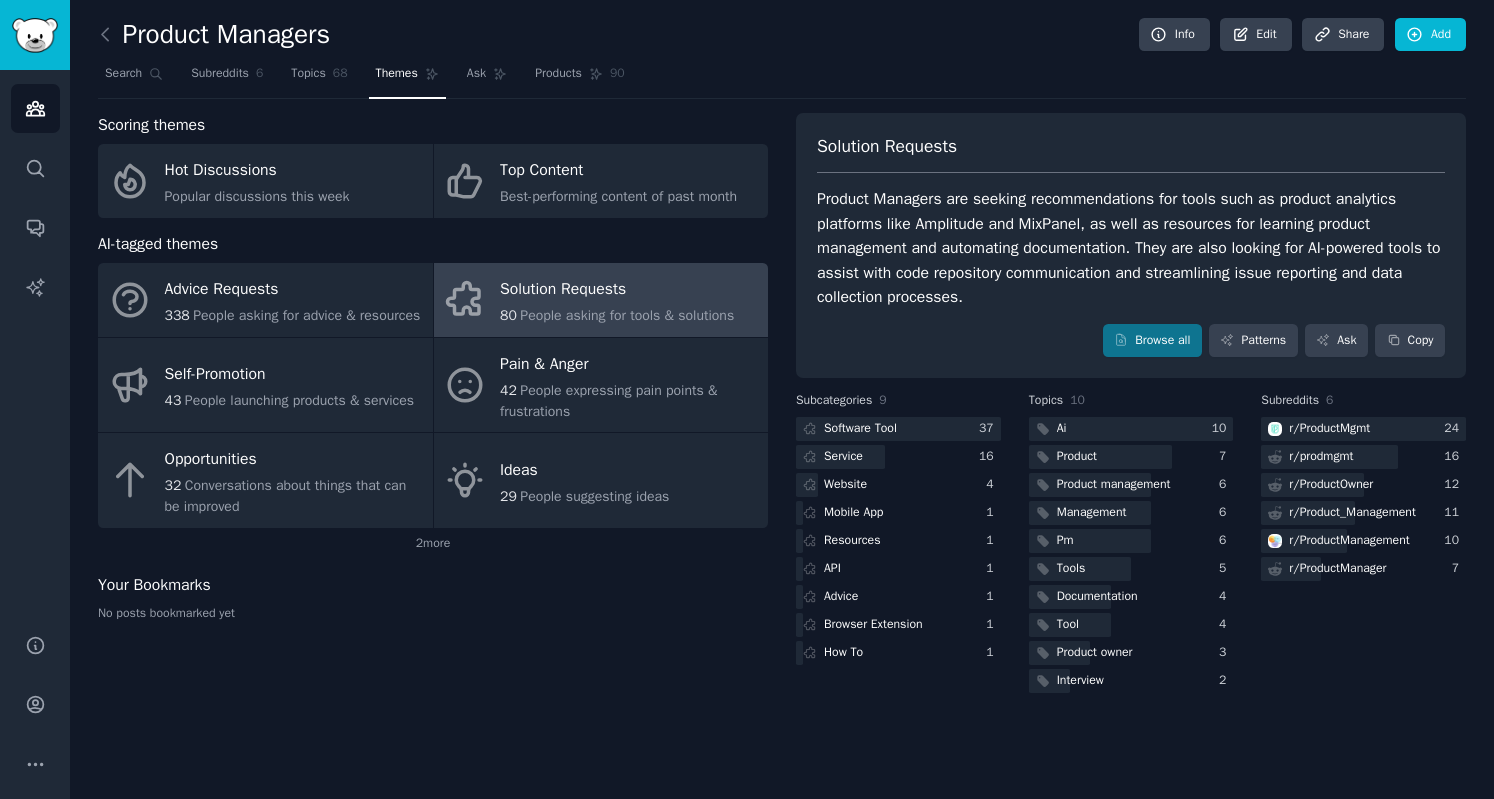 click on "2  more" 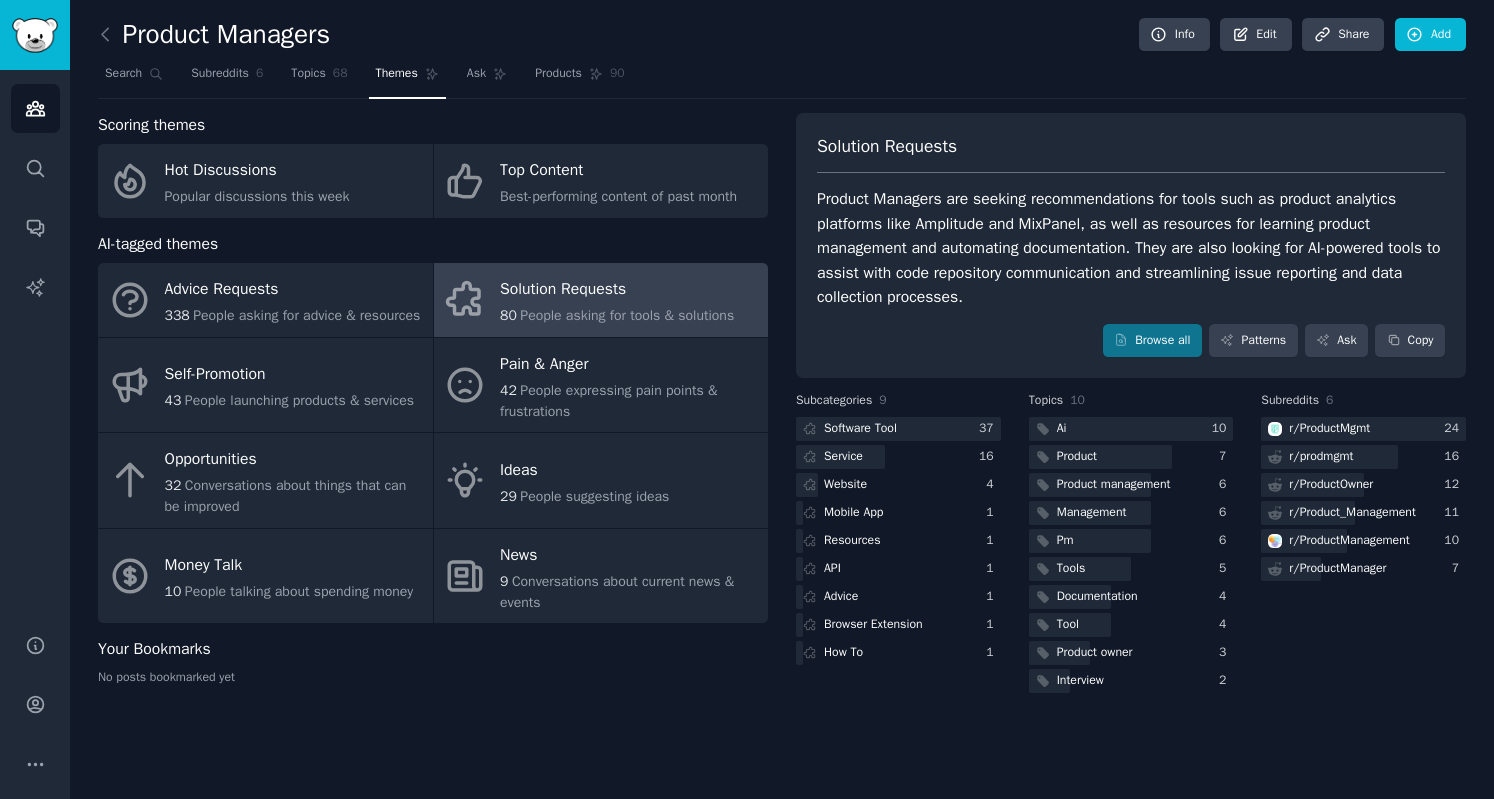 click on "r/ ProductMgmt" at bounding box center (1329, 429) 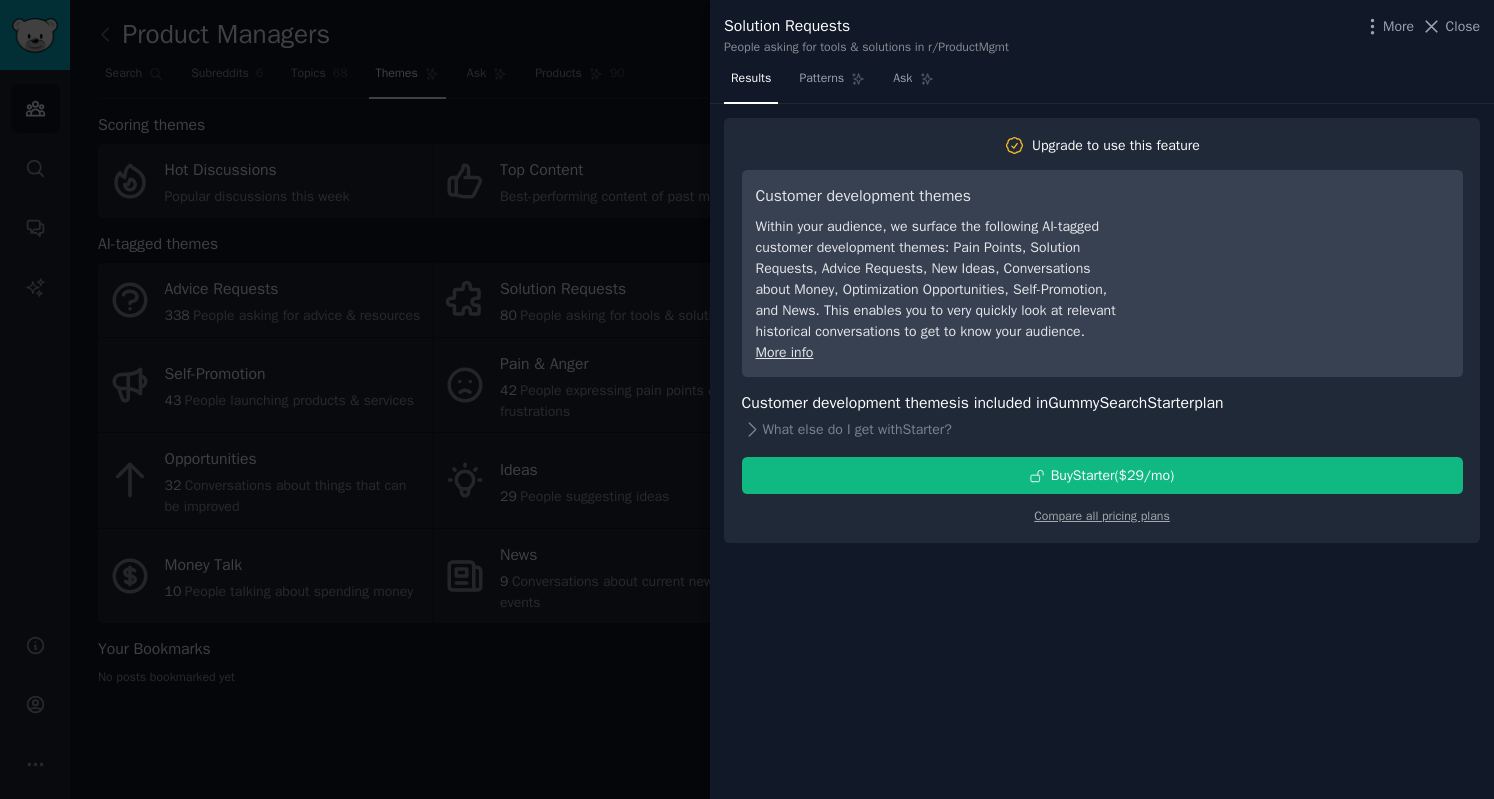 click 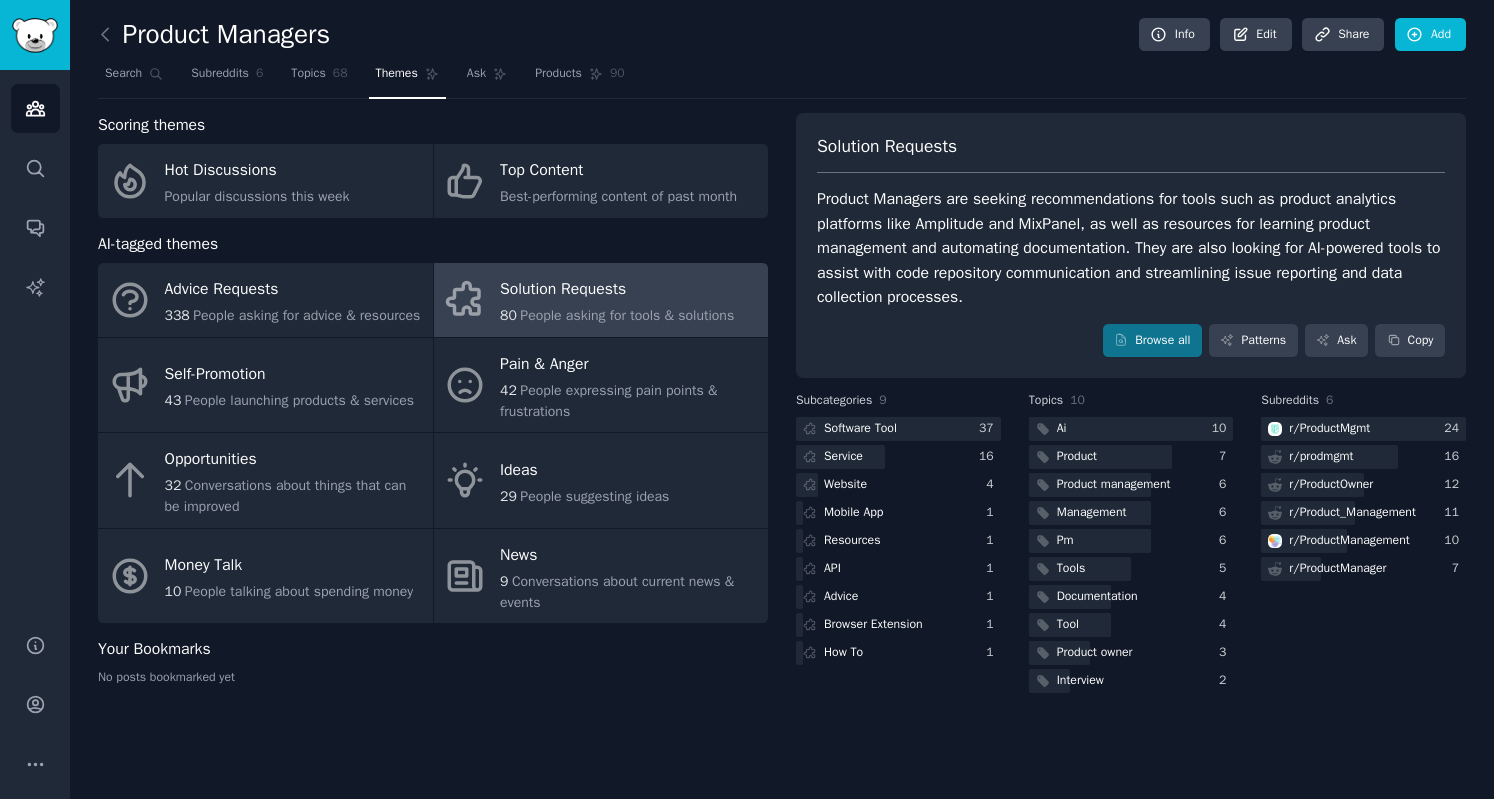 click on "Subreddits" at bounding box center [220, 74] 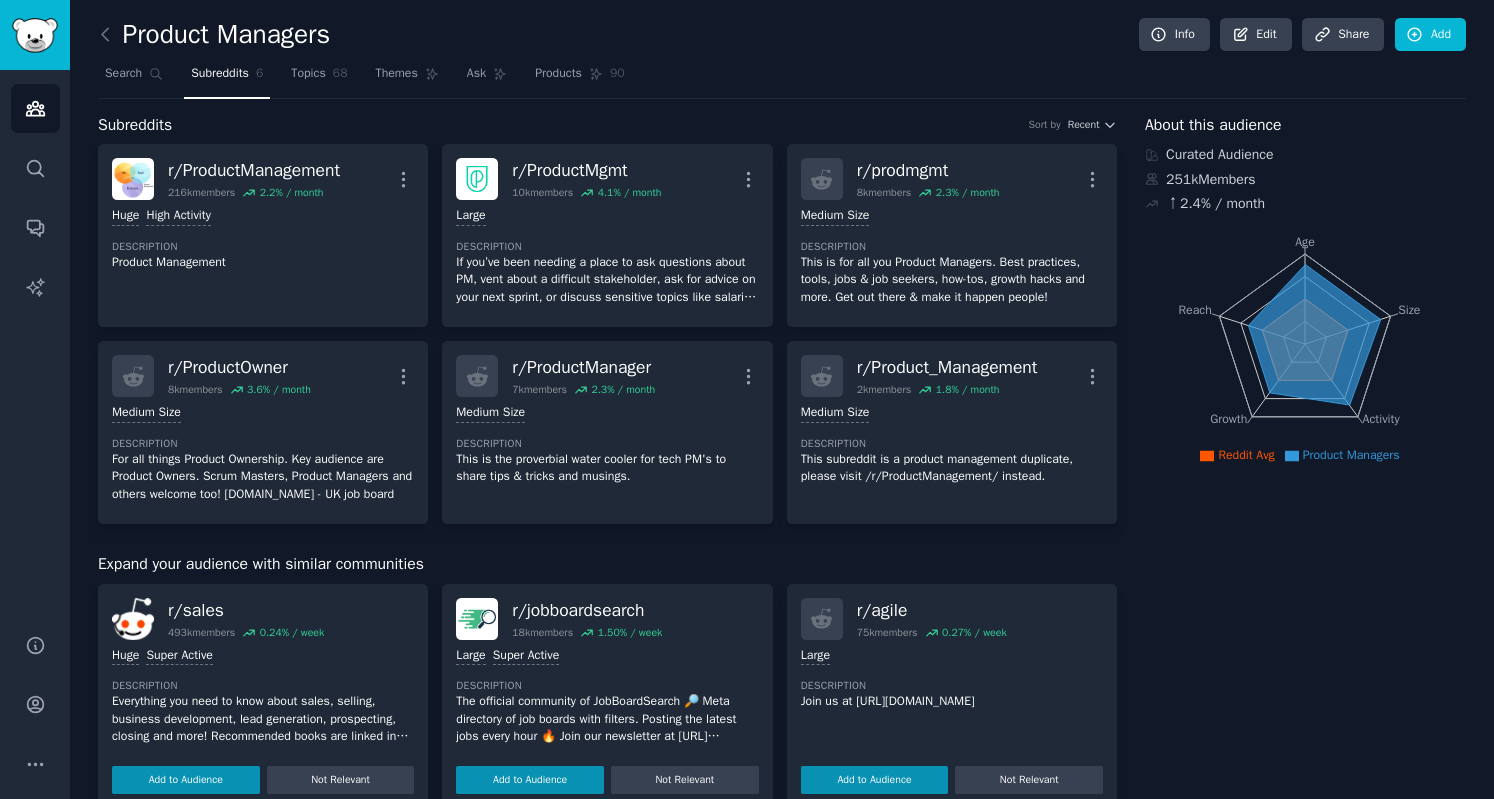 click on "Topics" at bounding box center [308, 74] 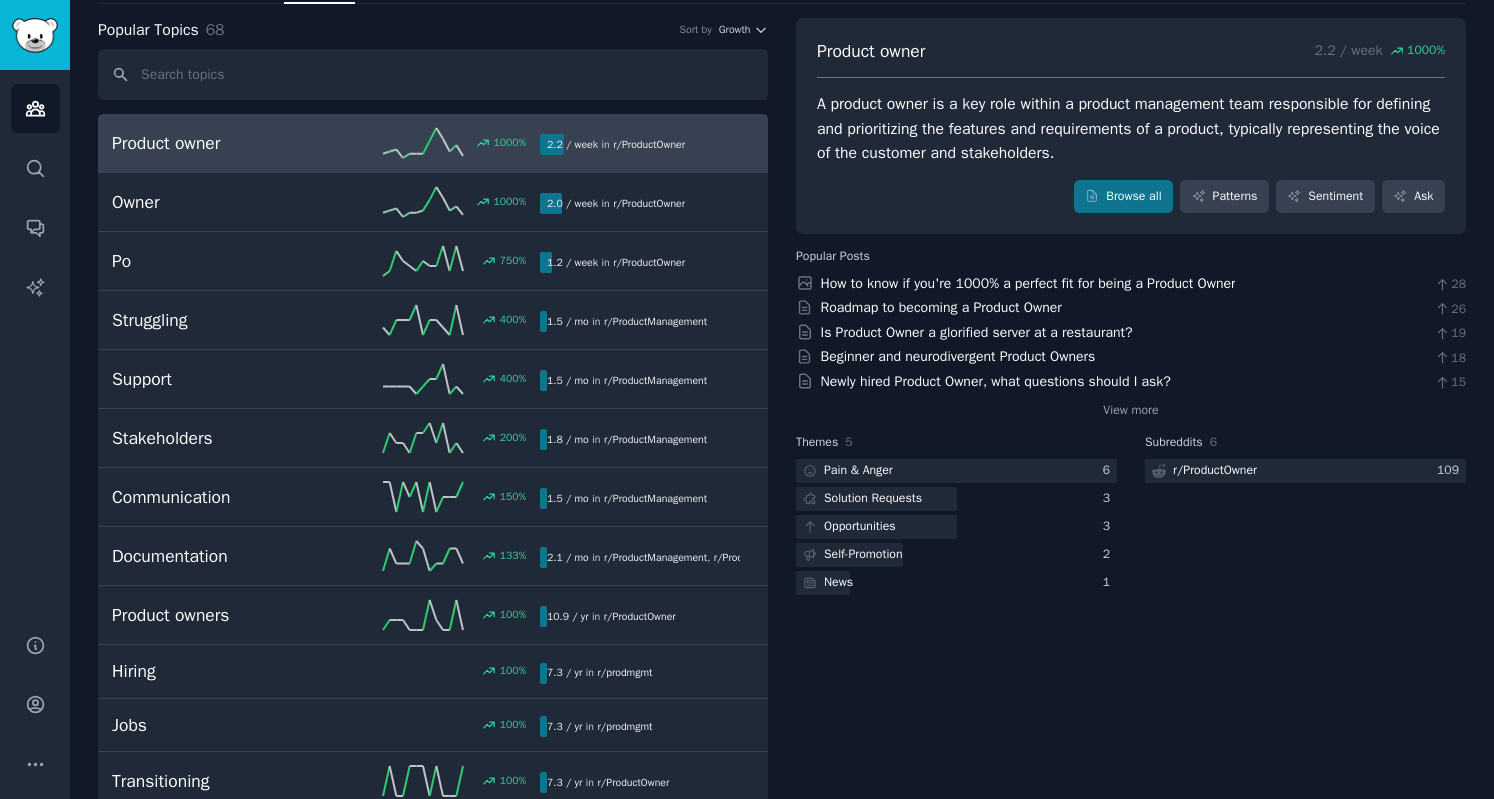 scroll, scrollTop: 92, scrollLeft: 0, axis: vertical 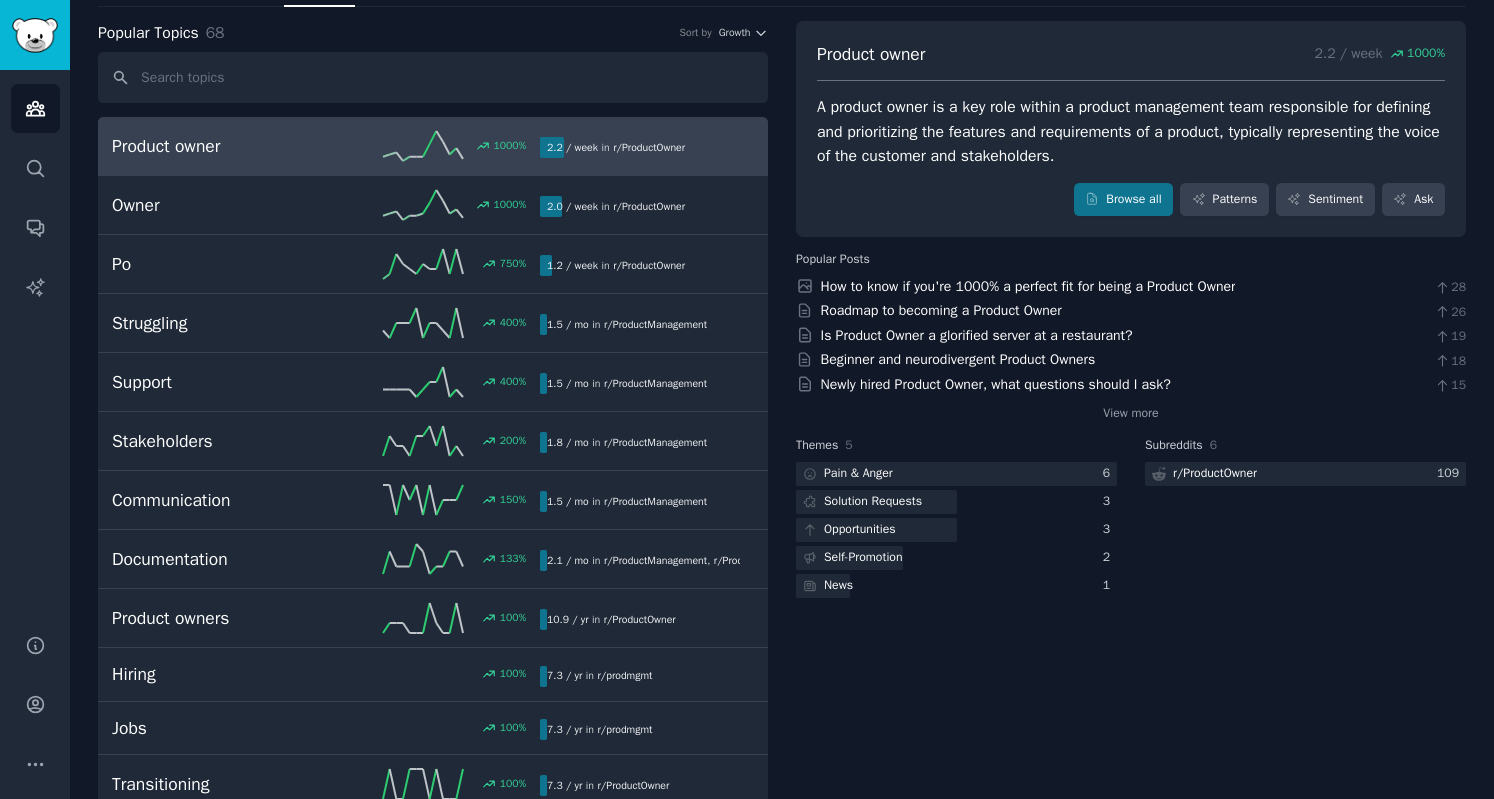 click on "Struggling 400 % 1.5 / mo  in    r/ ProductManagement" at bounding box center [433, 323] 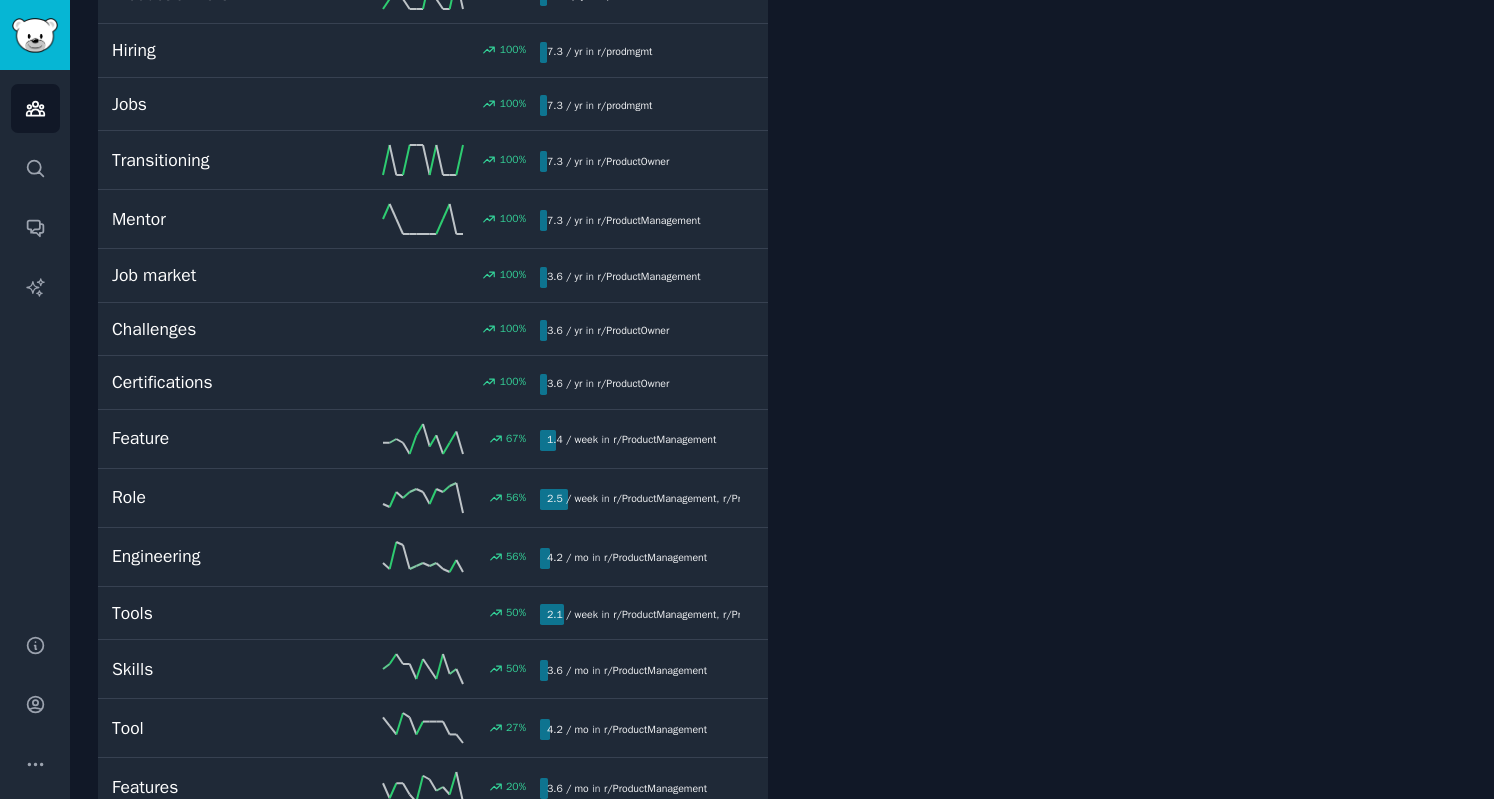 scroll, scrollTop: 718, scrollLeft: 0, axis: vertical 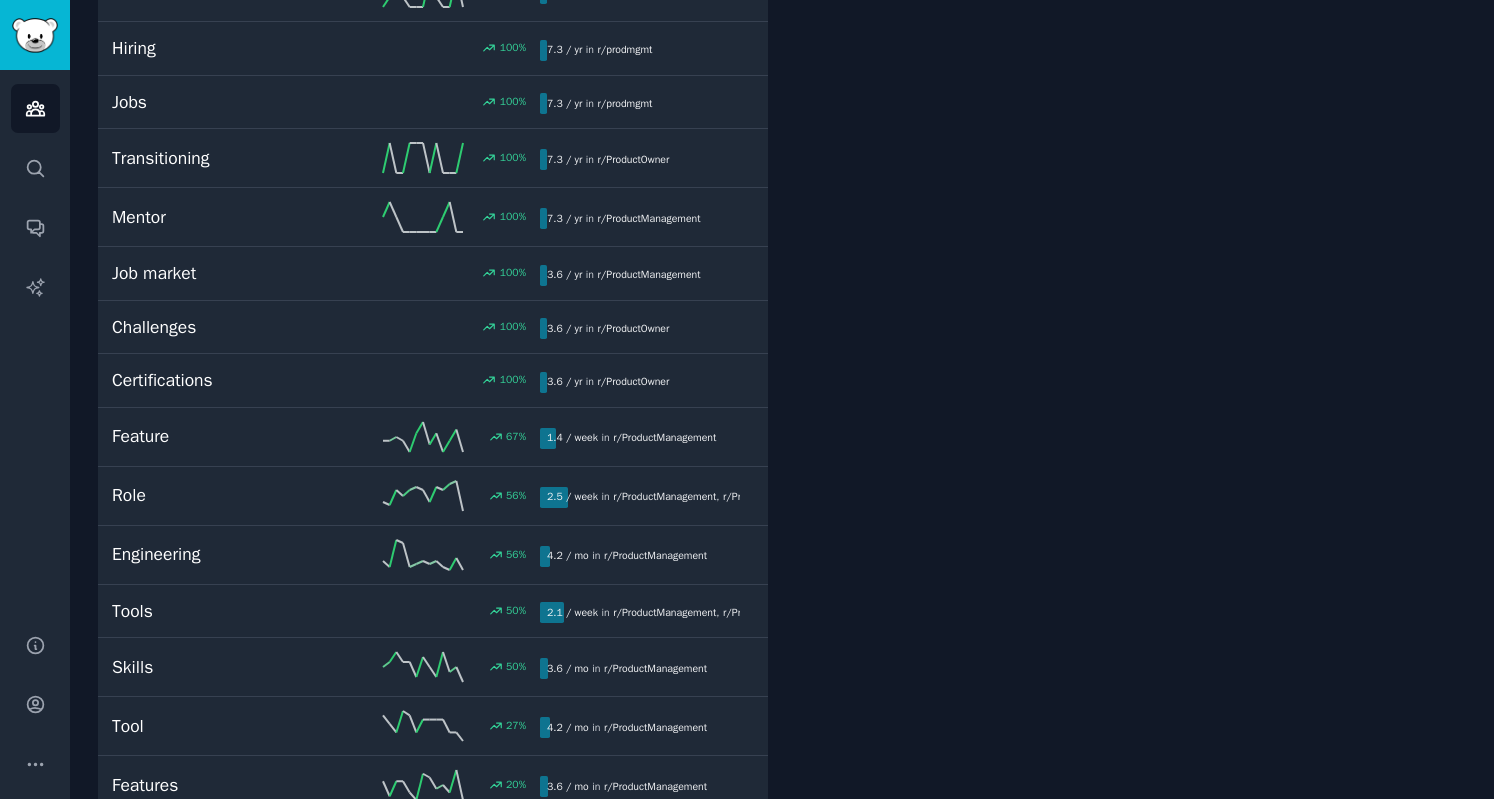 click on "100 %" at bounding box center [433, 327] 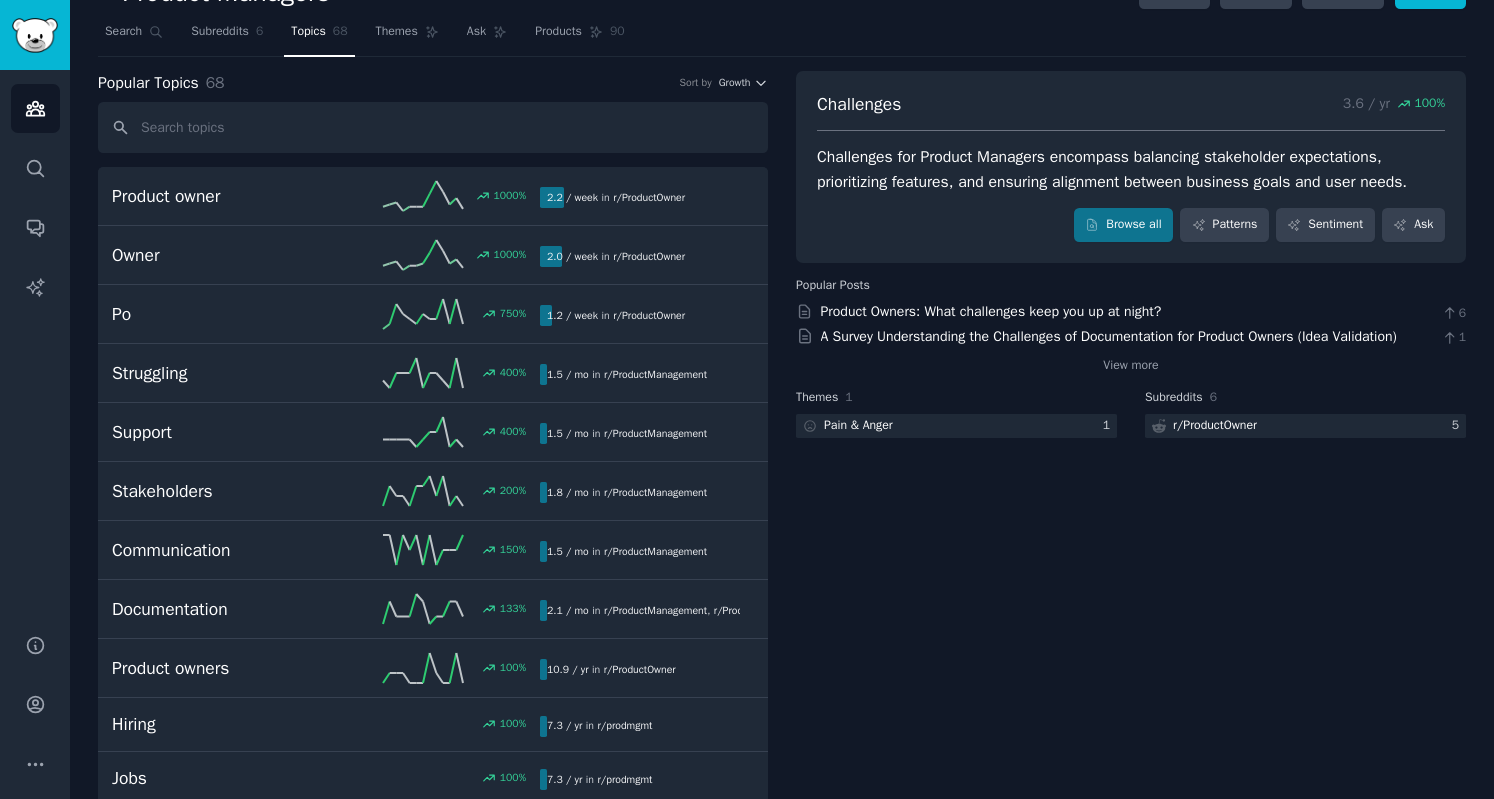 scroll, scrollTop: 51, scrollLeft: 0, axis: vertical 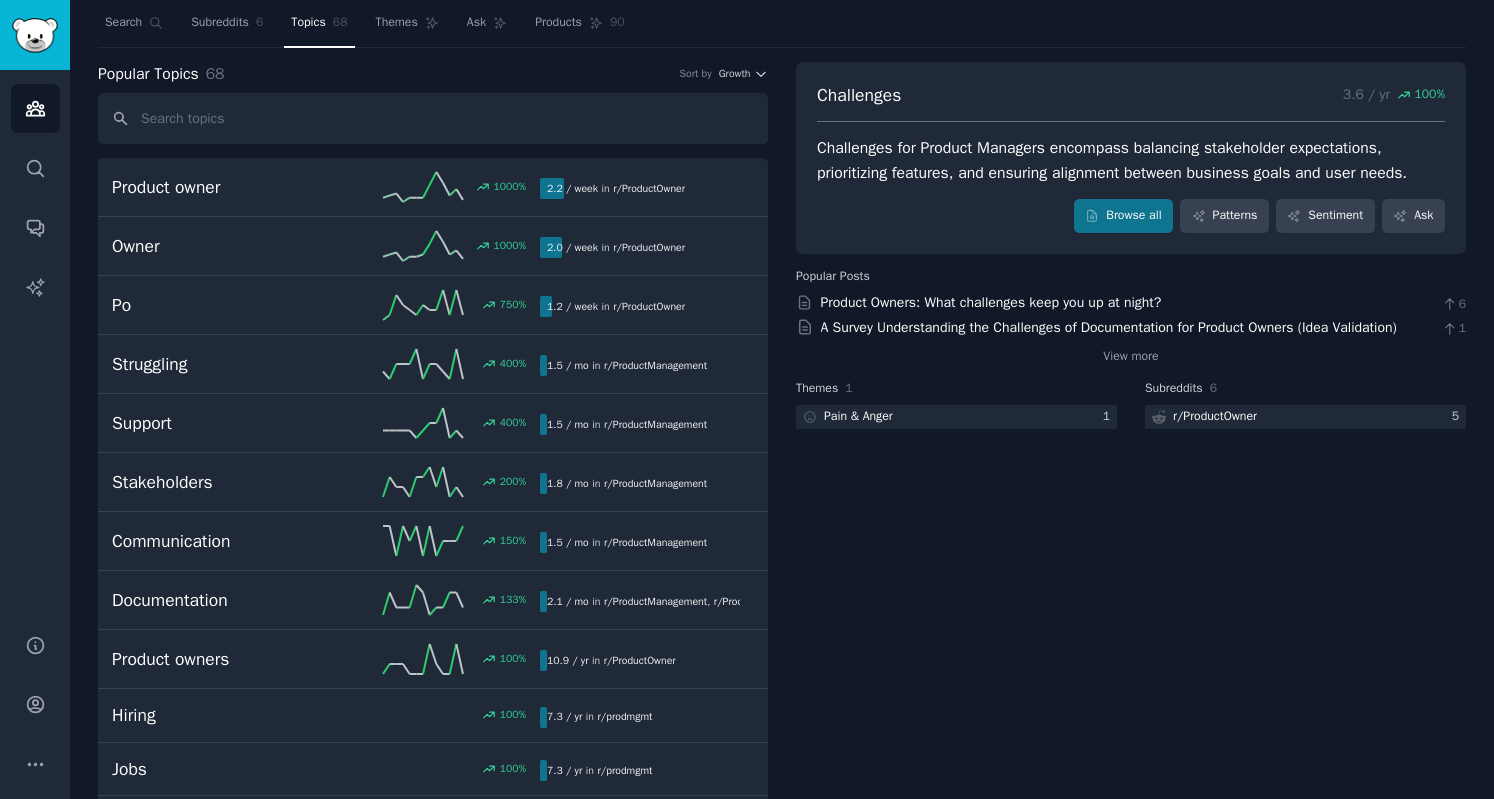 click on "A Survey Understanding the Challenges of Documentation for Product Owners (Idea Validation)" at bounding box center [1109, 327] 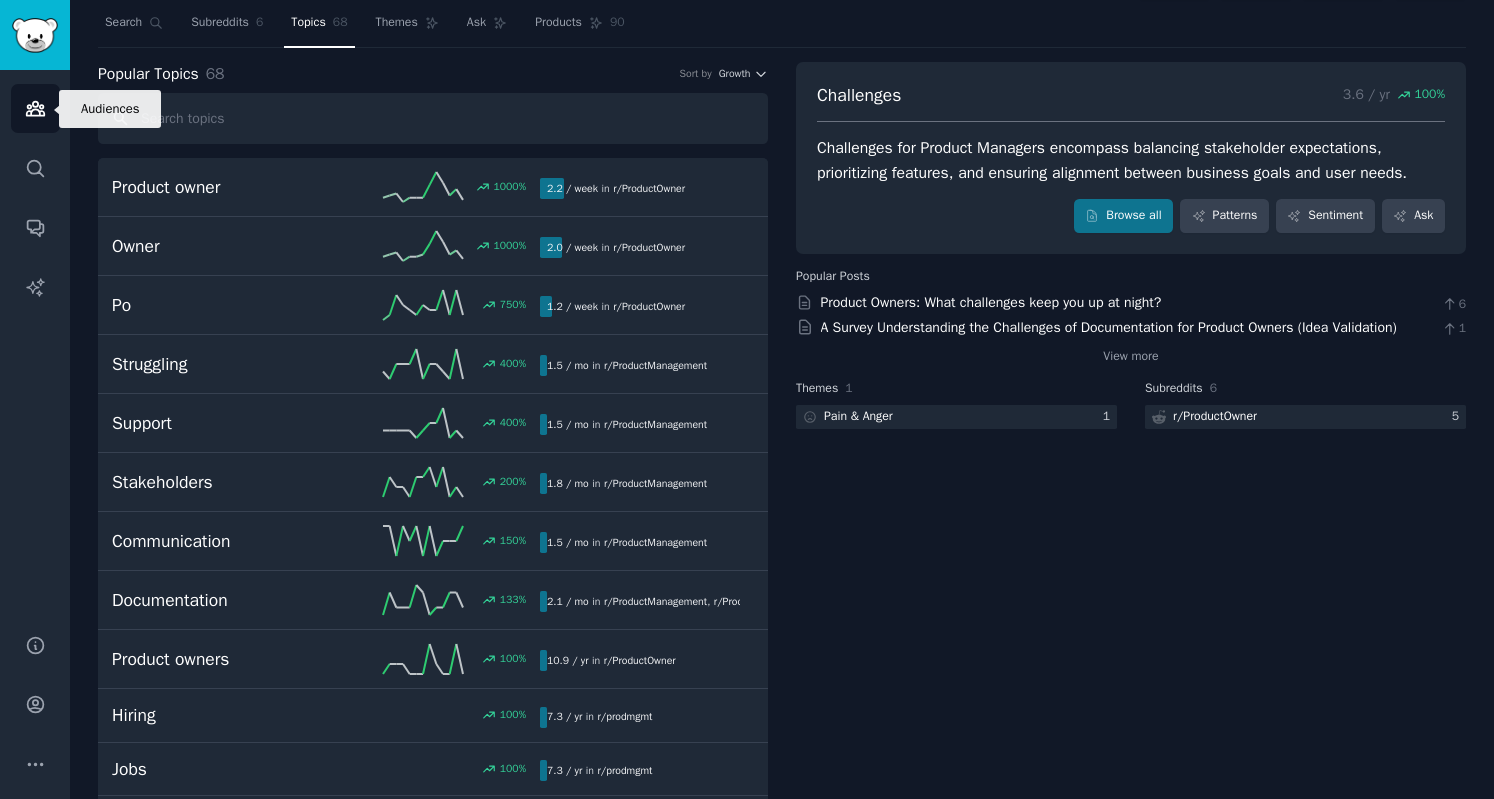 click on "Audiences" at bounding box center (35, 108) 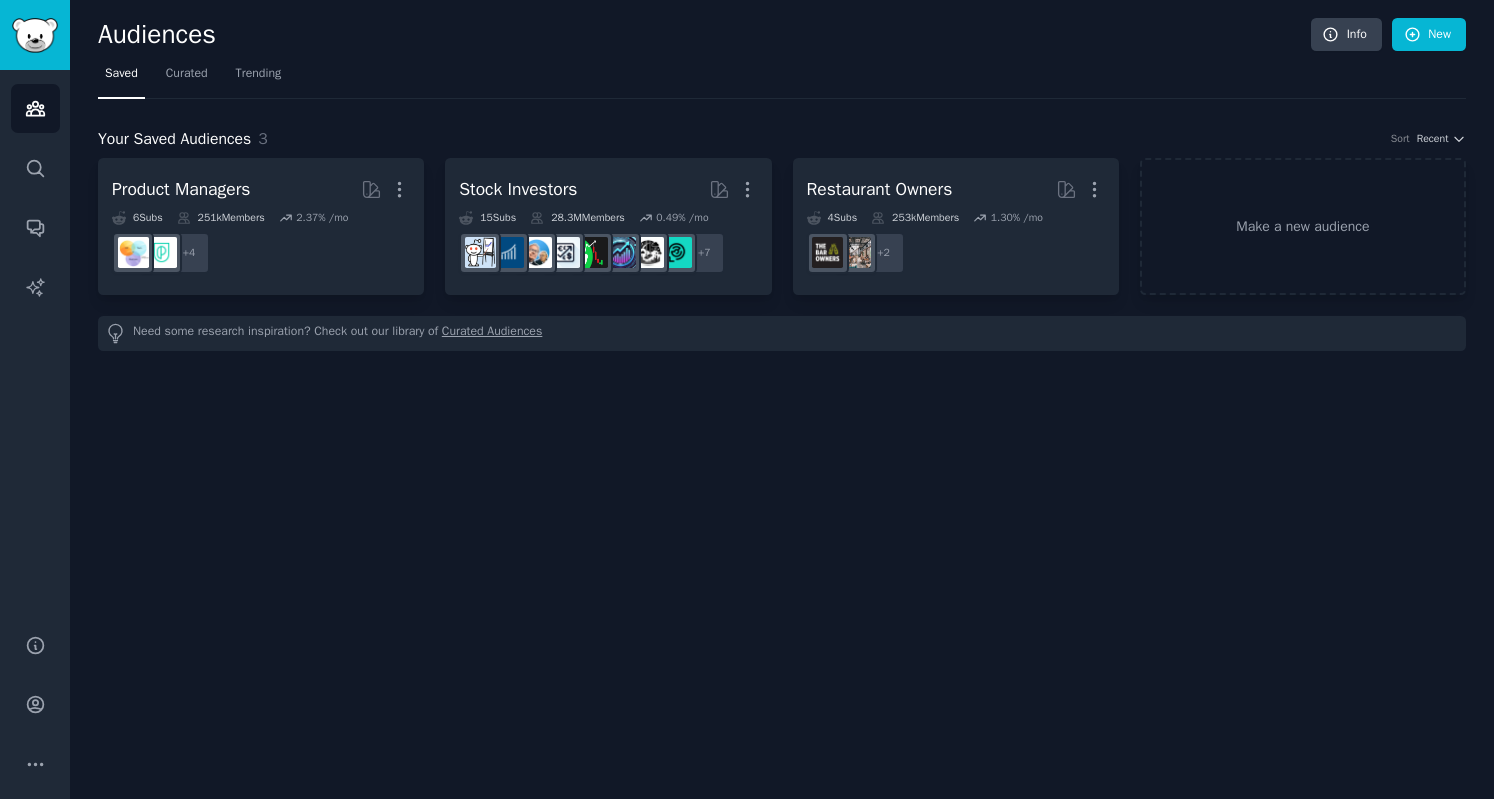 click on "Curated" at bounding box center (187, 74) 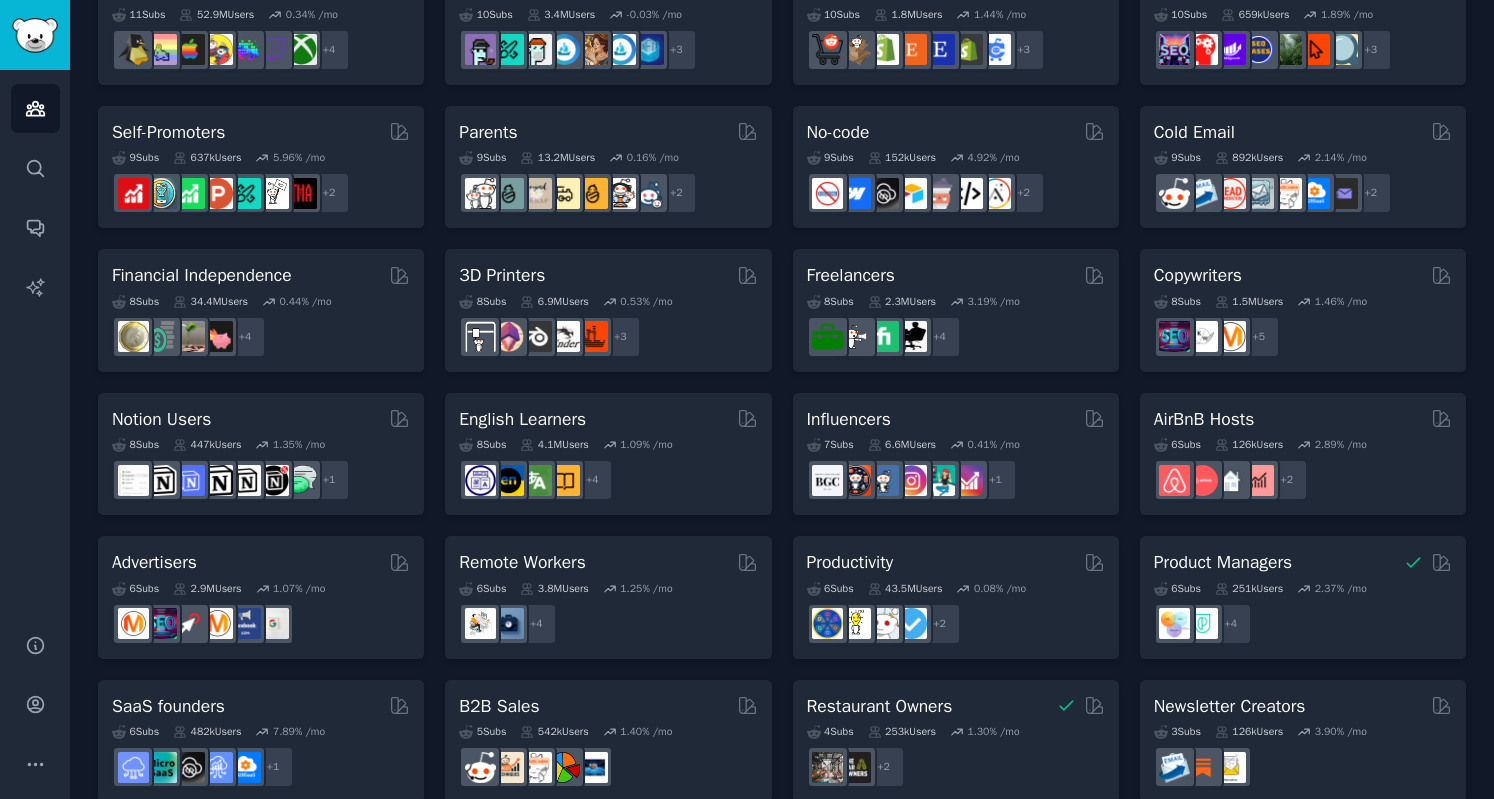 scroll, scrollTop: 800, scrollLeft: 0, axis: vertical 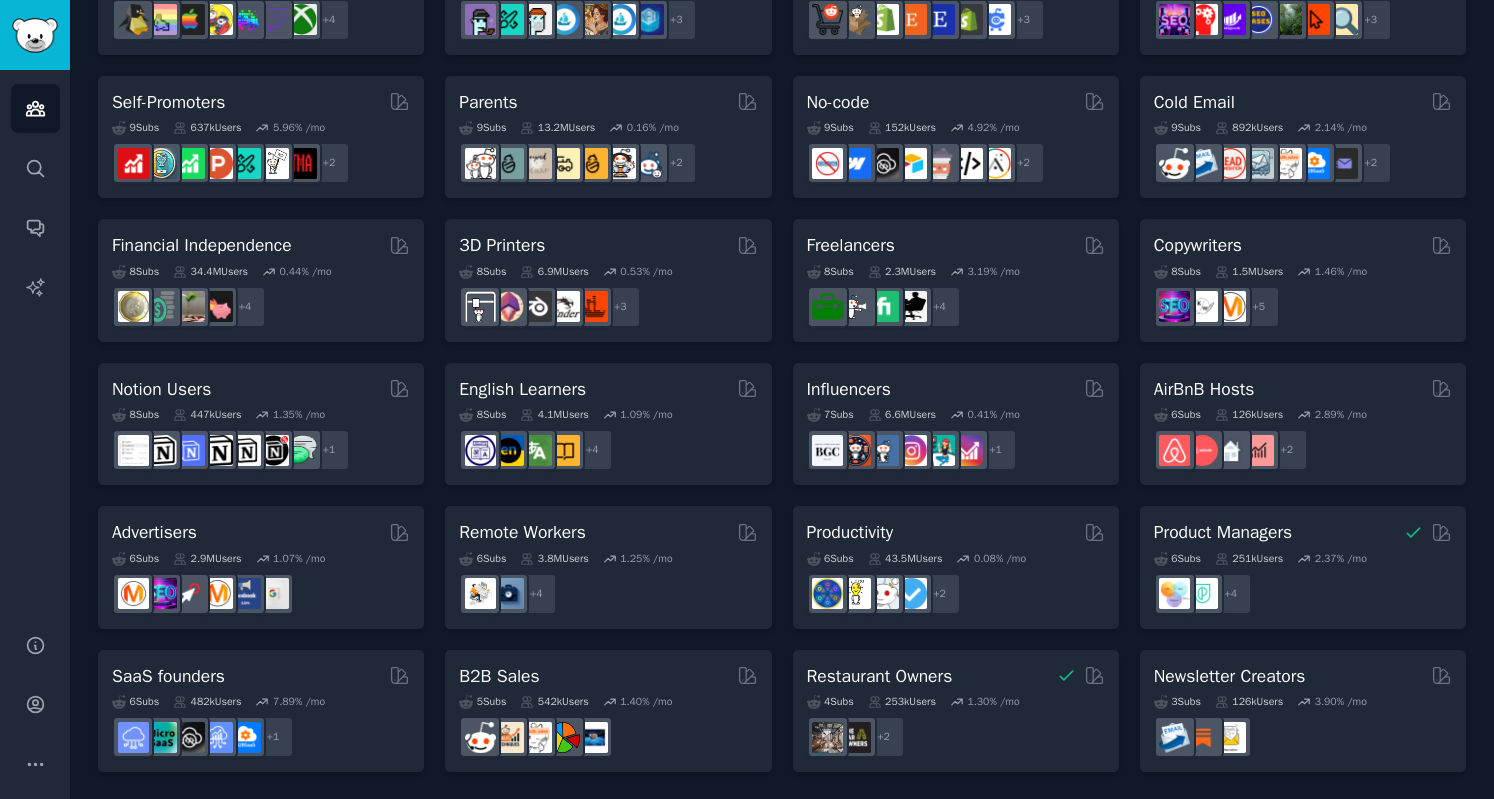 click on "AirBnB Hosts" at bounding box center (1303, 389) 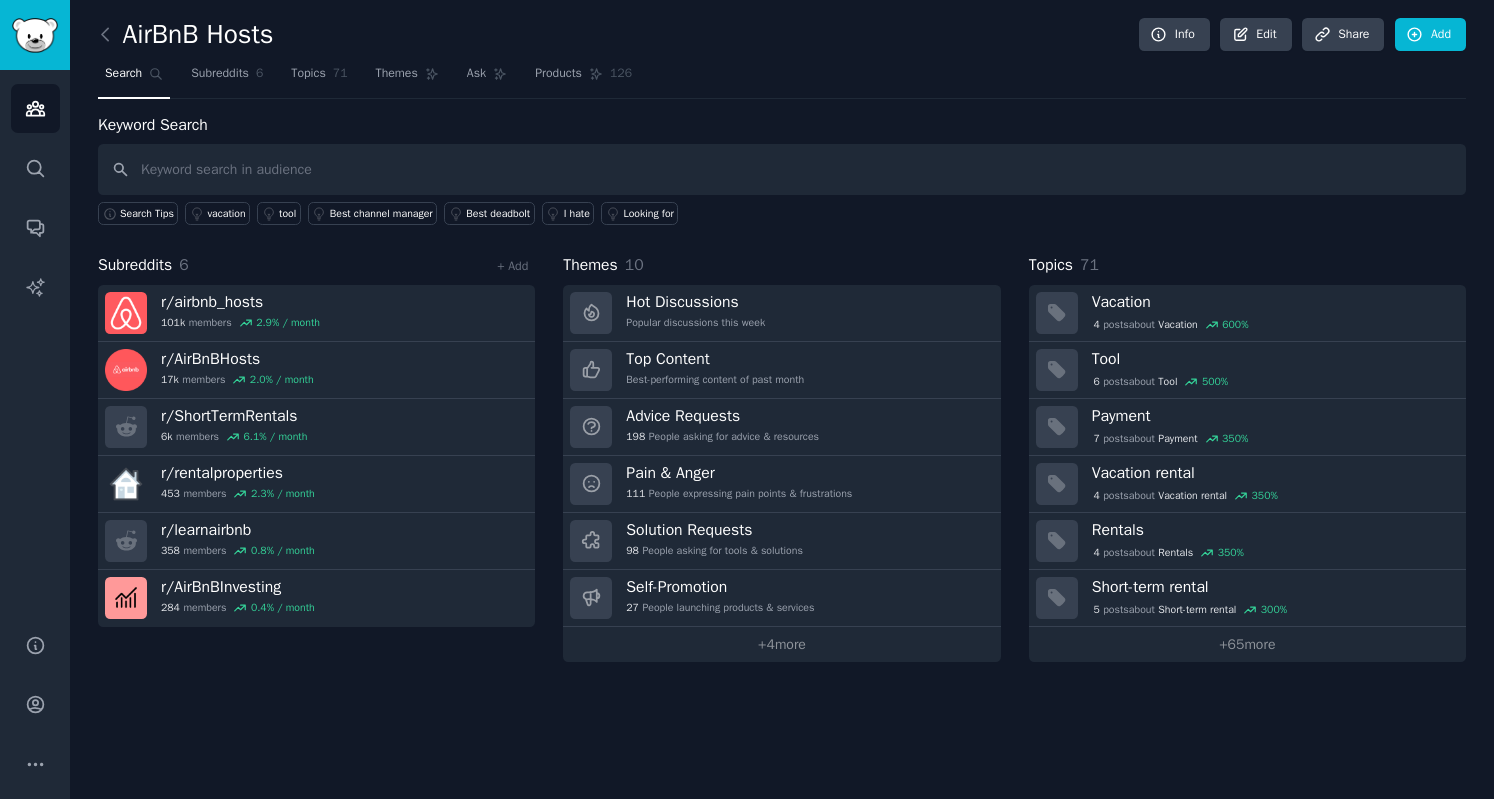 click on "Solution Requests 98 People asking for tools & solutions" at bounding box center (714, 541) 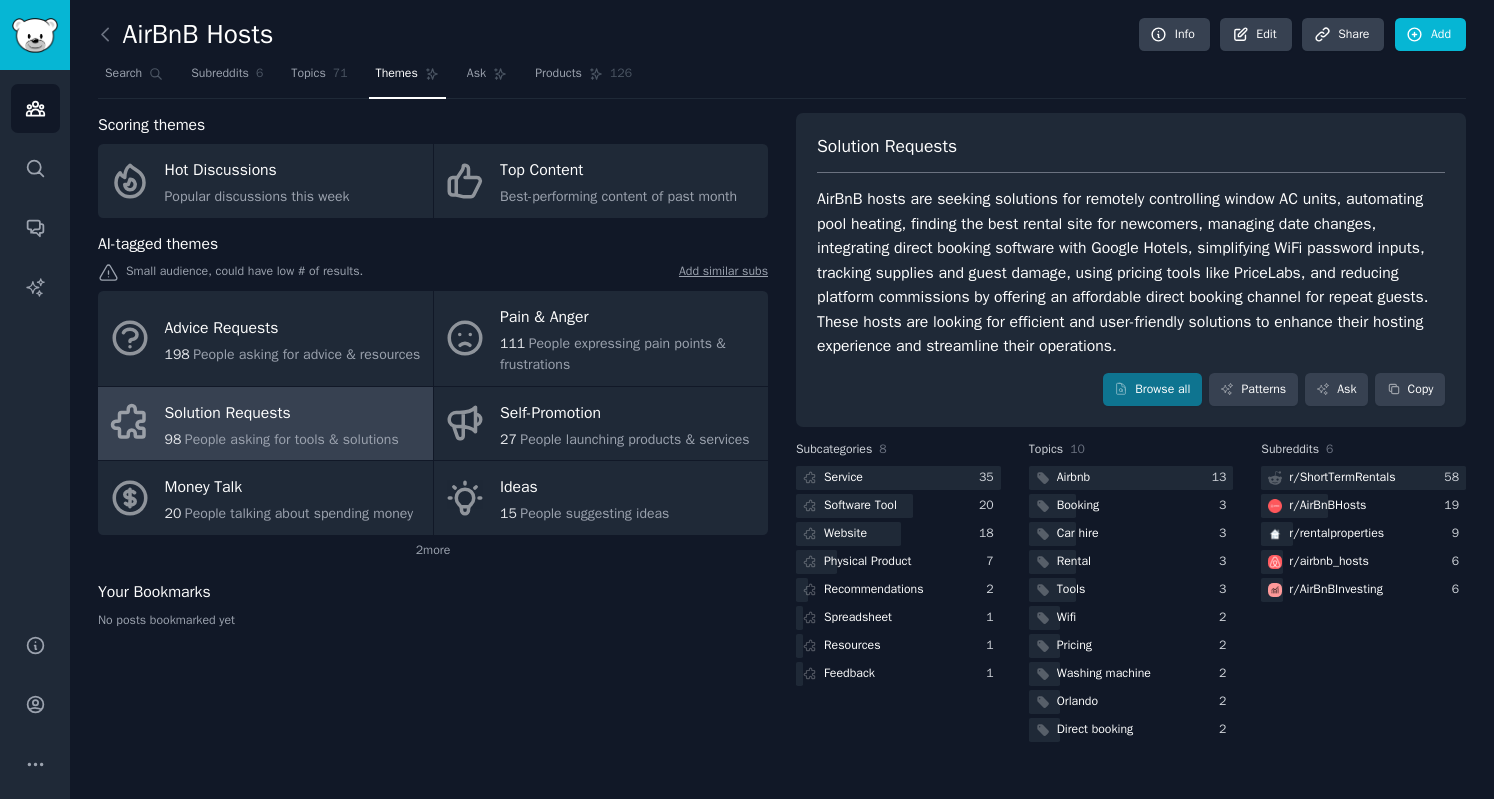 click on "People expressing pain points & frustrations" at bounding box center (613, 354) 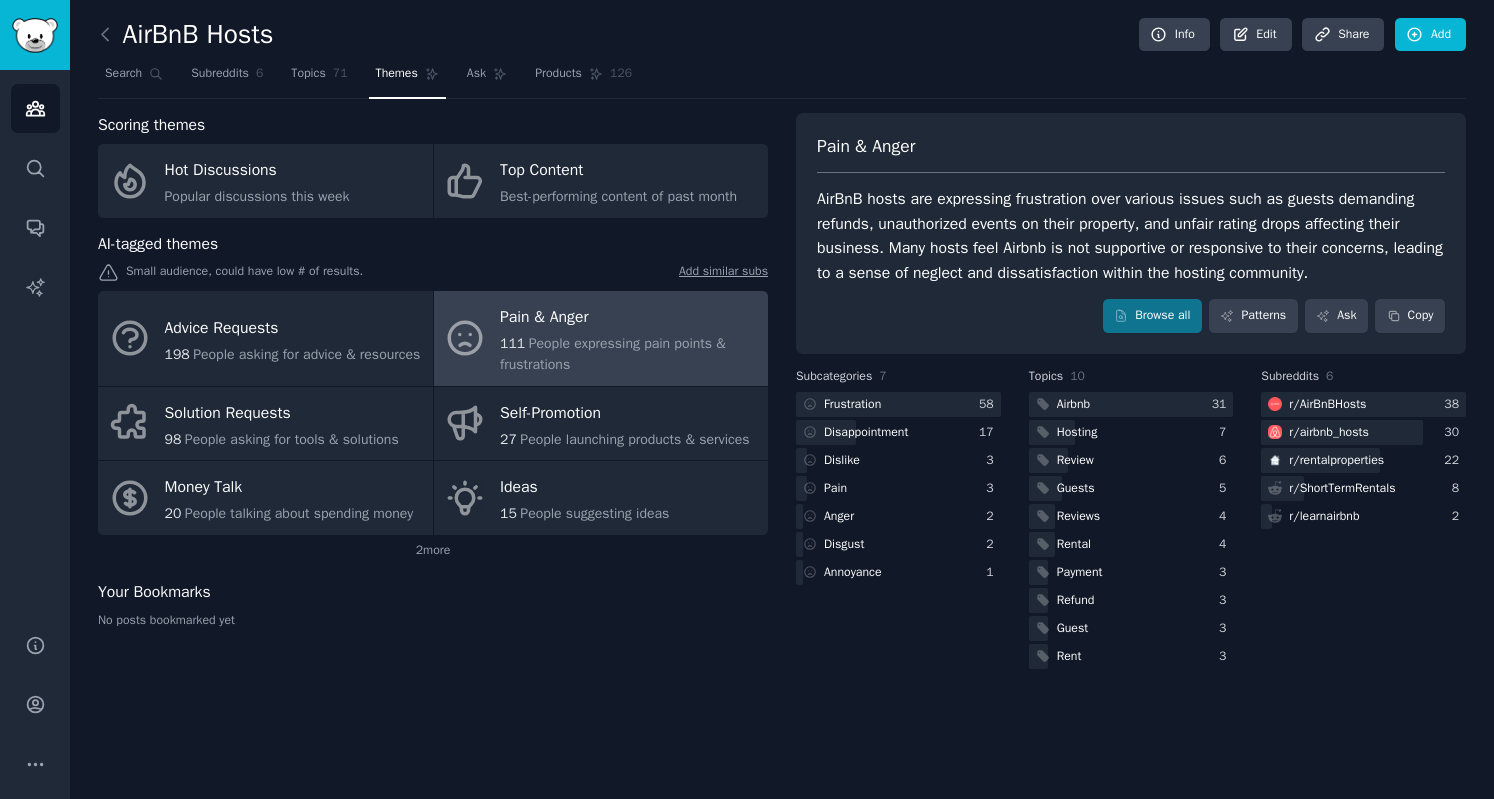 click on "People asking for advice & resources" at bounding box center (306, 354) 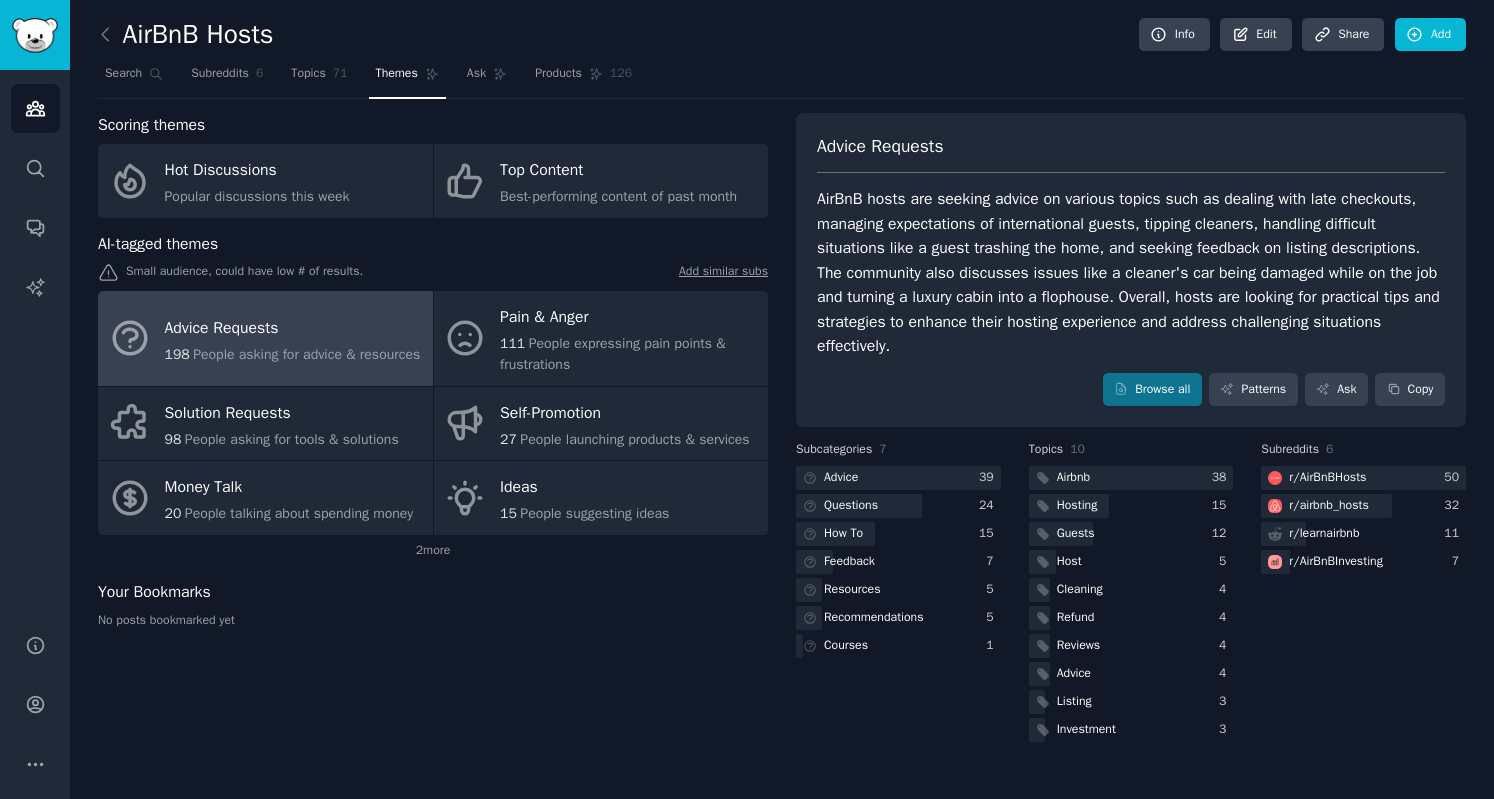 click on "Solution Requests" at bounding box center (282, 413) 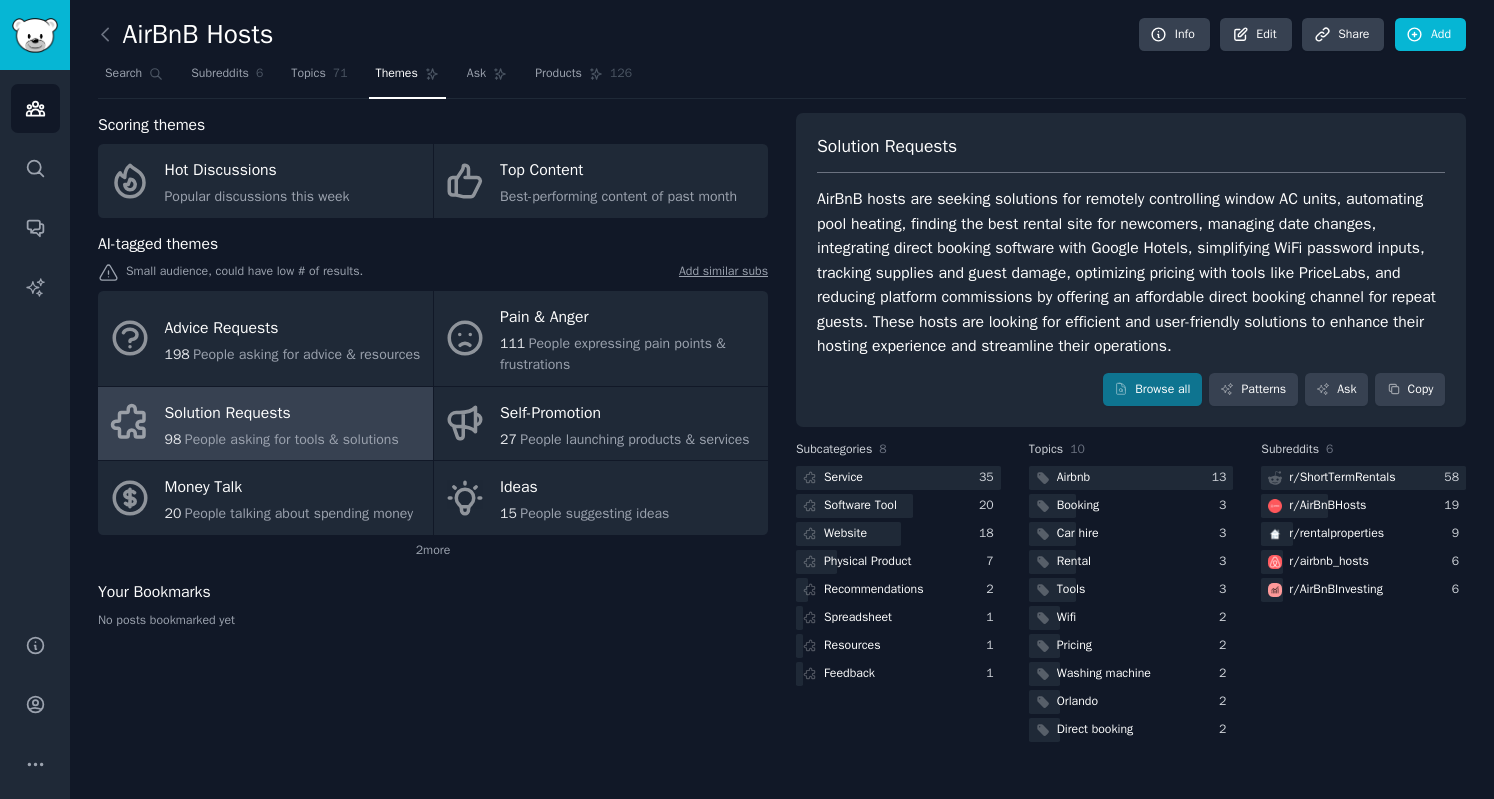 click on "Ideas" at bounding box center [584, 488] 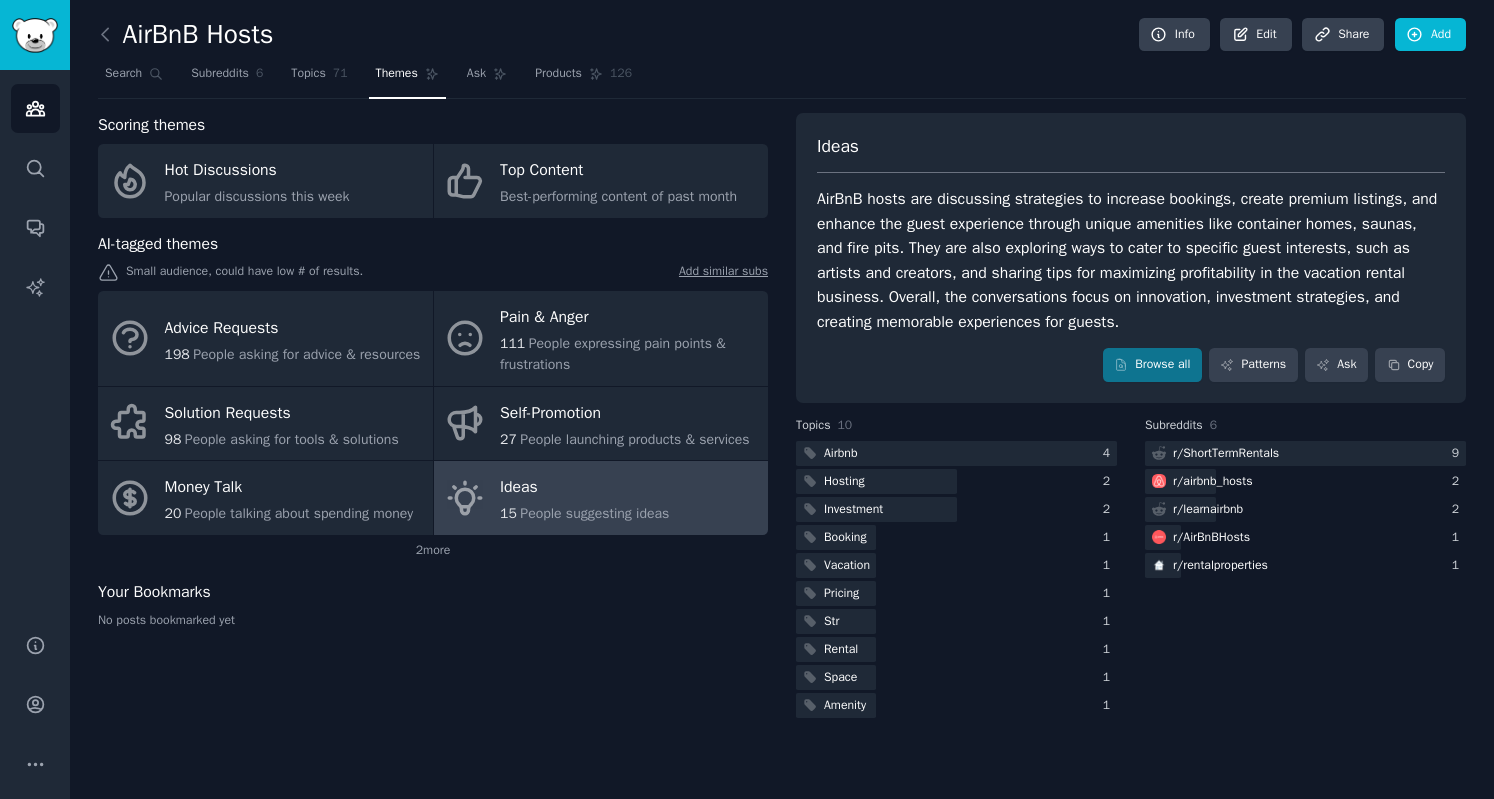 click on "Popular discussions this week" 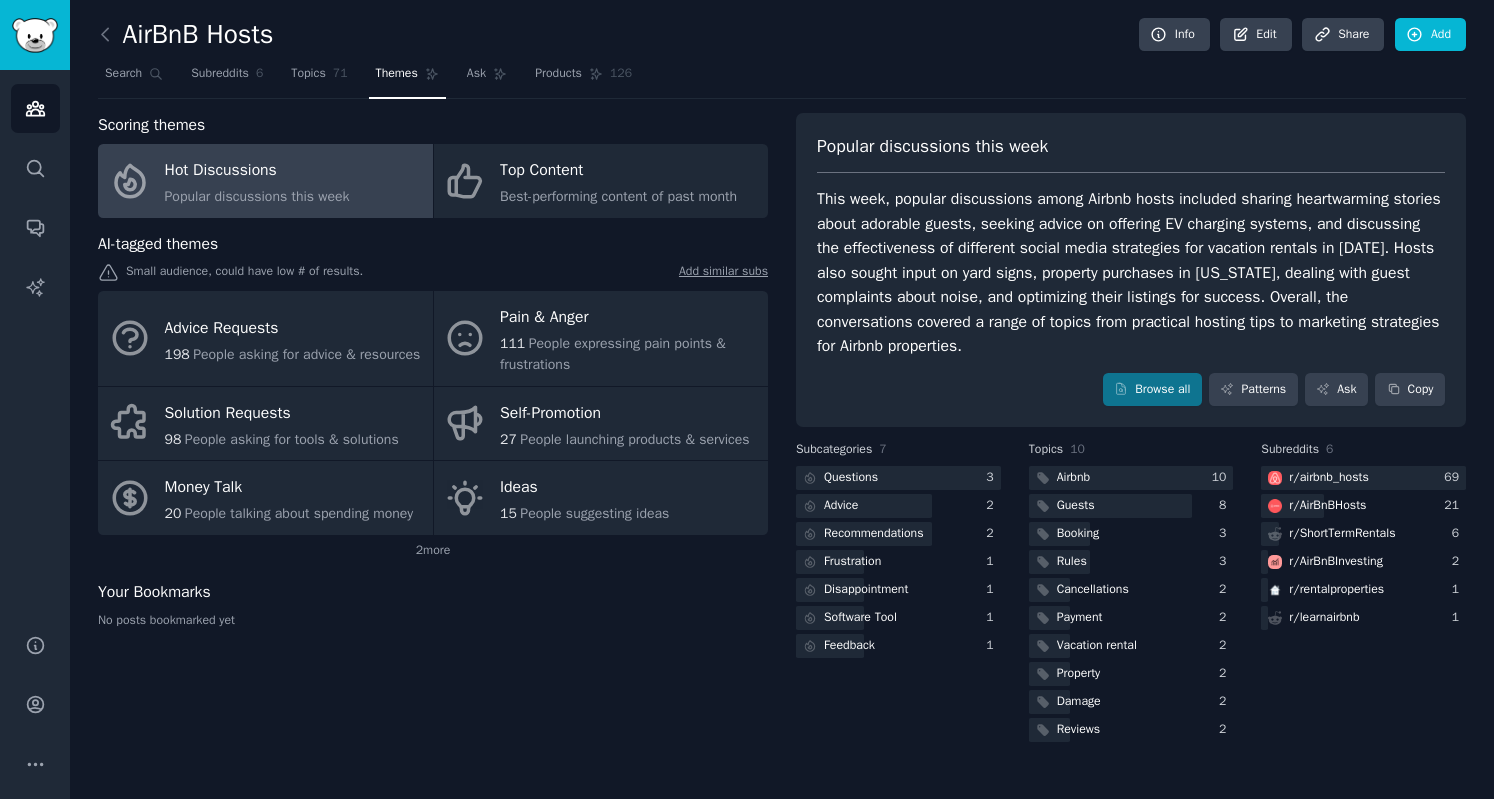 click on "Top Content Best-performing content of past month" at bounding box center (601, 181) 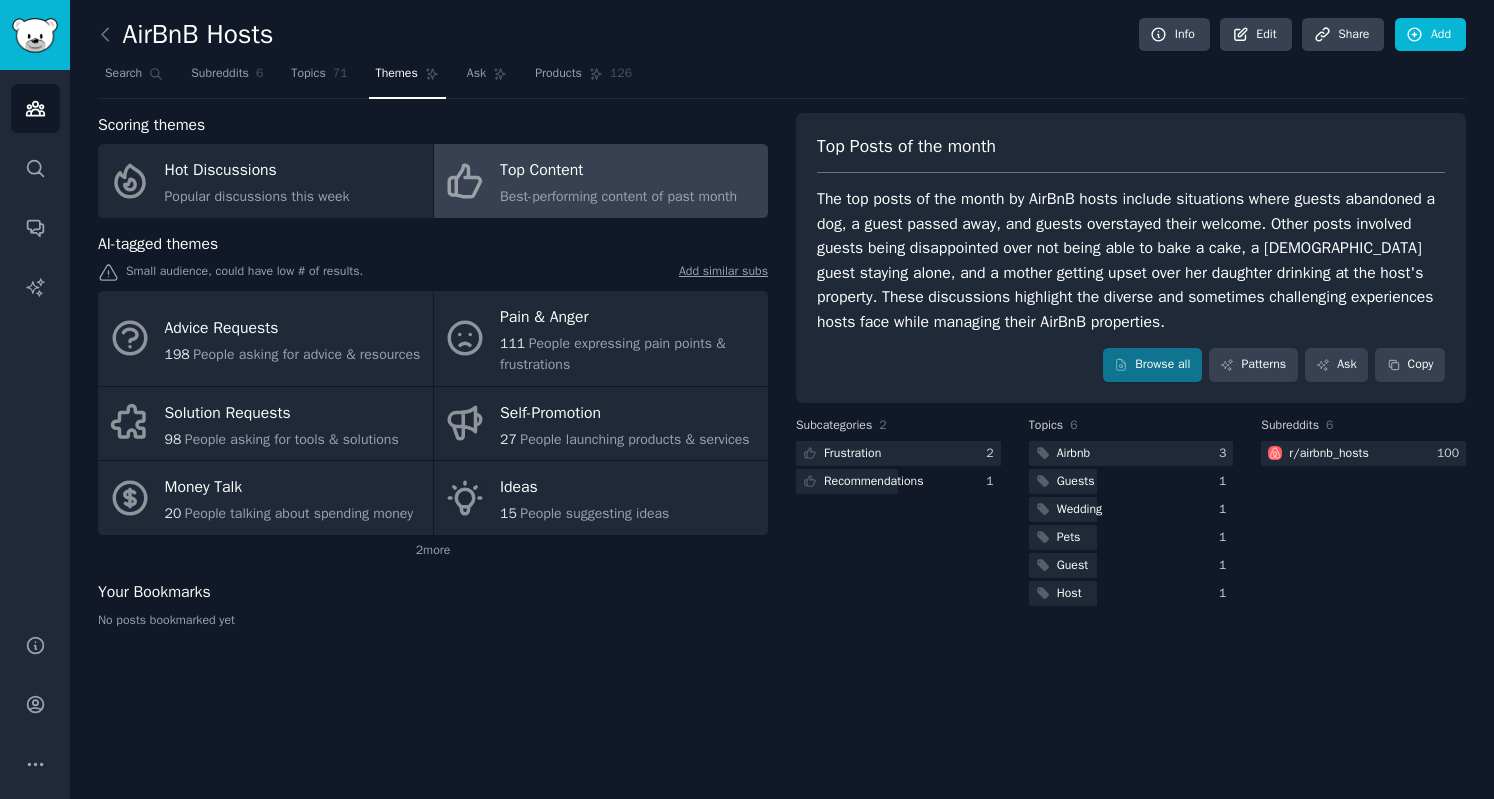 click on "People asking for tools & solutions" at bounding box center [292, 439] 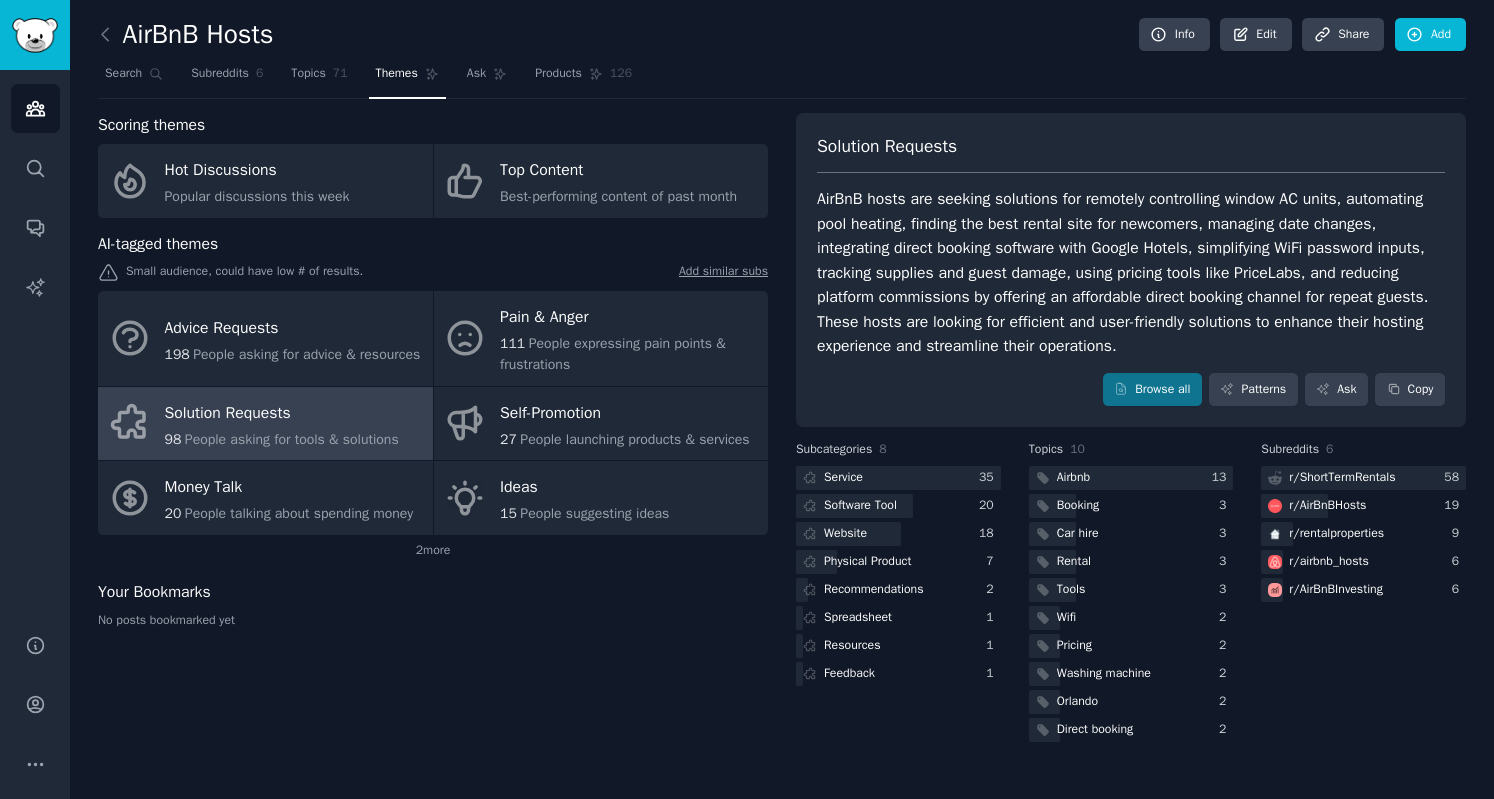 click on "Topics" at bounding box center [308, 74] 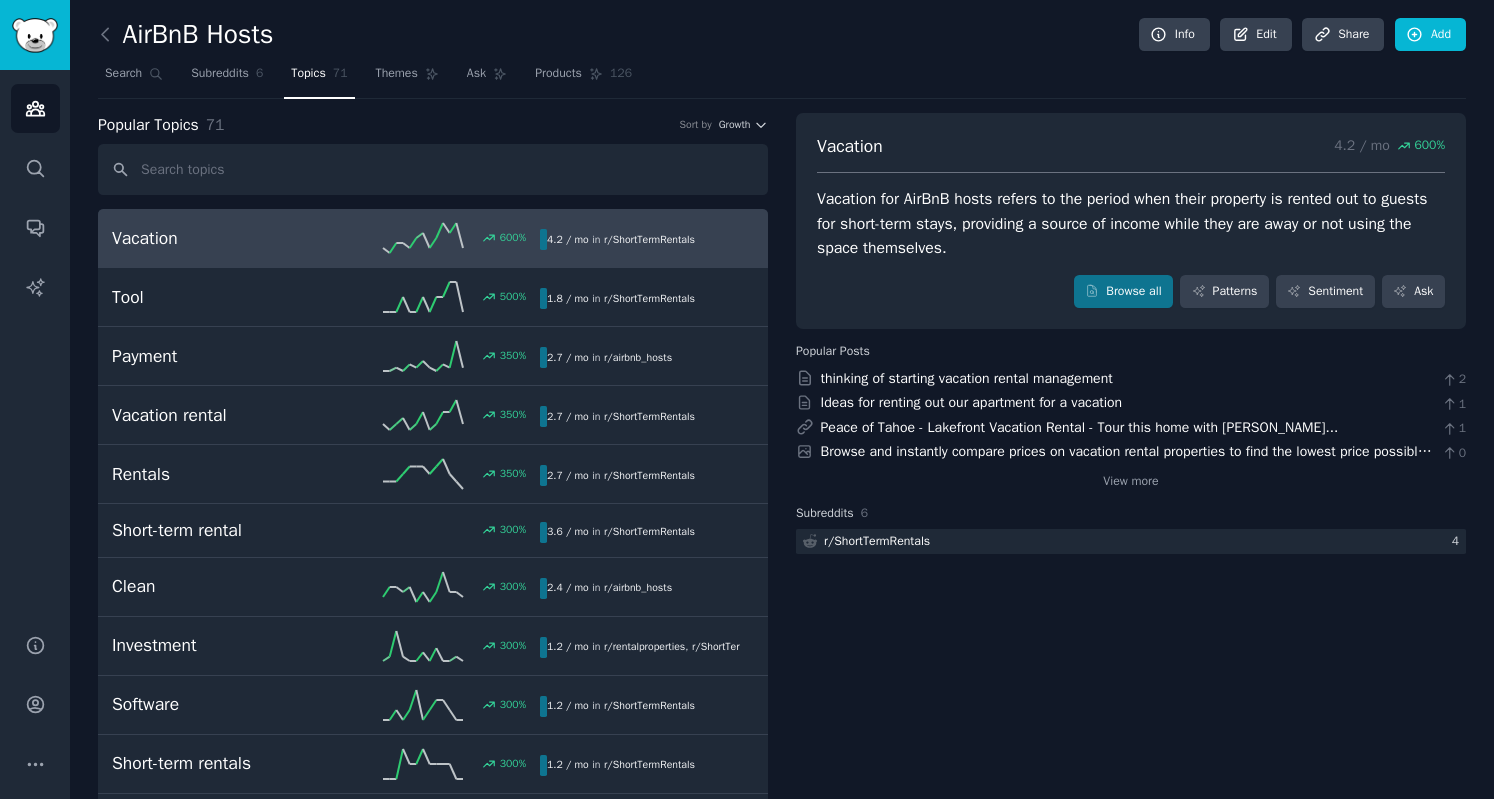 click on "Tool" at bounding box center [219, 297] 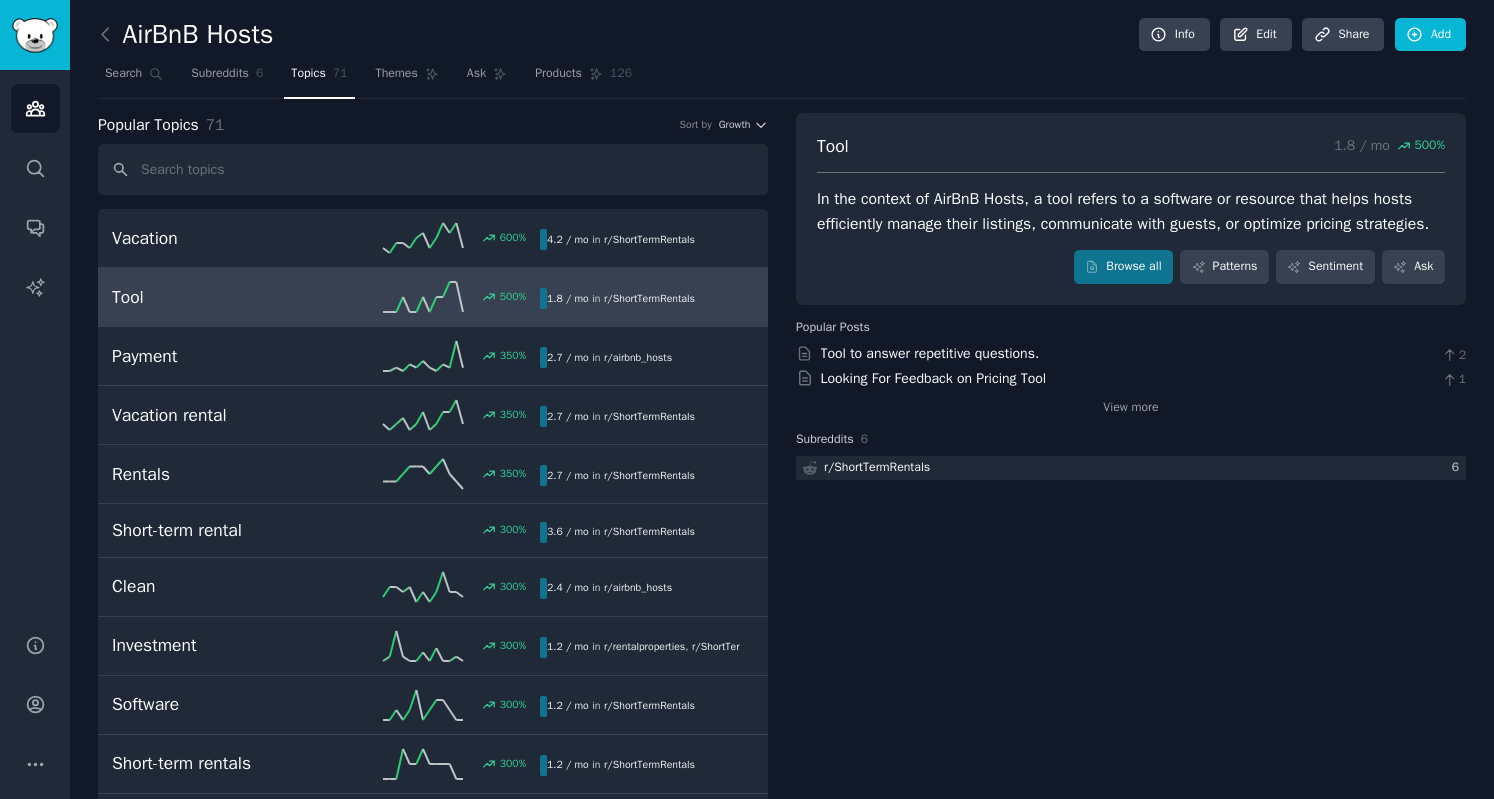 click on "Tool to answer repetitive questions." at bounding box center (930, 353) 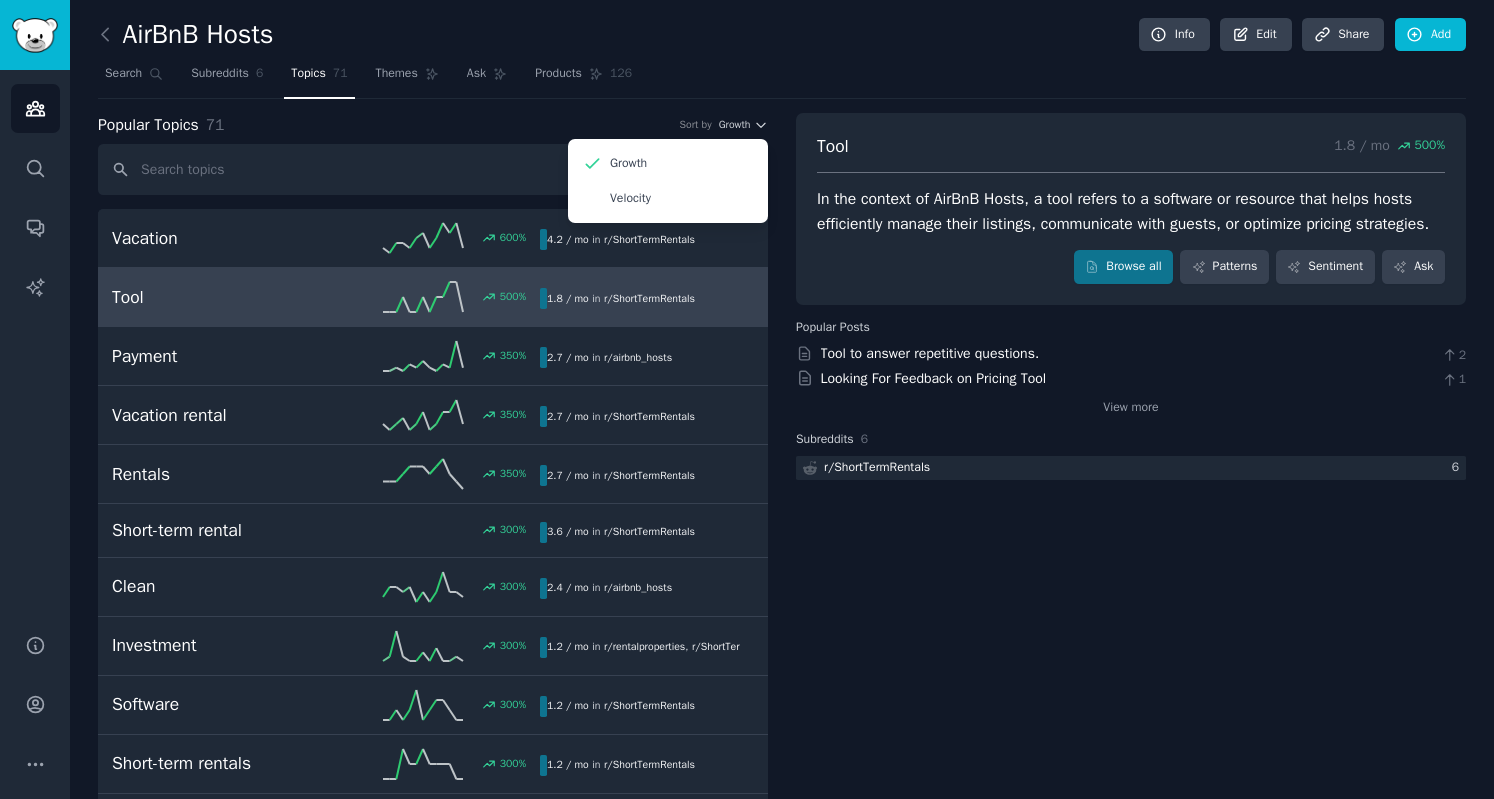 click on "Search Subreddits 6 Topics 71 Themes Ask Products 126" at bounding box center (782, 78) 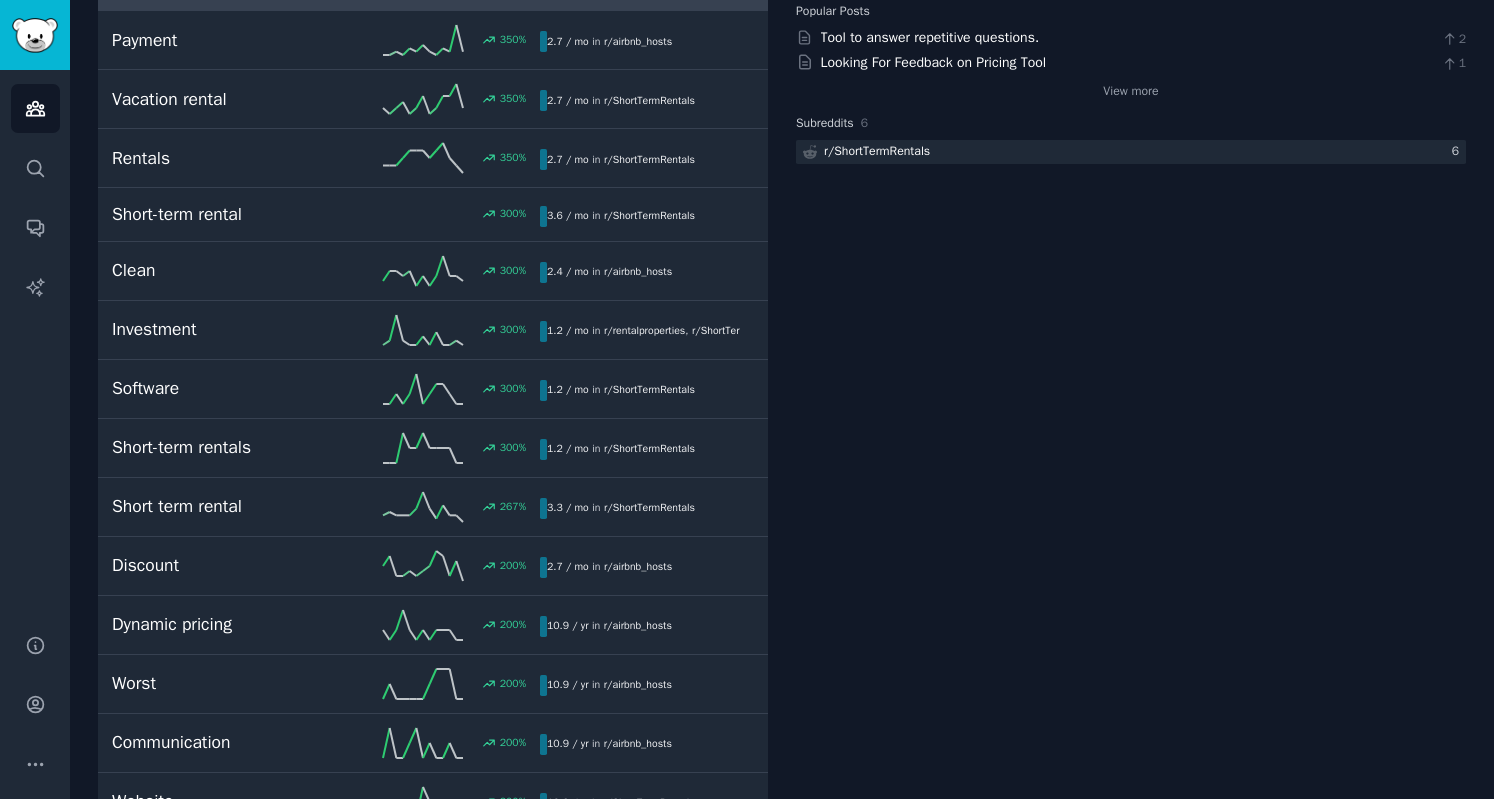 scroll, scrollTop: 319, scrollLeft: 0, axis: vertical 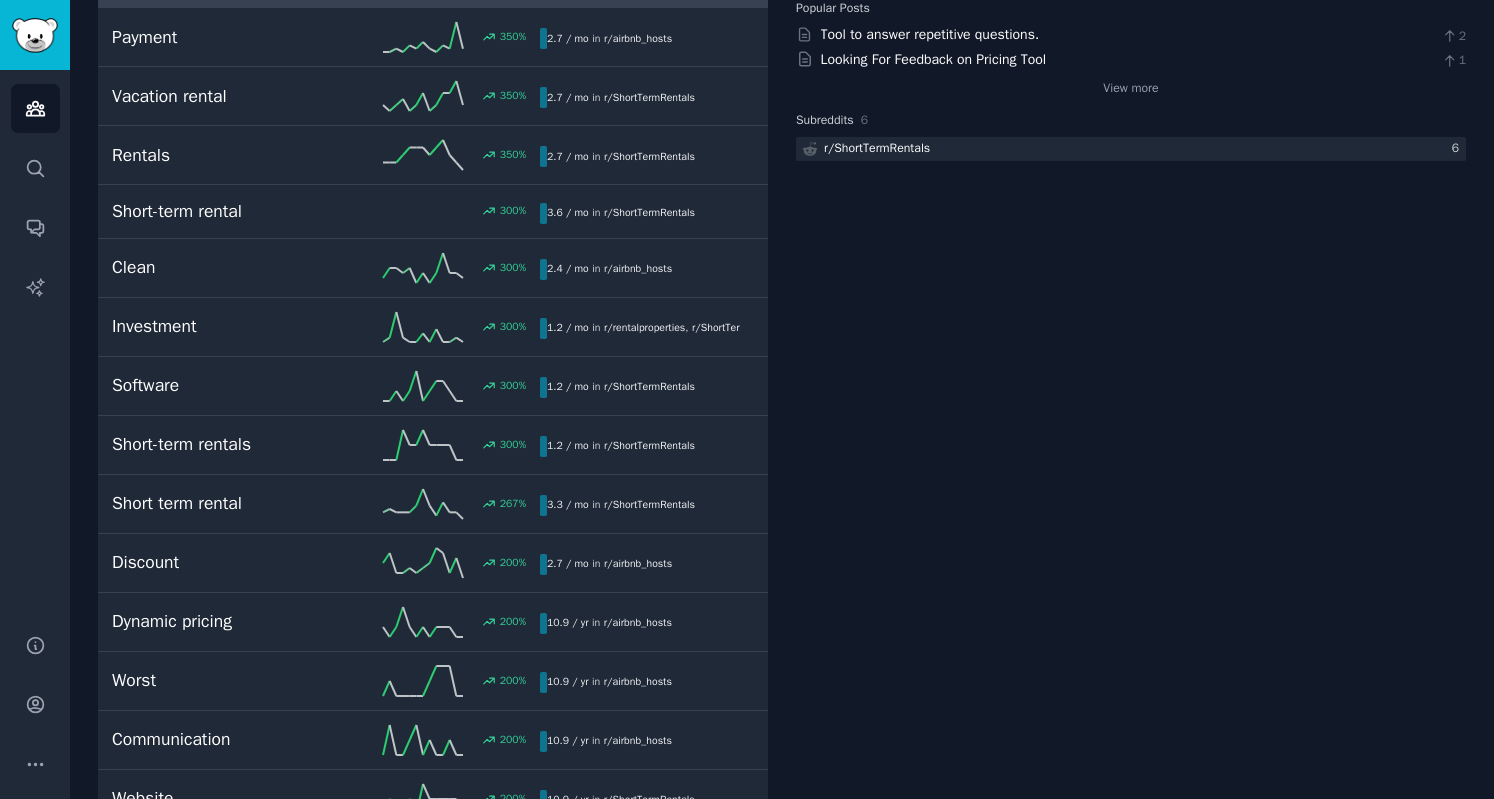 click on "Software" at bounding box center (219, 385) 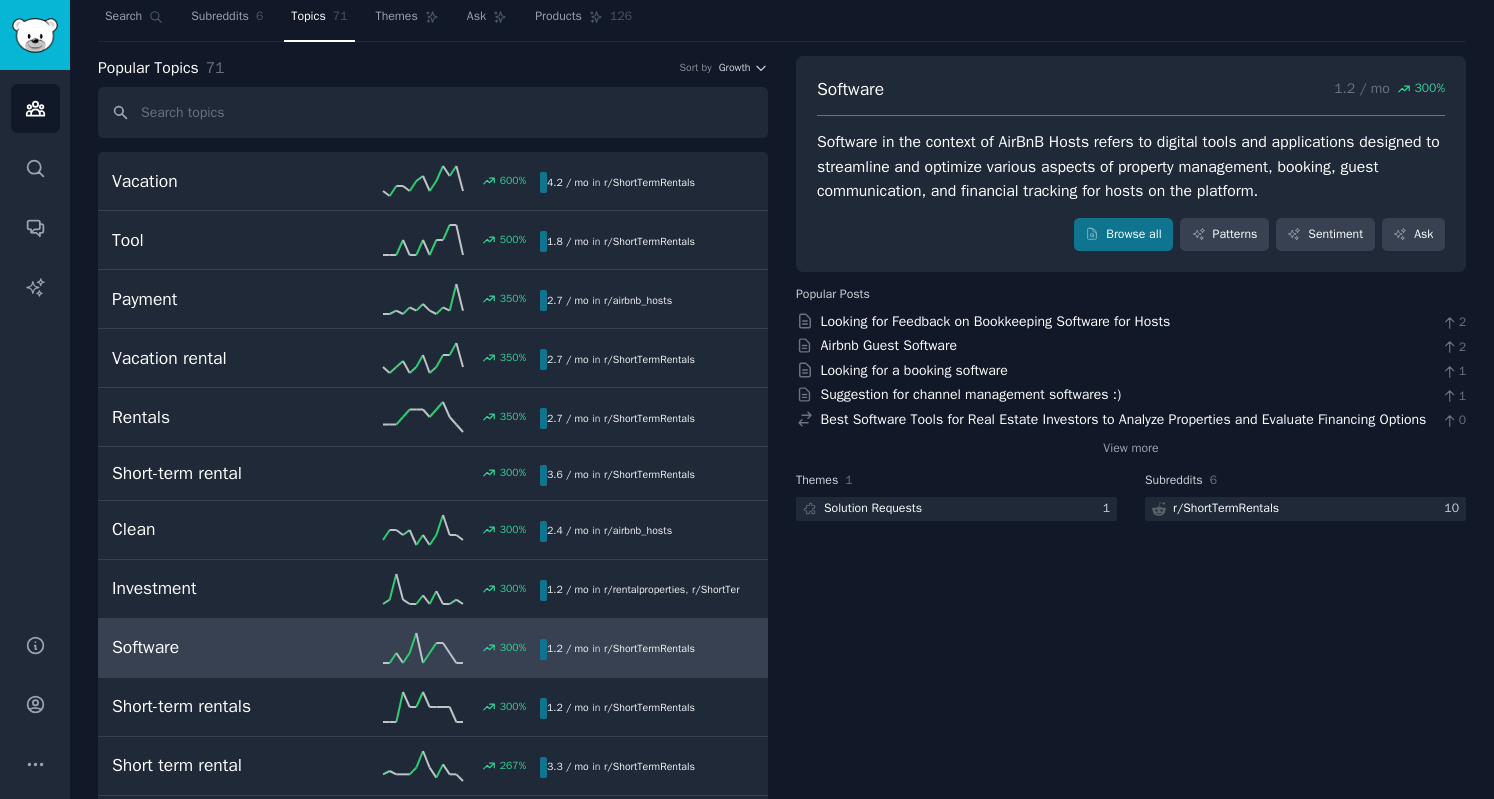 scroll, scrollTop: 58, scrollLeft: 0, axis: vertical 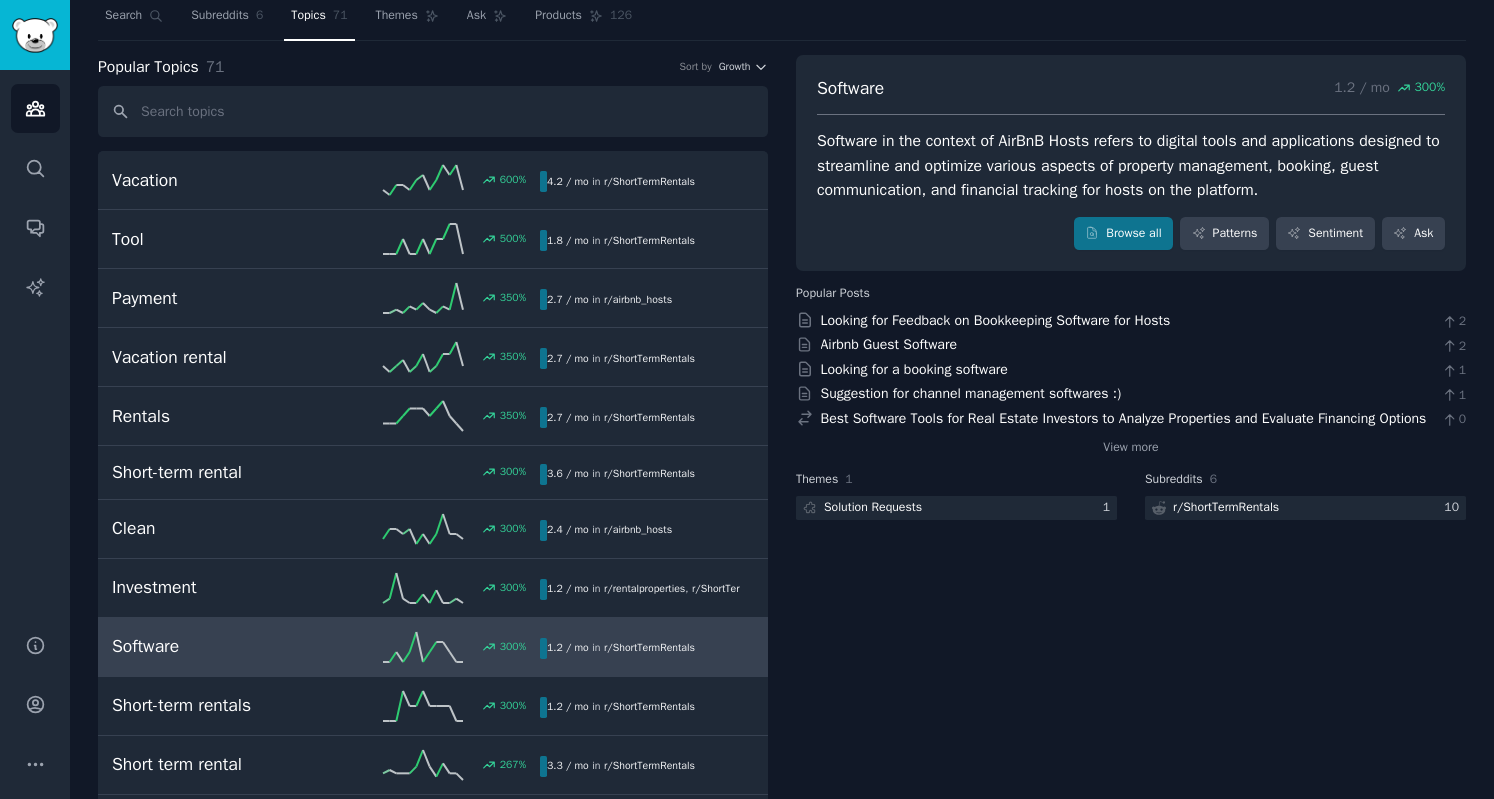 click on "Looking for Feedback on Bookkeeping Software for Hosts" at bounding box center [996, 320] 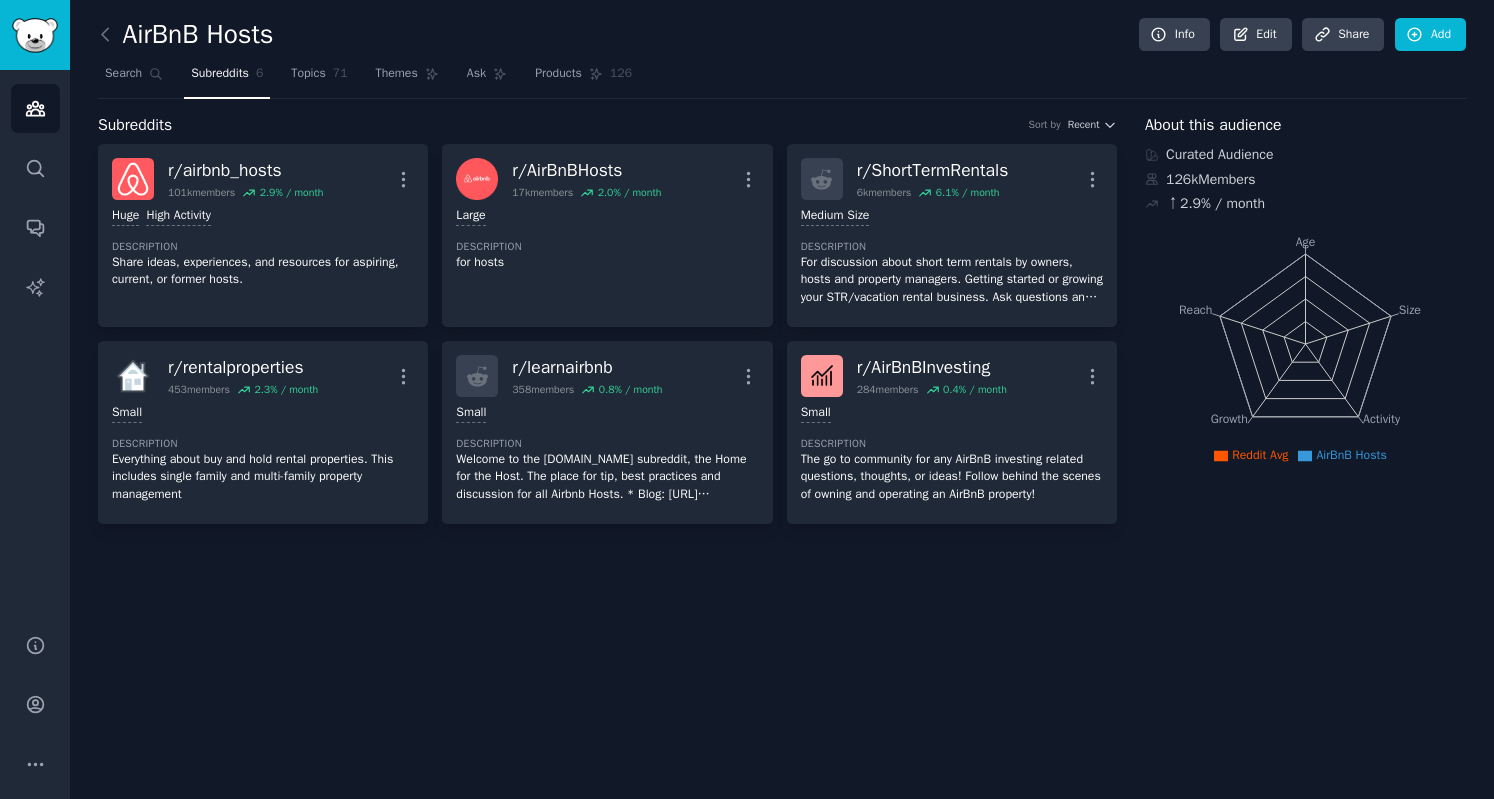 scroll, scrollTop: 0, scrollLeft: 0, axis: both 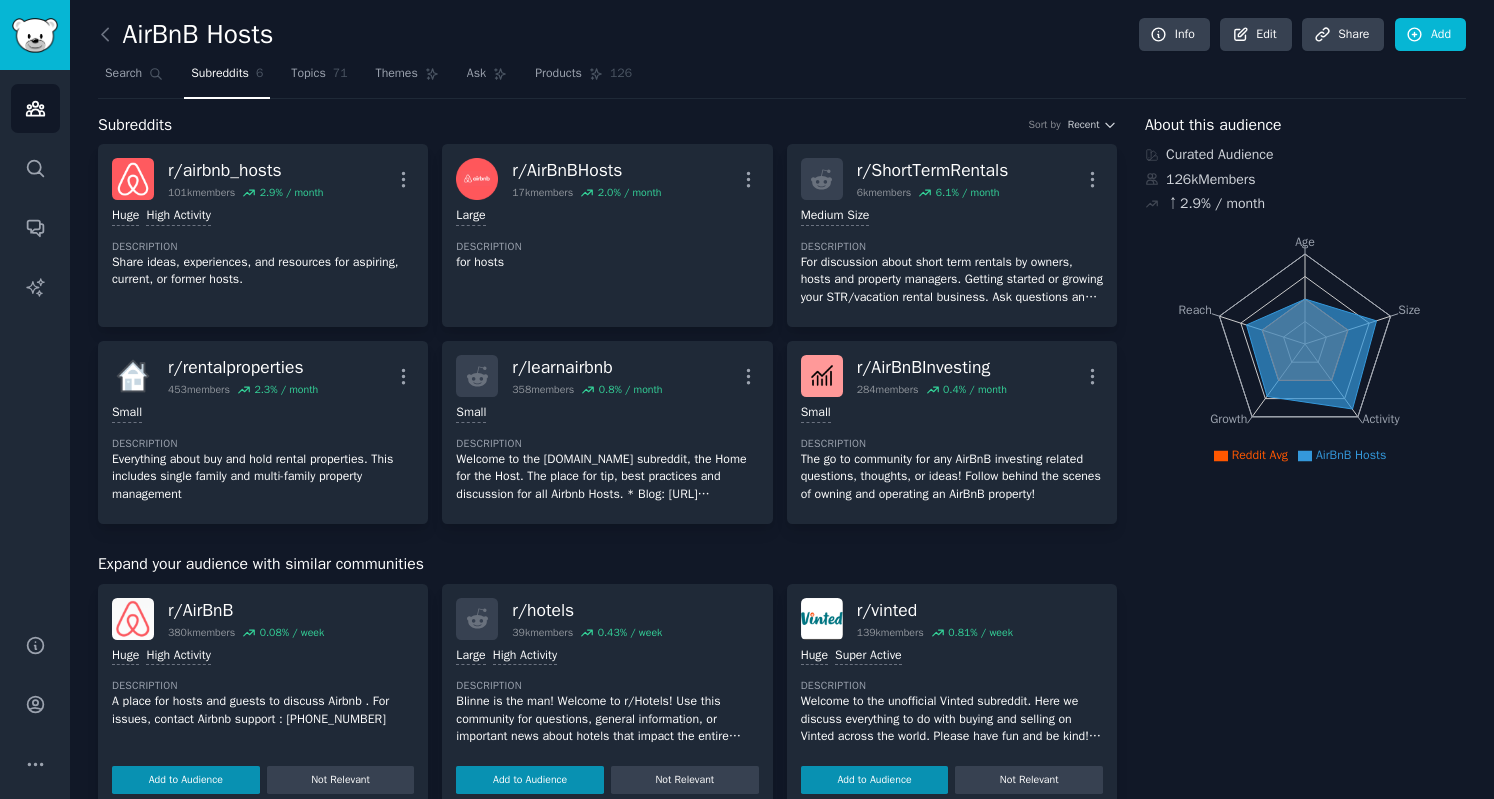 click on "Themes" at bounding box center (407, 78) 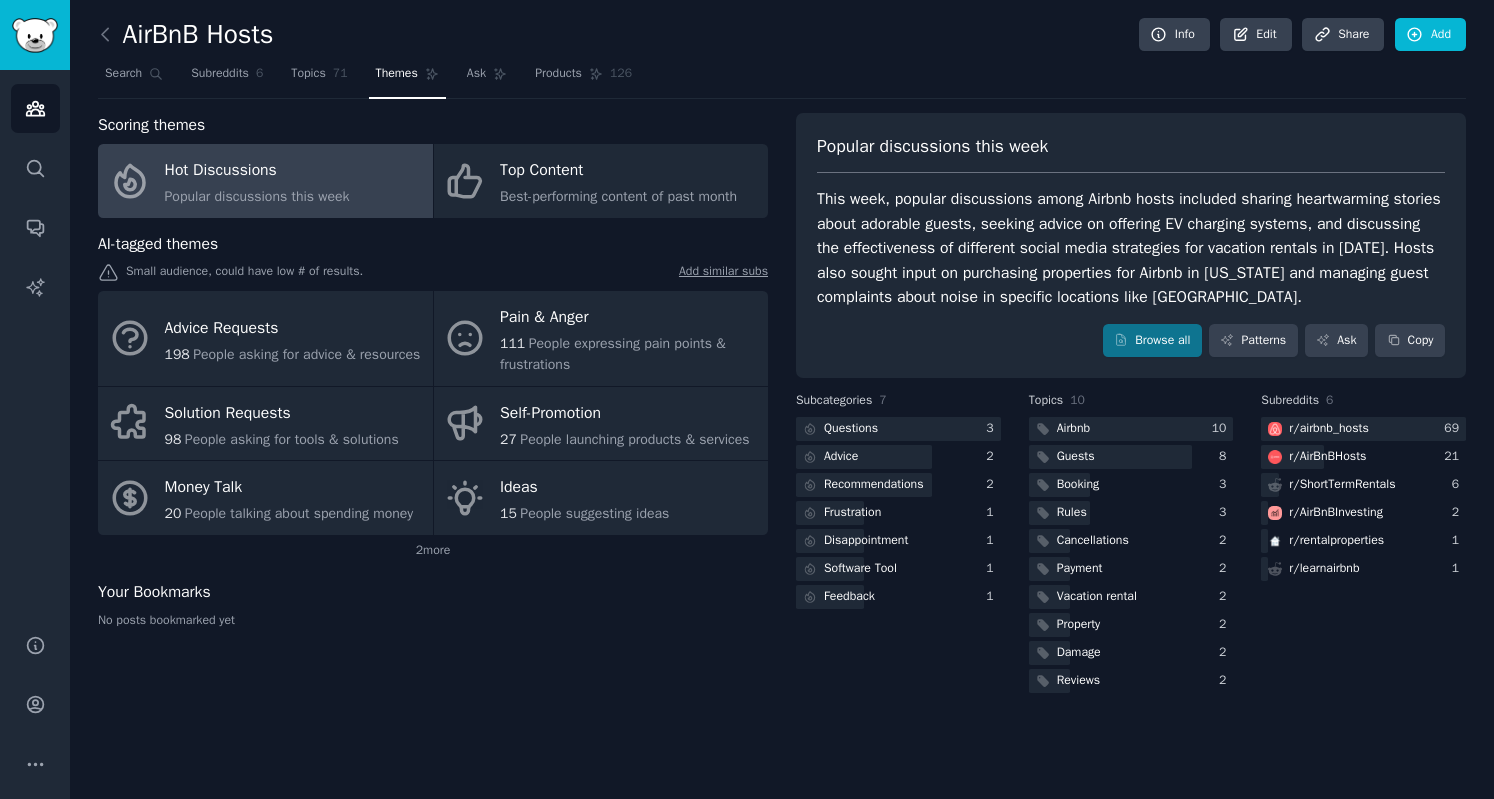 click on "Ask" at bounding box center (487, 78) 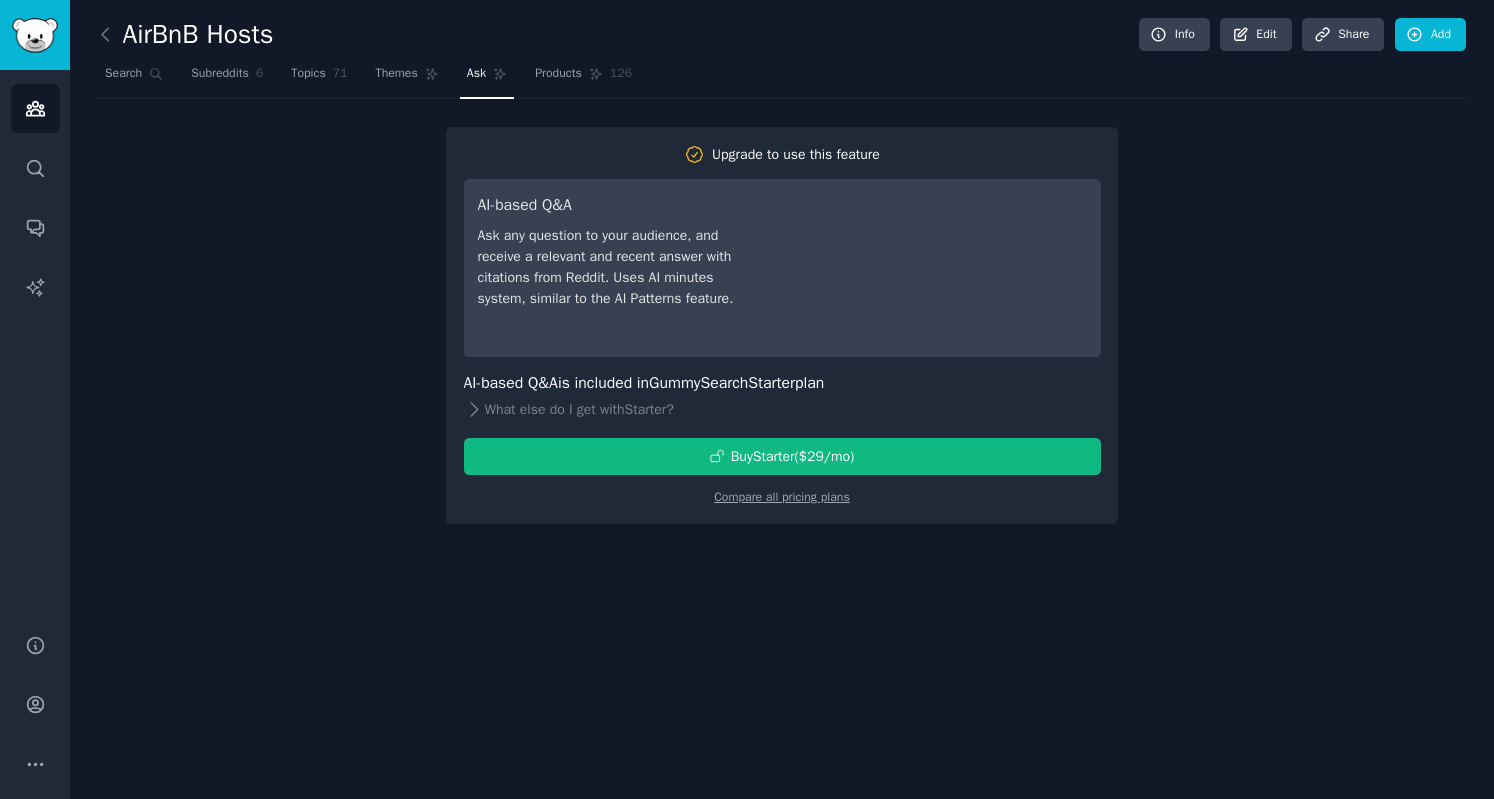 click on "Products" at bounding box center [558, 74] 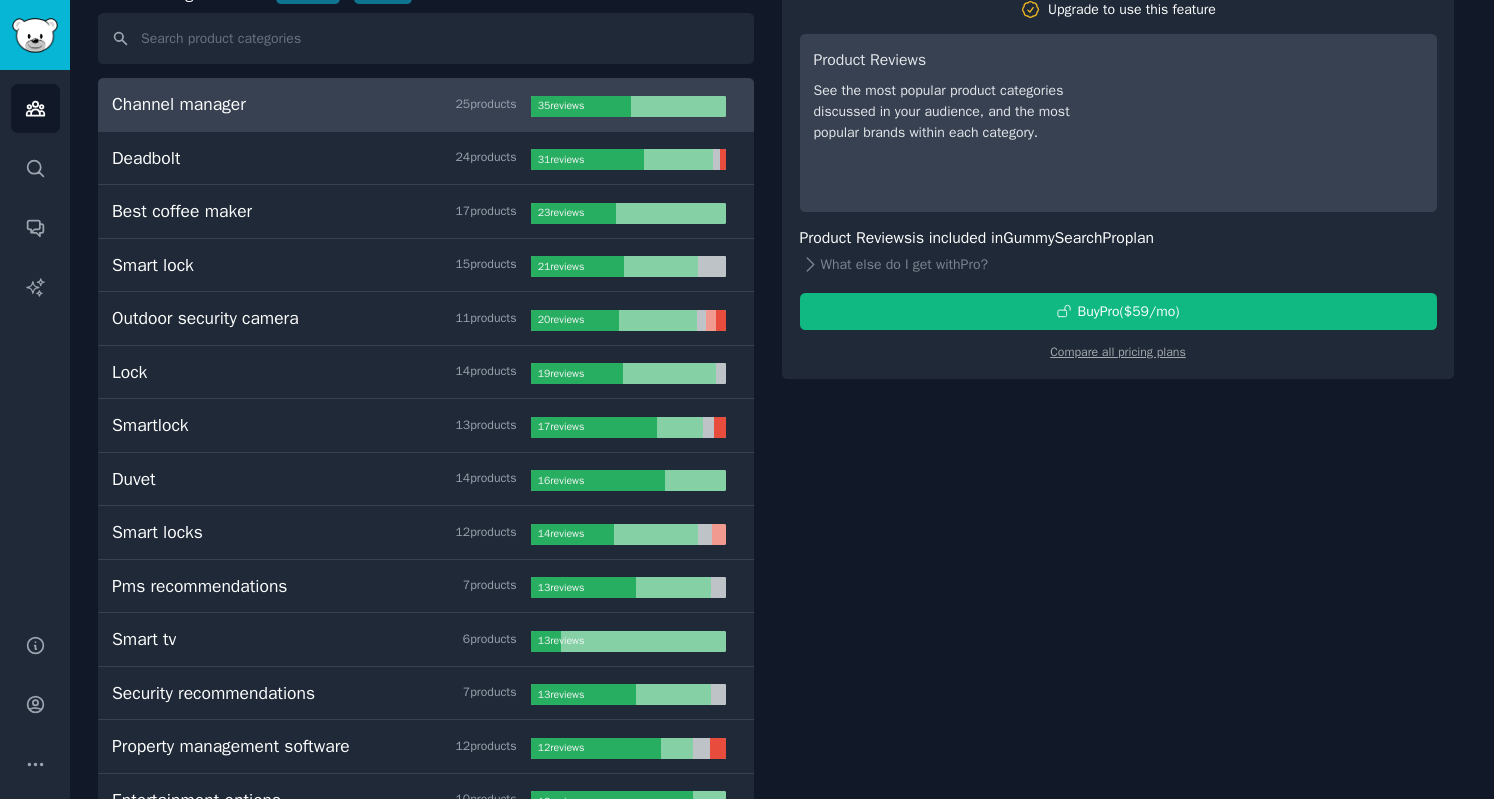 scroll, scrollTop: 0, scrollLeft: 0, axis: both 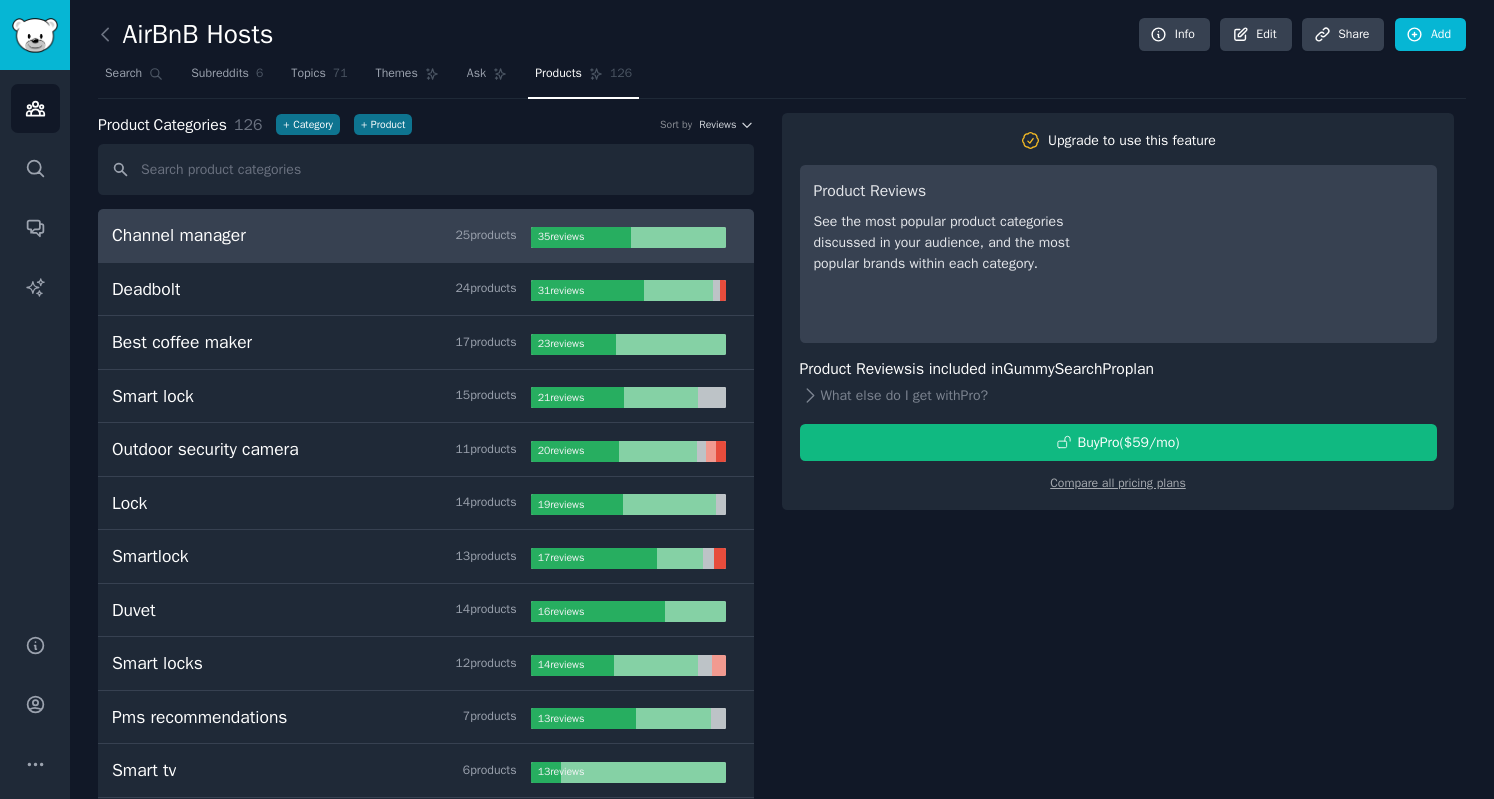 click on "Subreddits" at bounding box center (220, 74) 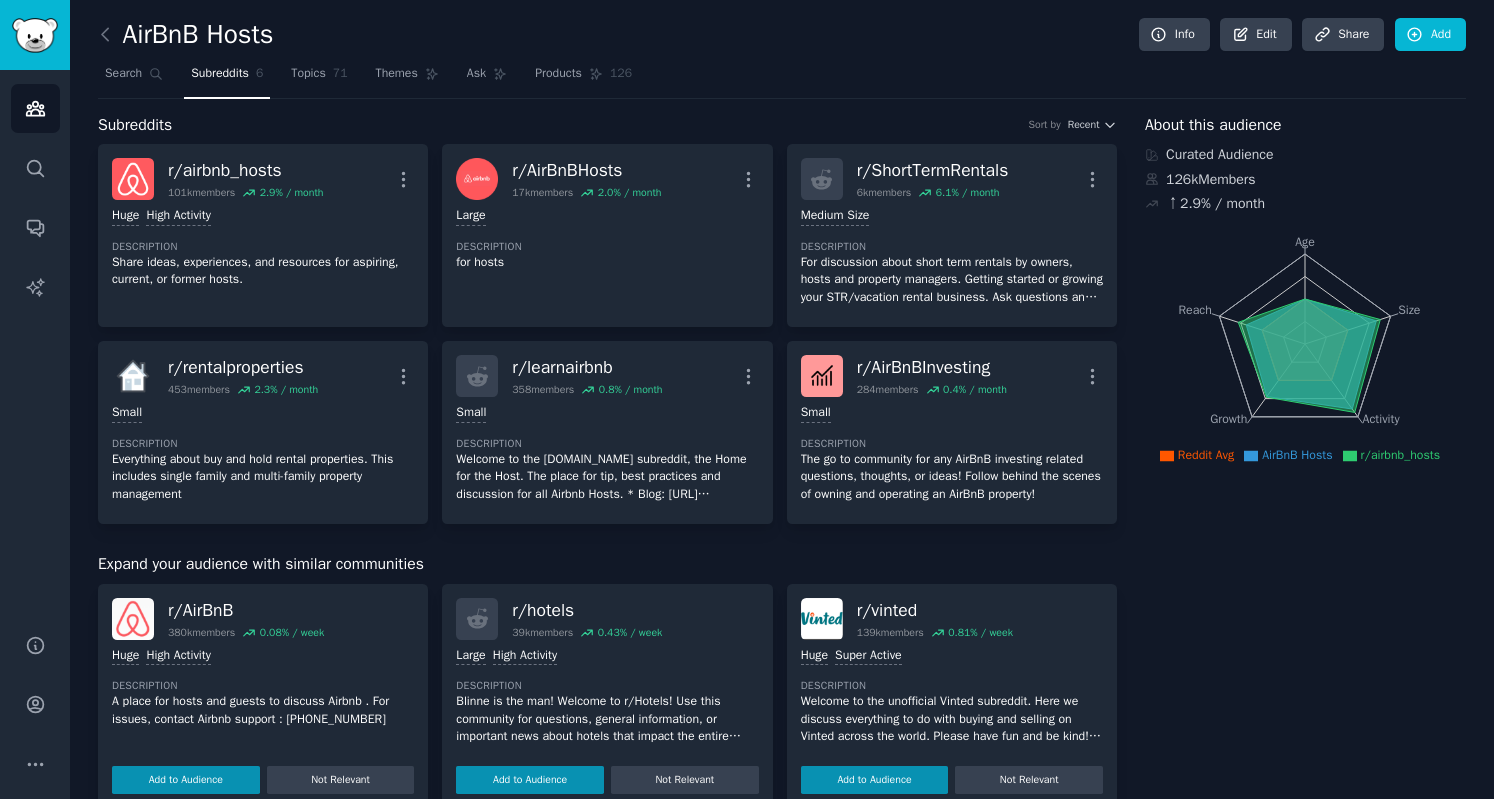 click on "r/ airbnb_hosts" at bounding box center [245, 170] 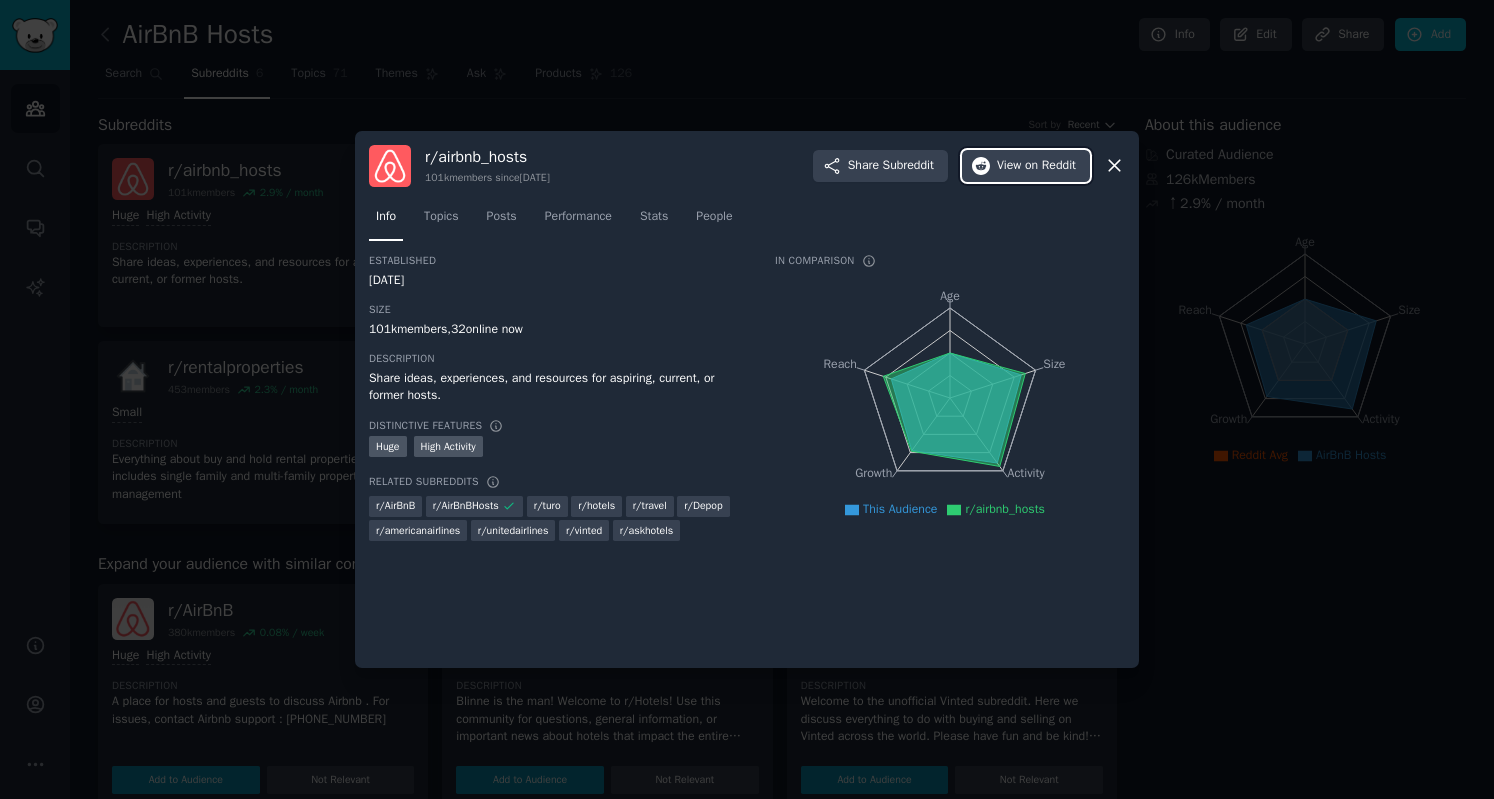 click on "View  on Reddit" at bounding box center [1036, 166] 